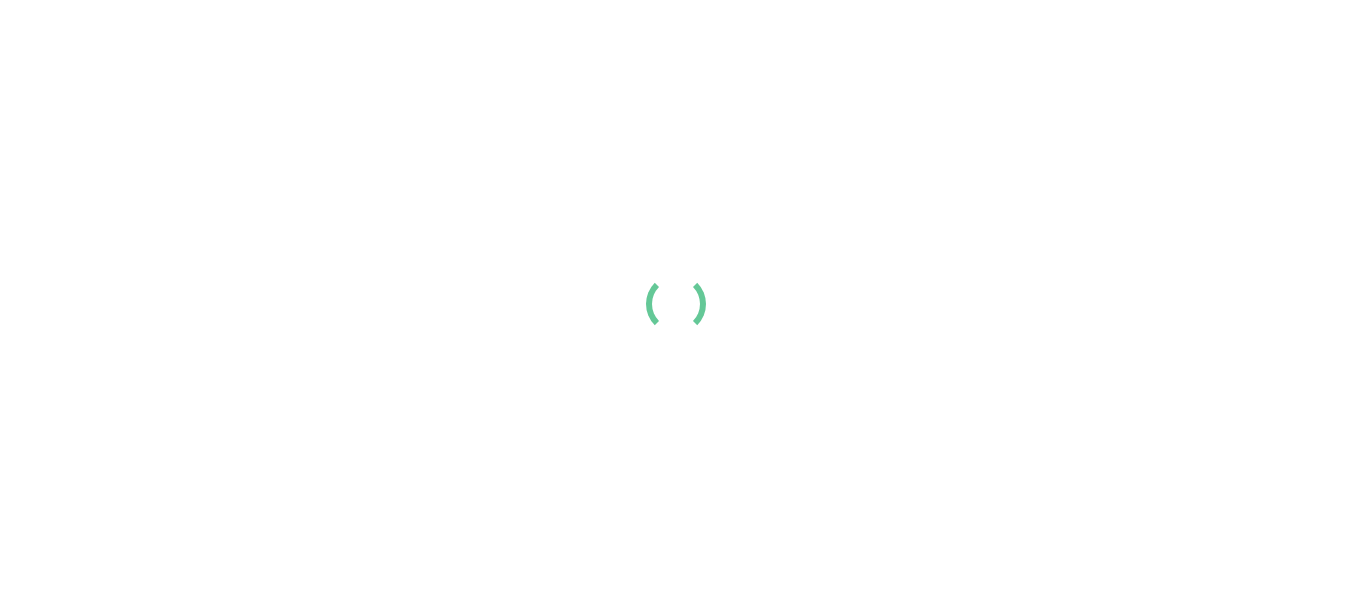 scroll, scrollTop: 0, scrollLeft: 0, axis: both 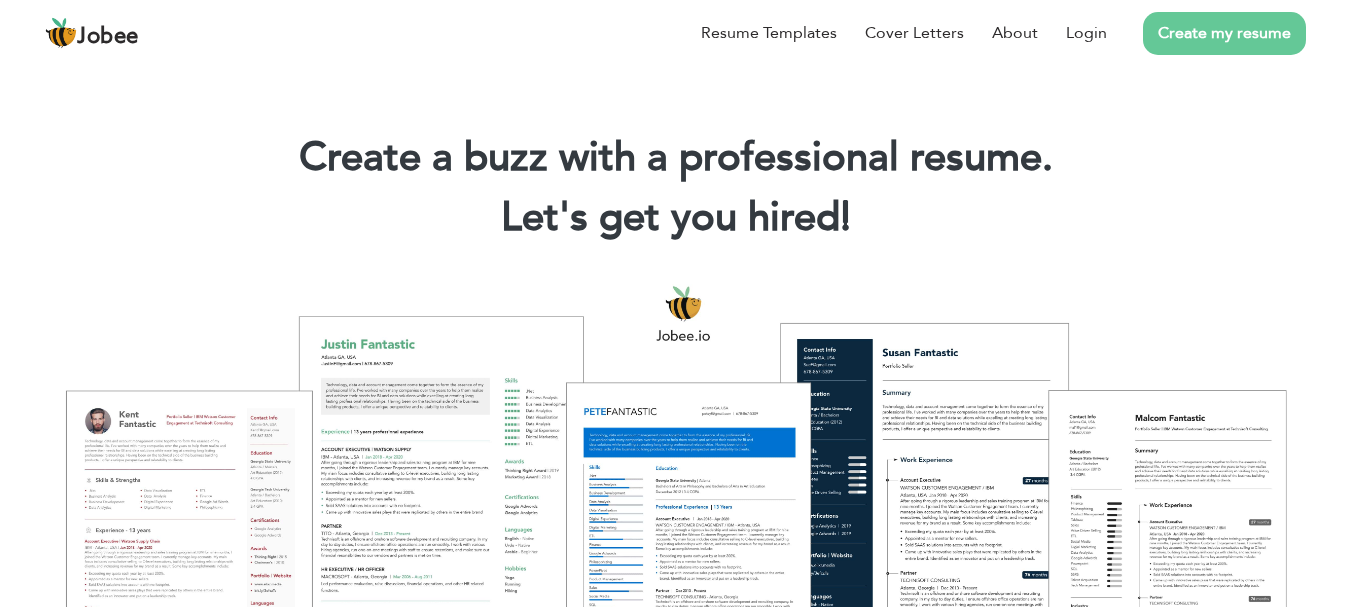 click on "Create my resume" at bounding box center (1224, 33) 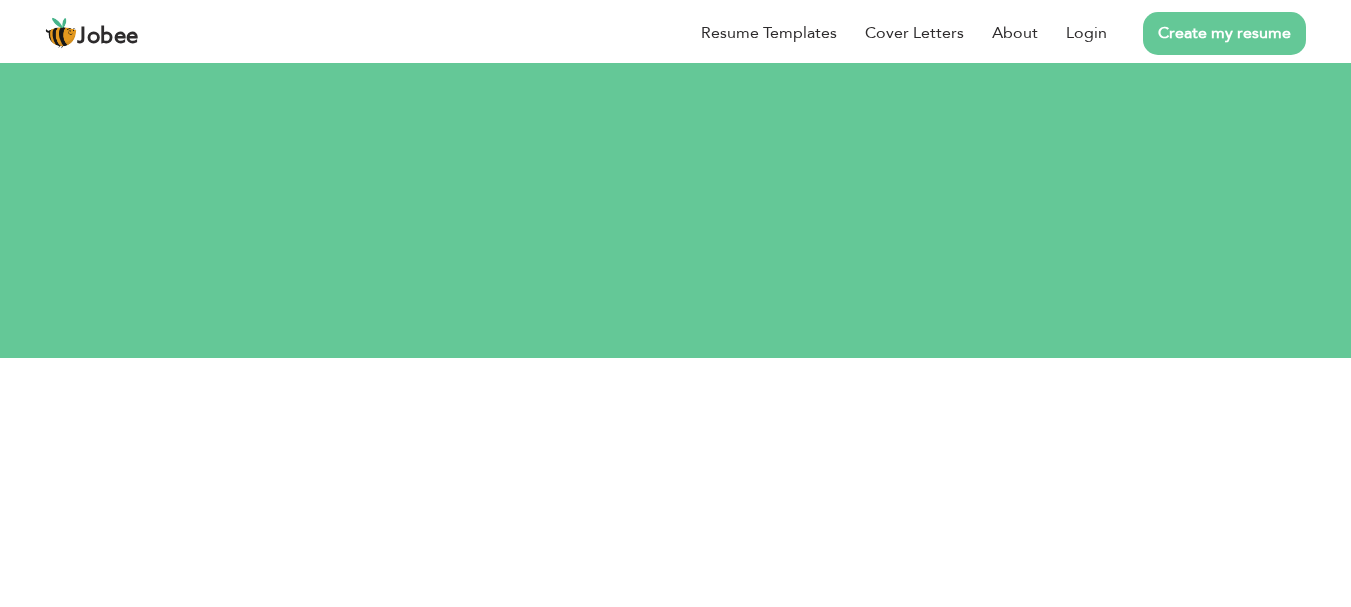 scroll, scrollTop: 0, scrollLeft: 0, axis: both 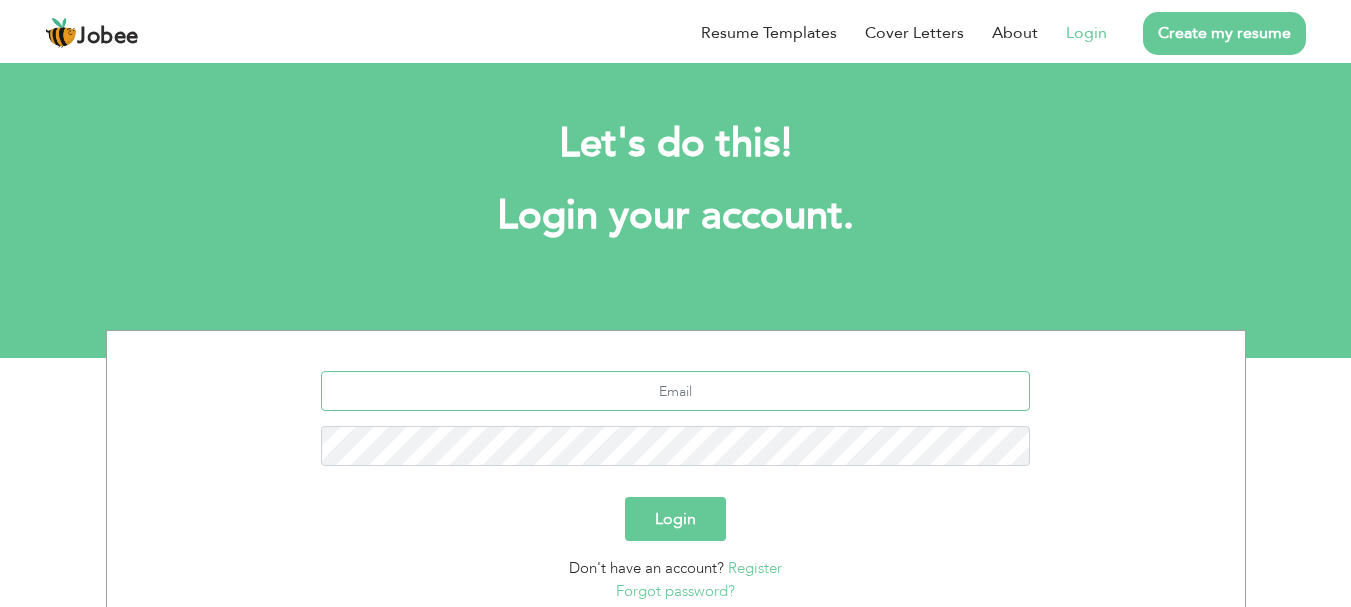 click at bounding box center [675, 391] 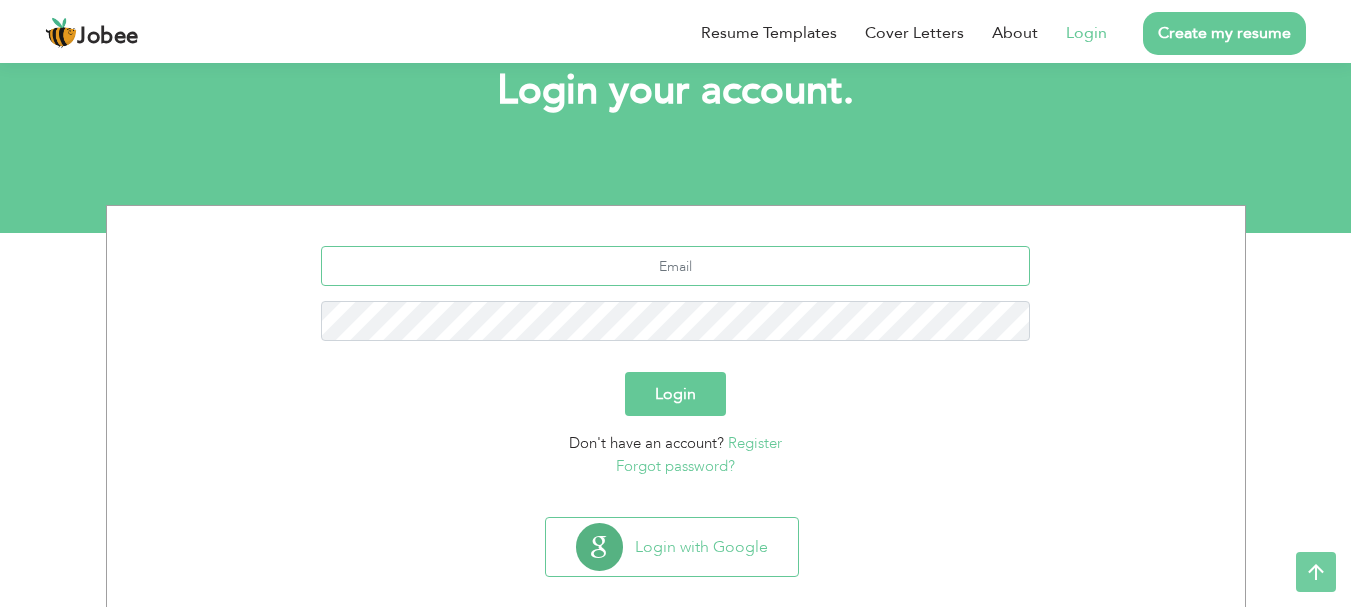 scroll, scrollTop: 152, scrollLeft: 0, axis: vertical 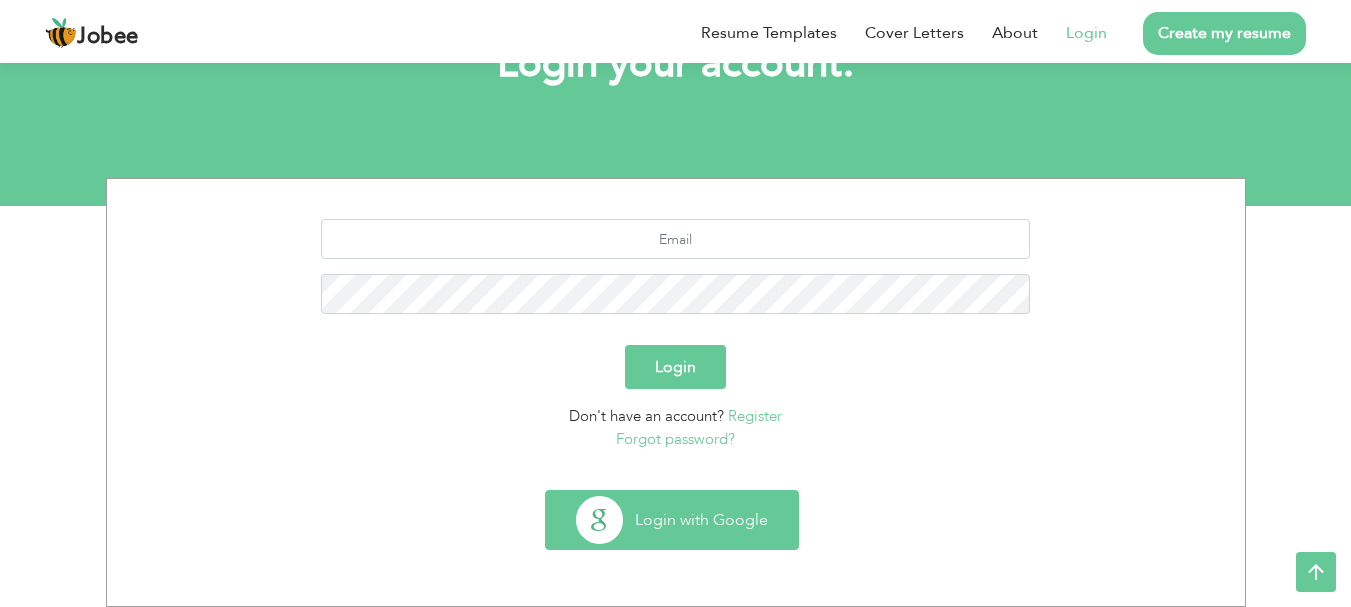 click on "Login with Google" at bounding box center [672, 520] 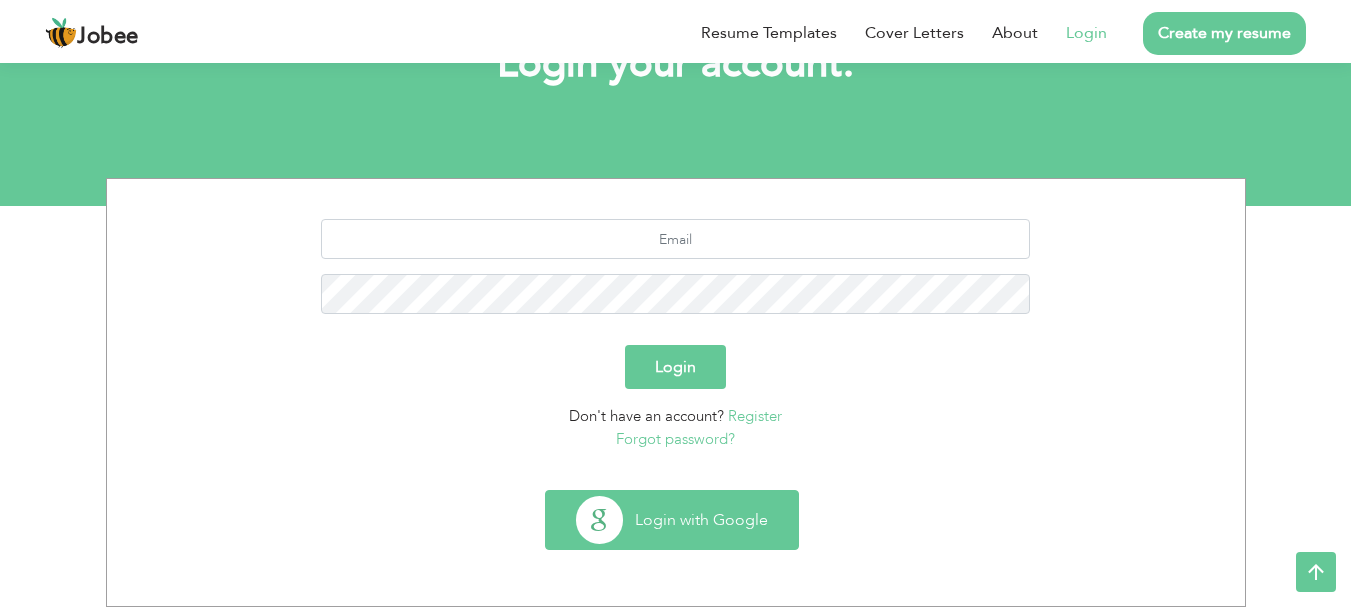 click on "Login with Google" at bounding box center (672, 520) 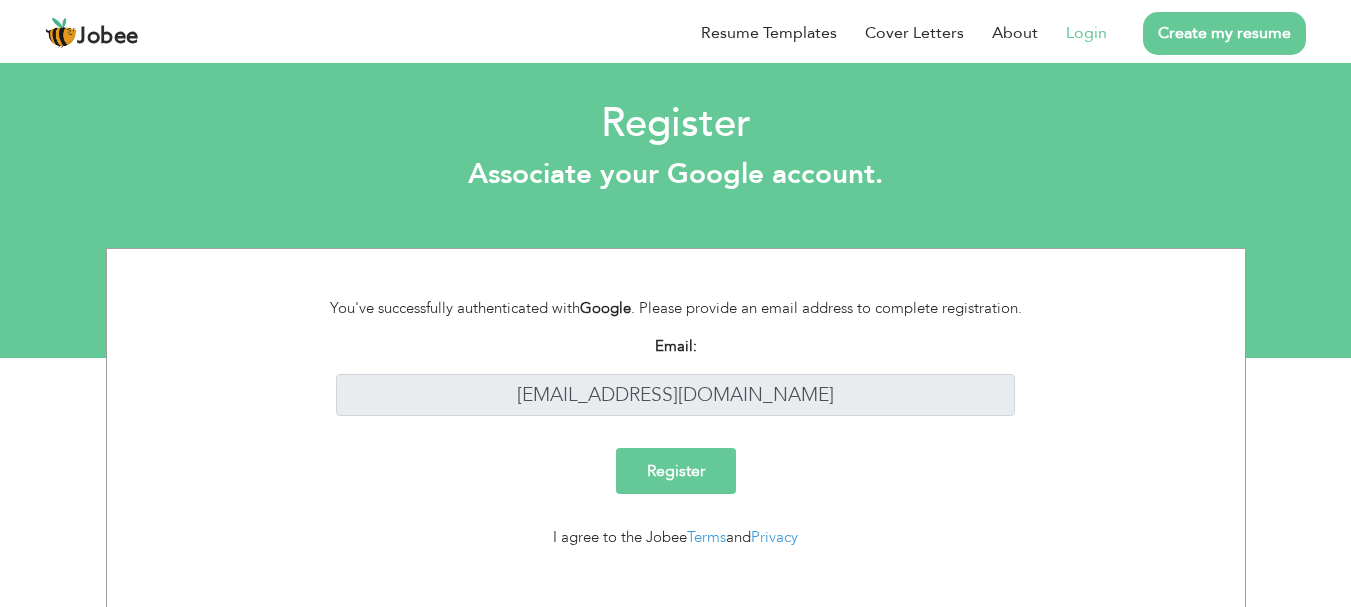 scroll, scrollTop: 0, scrollLeft: 0, axis: both 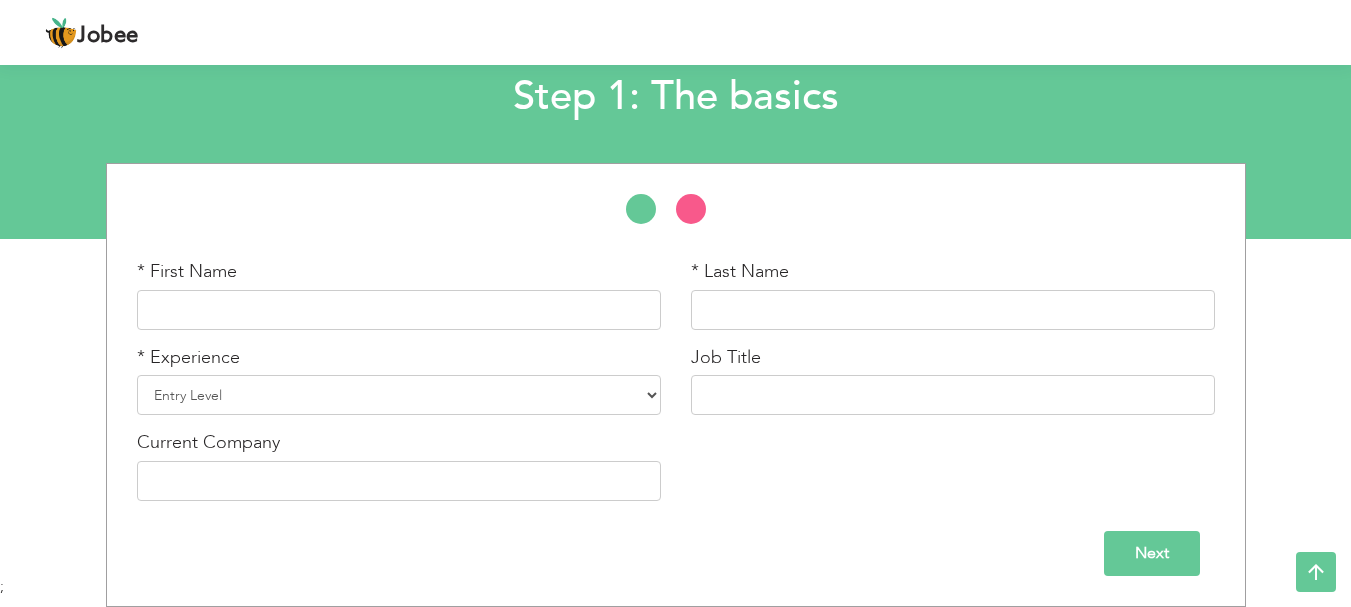 click on "Next" at bounding box center [1152, 553] 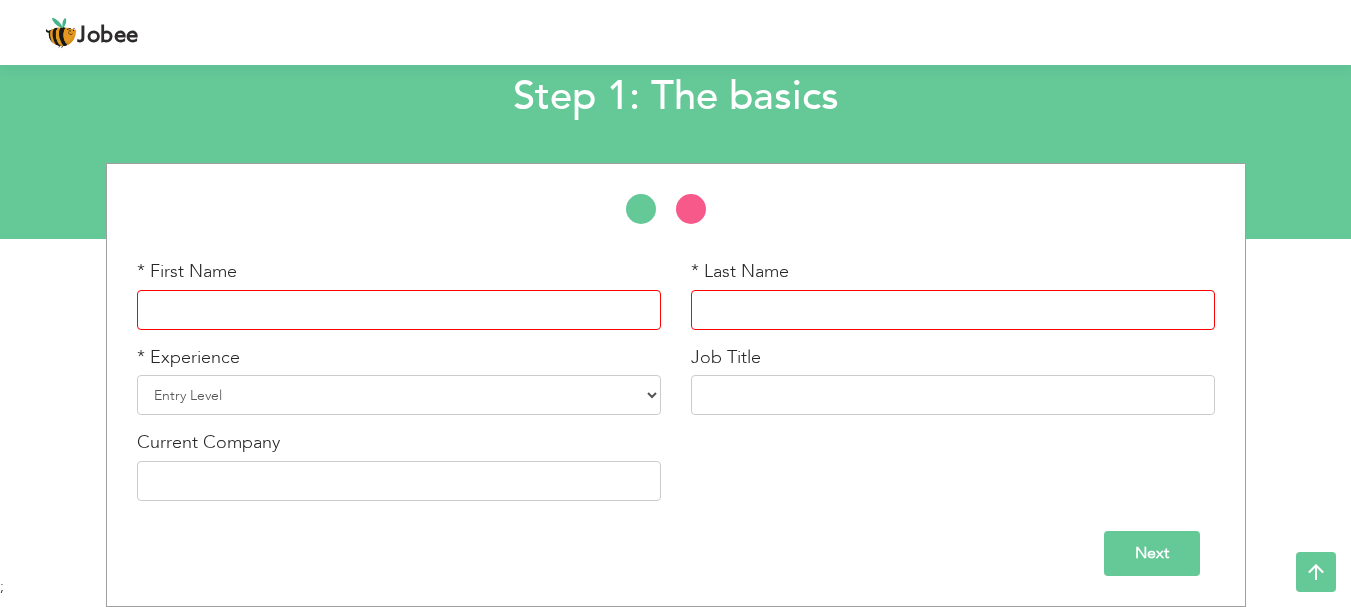 click at bounding box center (399, 310) 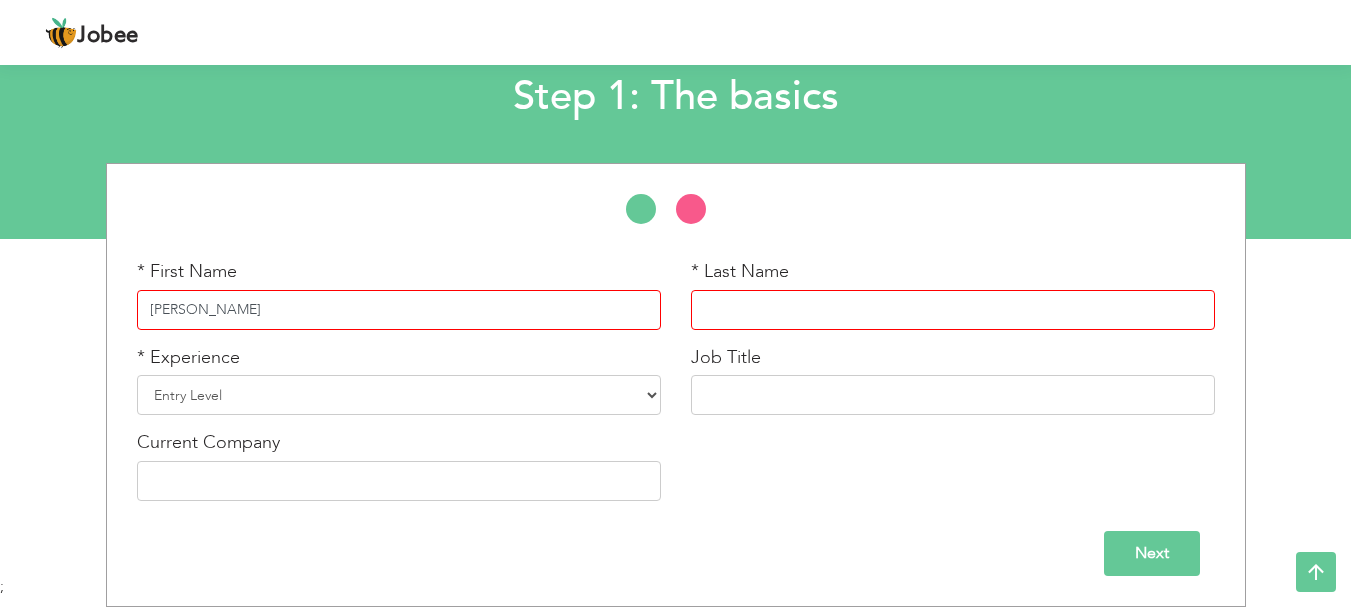 type on "Muhammad Ibrahim" 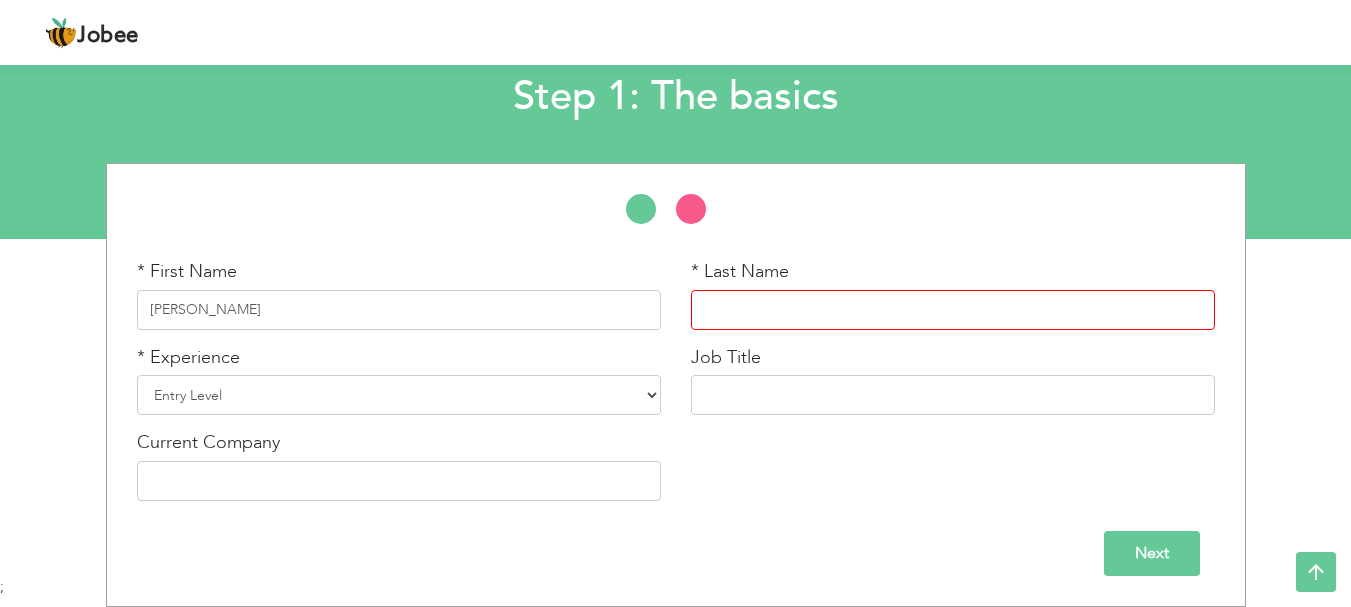 click at bounding box center (953, 310) 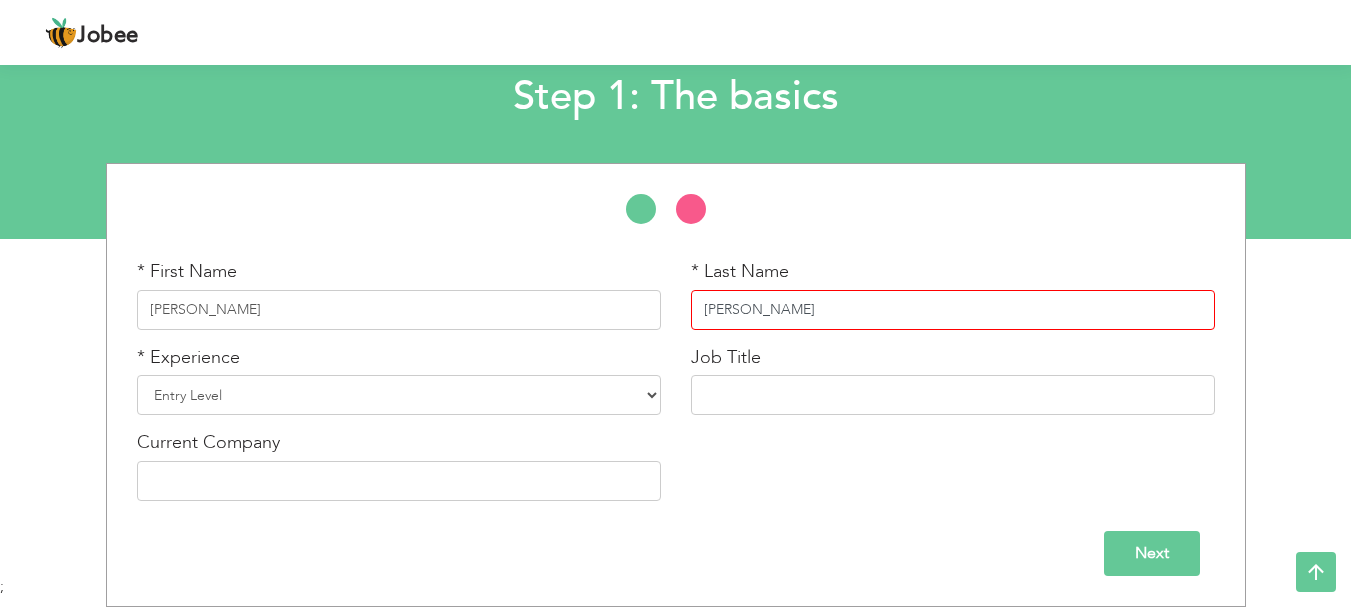 type on "Jilani" 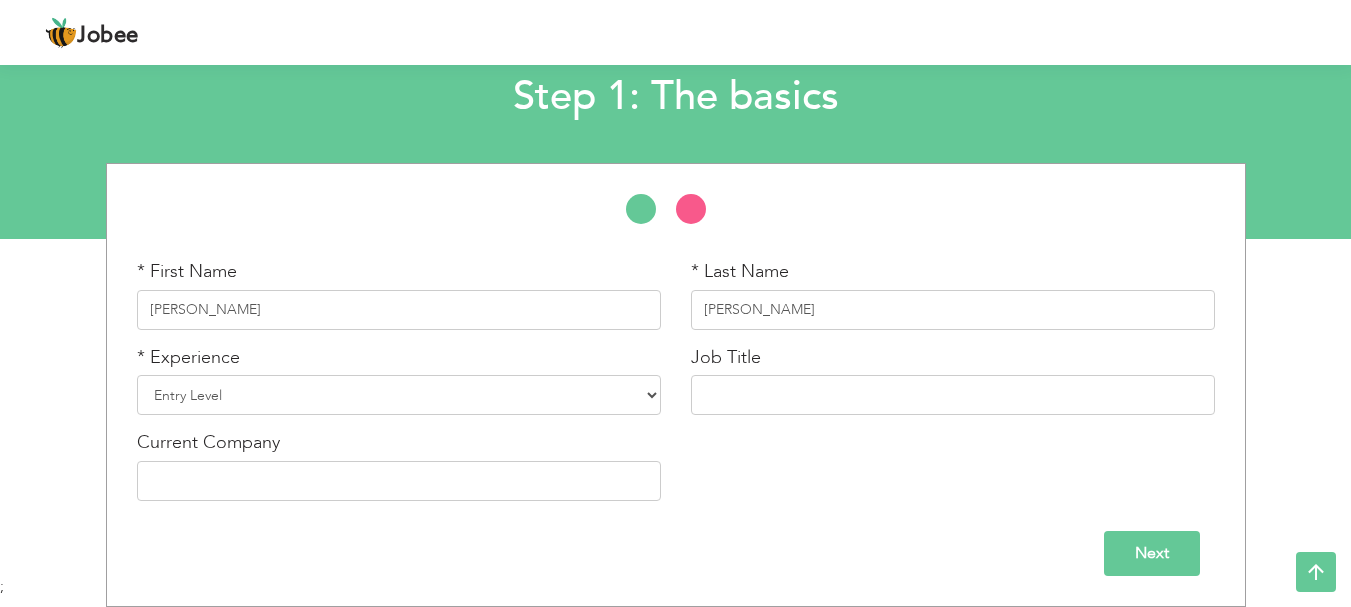 click on "Next" at bounding box center (1152, 553) 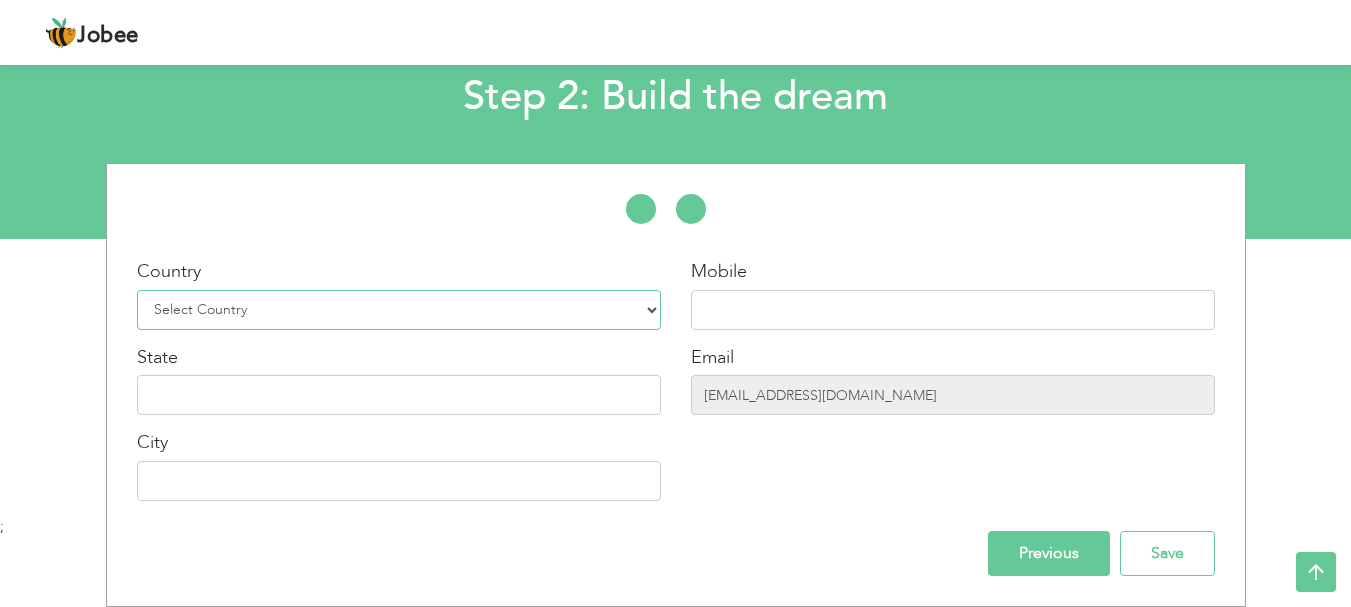 click on "Select Country
Afghanistan
Albania
Algeria
American Samoa
Andorra
Angola
Anguilla
Antarctica
Antigua and Barbuda
Argentina
Armenia
Aruba
Australia
Austria
Azerbaijan
Bahamas
Bahrain
Bangladesh
Barbados
Belarus
Belgium
Belize
Benin
Bermuda
Bhutan
Bolivia
Bosnia-Herzegovina
Botswana
Bouvet Island
Brazil
British Indian Ocean Territory
Brunei Darussalam
Bulgaria
Burkina Faso
Burundi
Cambodia
Cameroon
Canada
Cape Verde
Cayman Islands
Central African Republic
Chad
Chile
China
Christmas Island
Cocos (Keeling) Islands
Colombia
Comoros
Congo
Congo, Dem. Republic
Cook Islands
Costa Rica
Croatia
Cuba
Cyprus
Czech Rep
Denmark
Djibouti
Dominica
Dominican Republic
Ecuador
Egypt
El Salvador
Equatorial Guinea
Eritrea
Estonia
Ethiopia
European Union
Falkland Islands (Malvinas)
Faroe Islands
Fiji
Finland
France
French Guiana
French Southern Territories
Gabon
Gambia
Georgia" at bounding box center (399, 310) 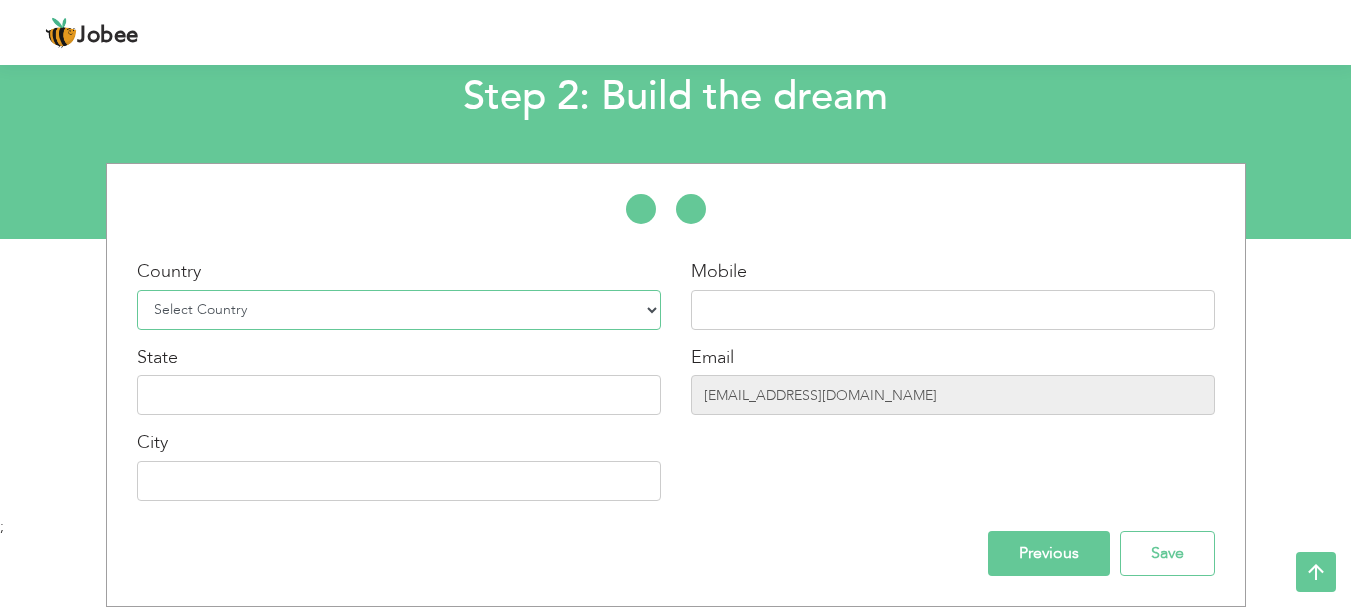 select on "166" 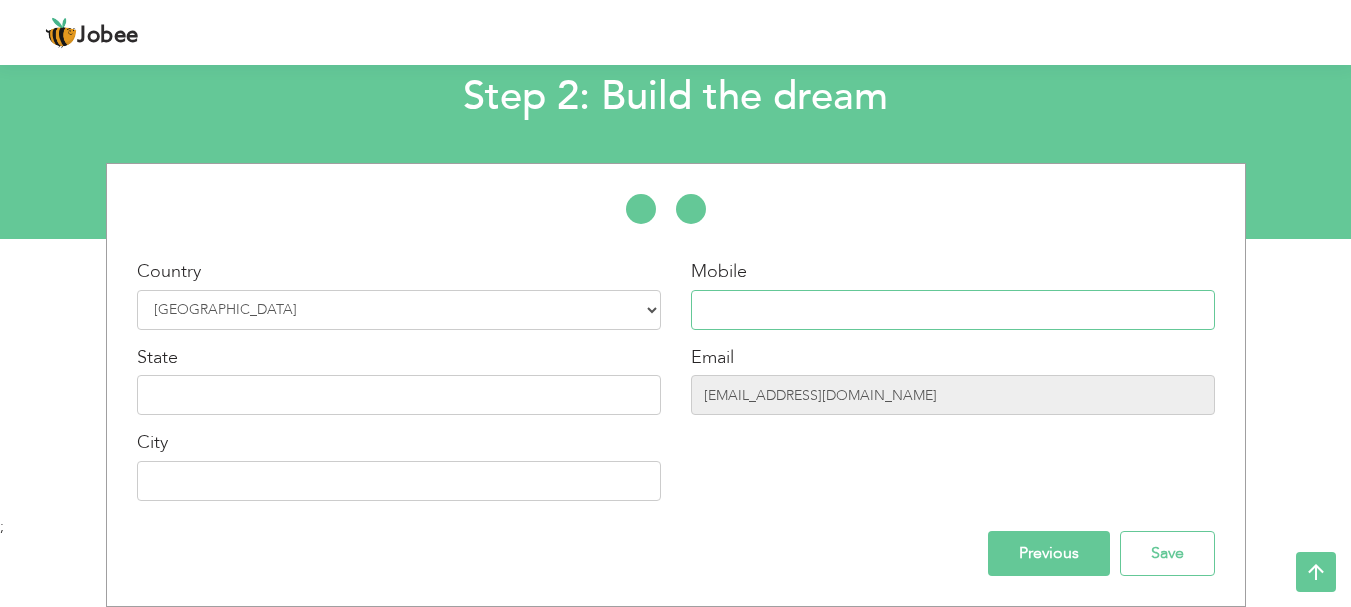 click at bounding box center [953, 310] 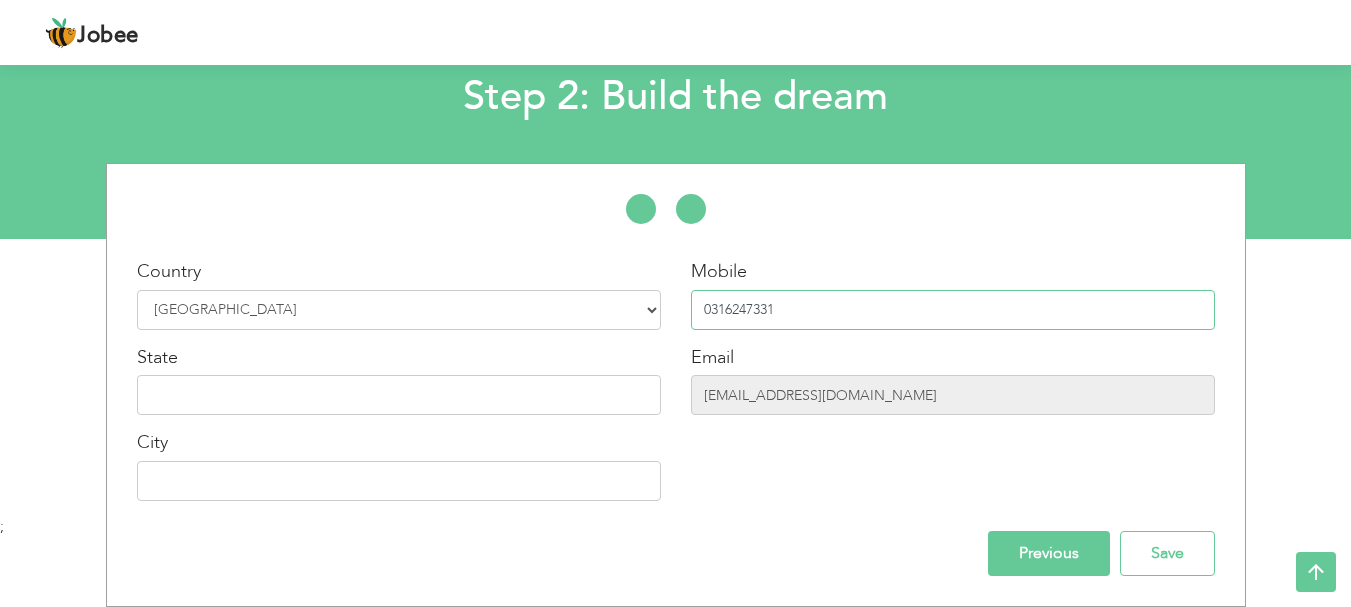 type on "0316247331" 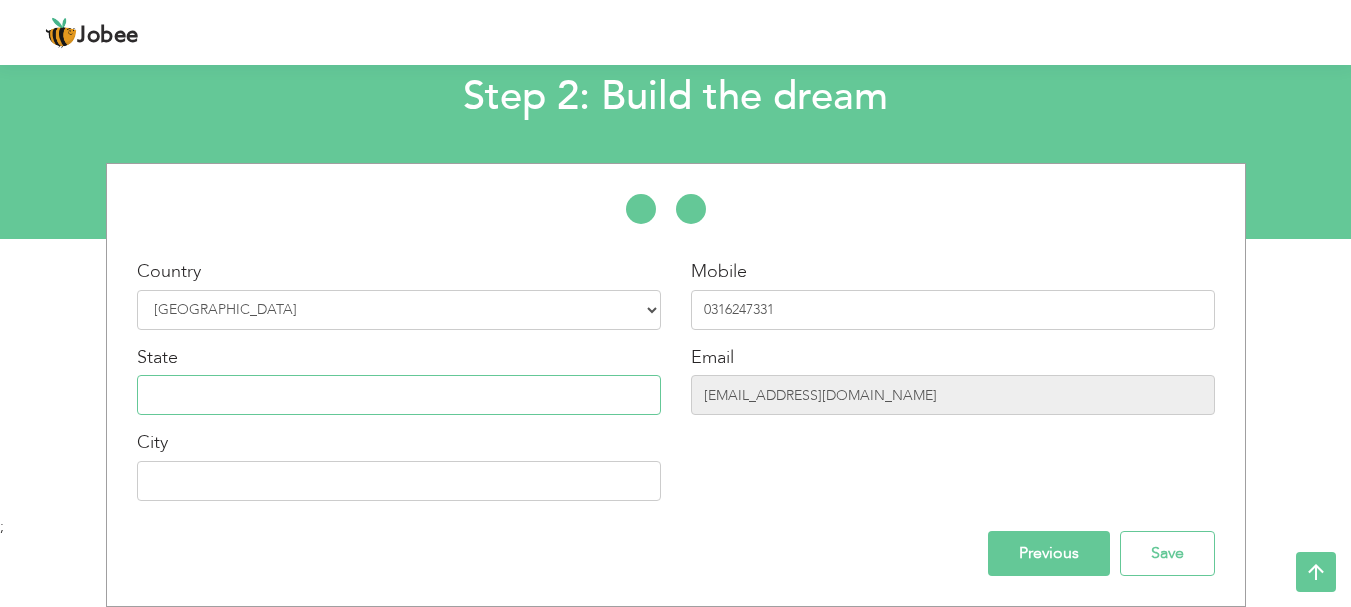 click at bounding box center (399, 395) 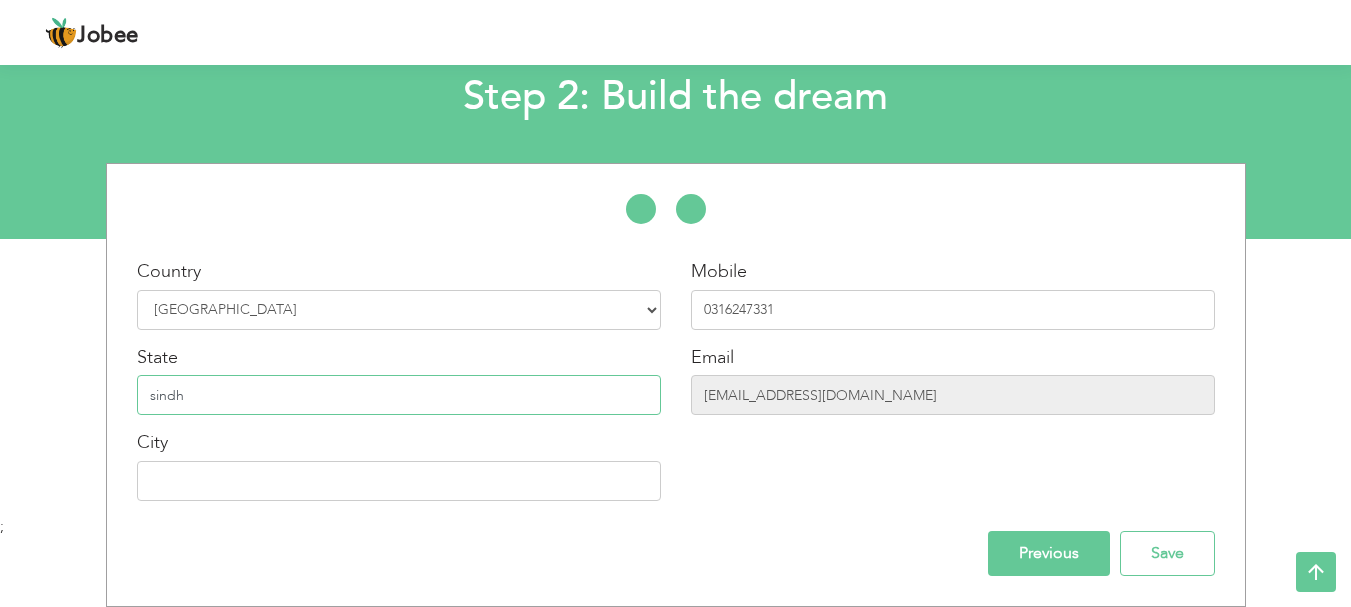 type on "sindh" 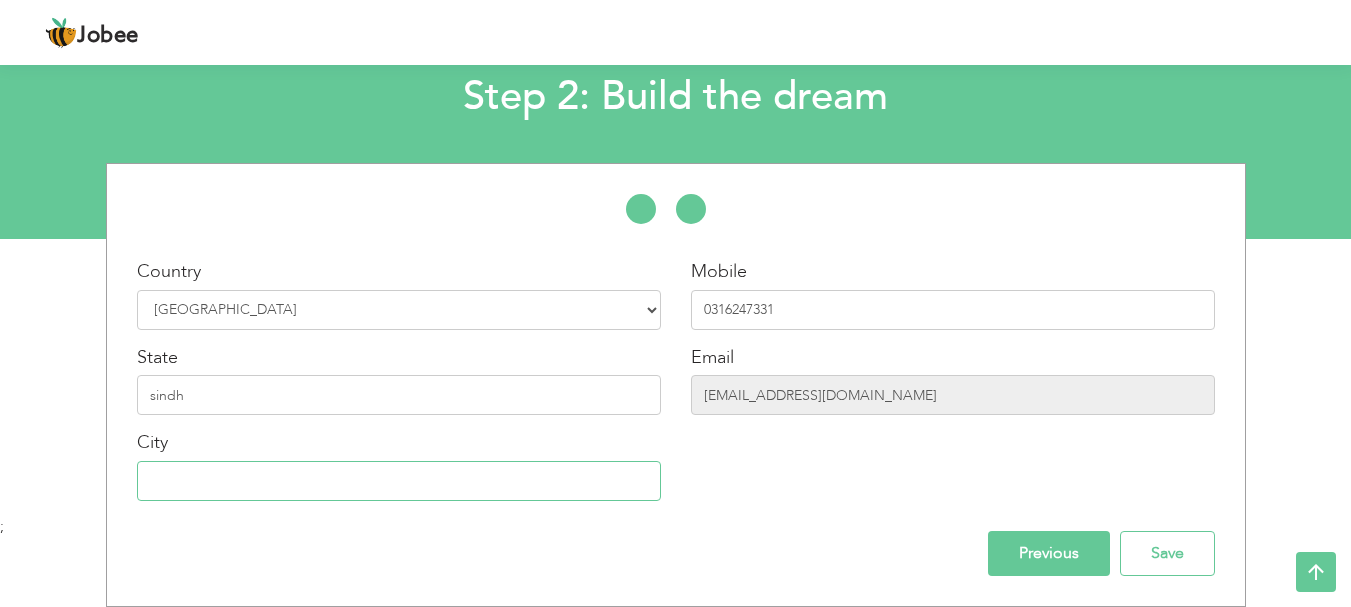 click at bounding box center (399, 481) 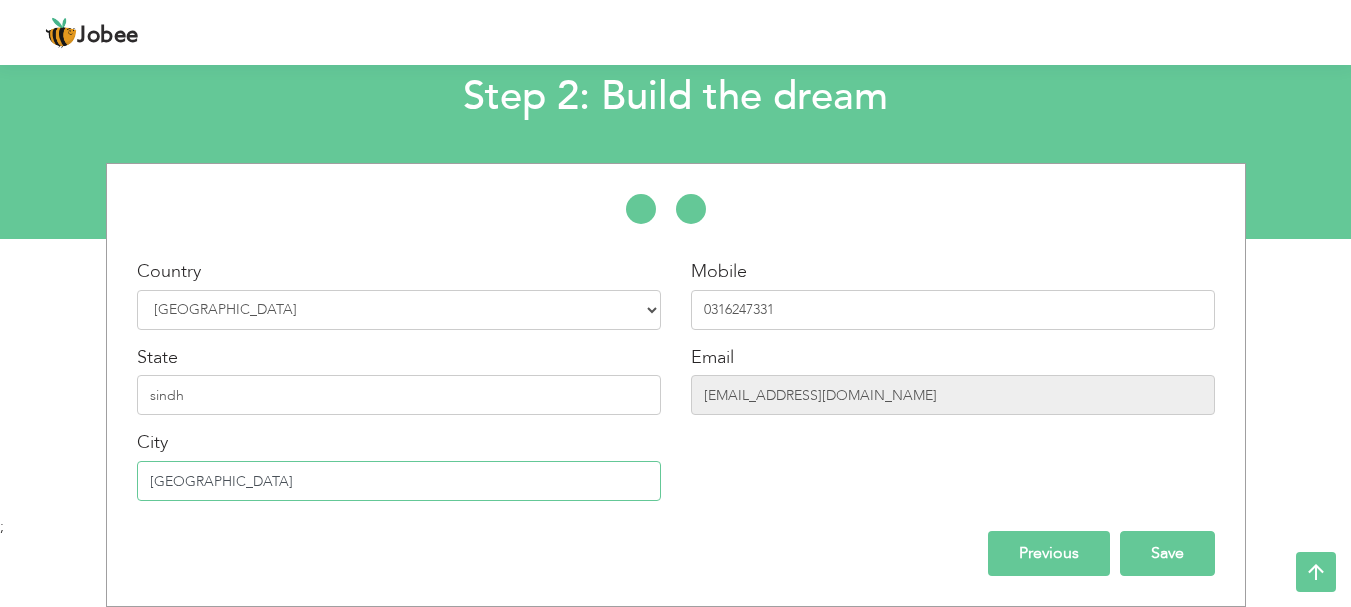 type on "karachi" 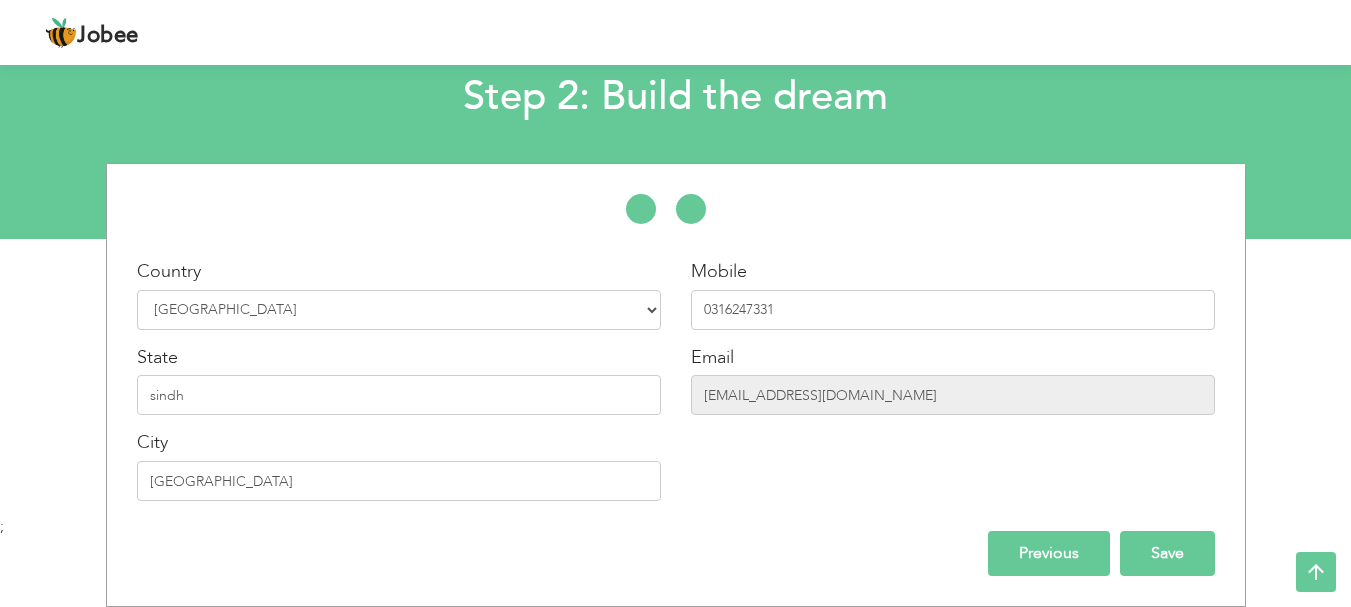 click on "Save" at bounding box center (1167, 553) 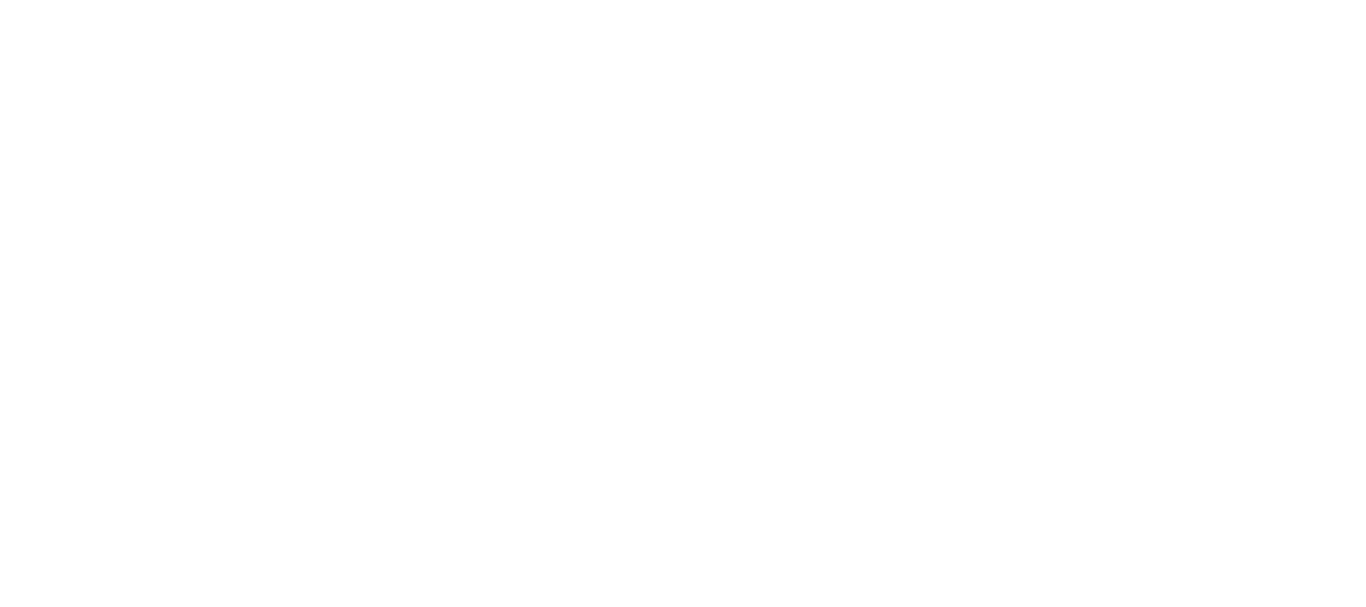 scroll, scrollTop: 0, scrollLeft: 0, axis: both 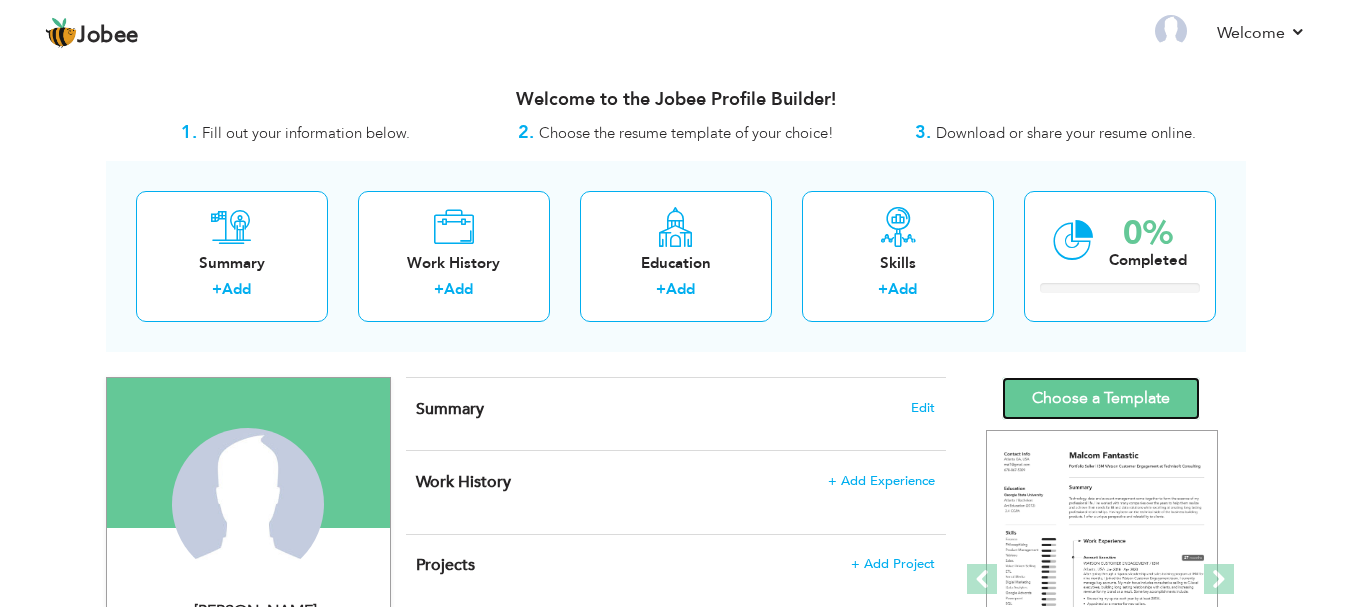 click on "Choose a Template" at bounding box center [1101, 398] 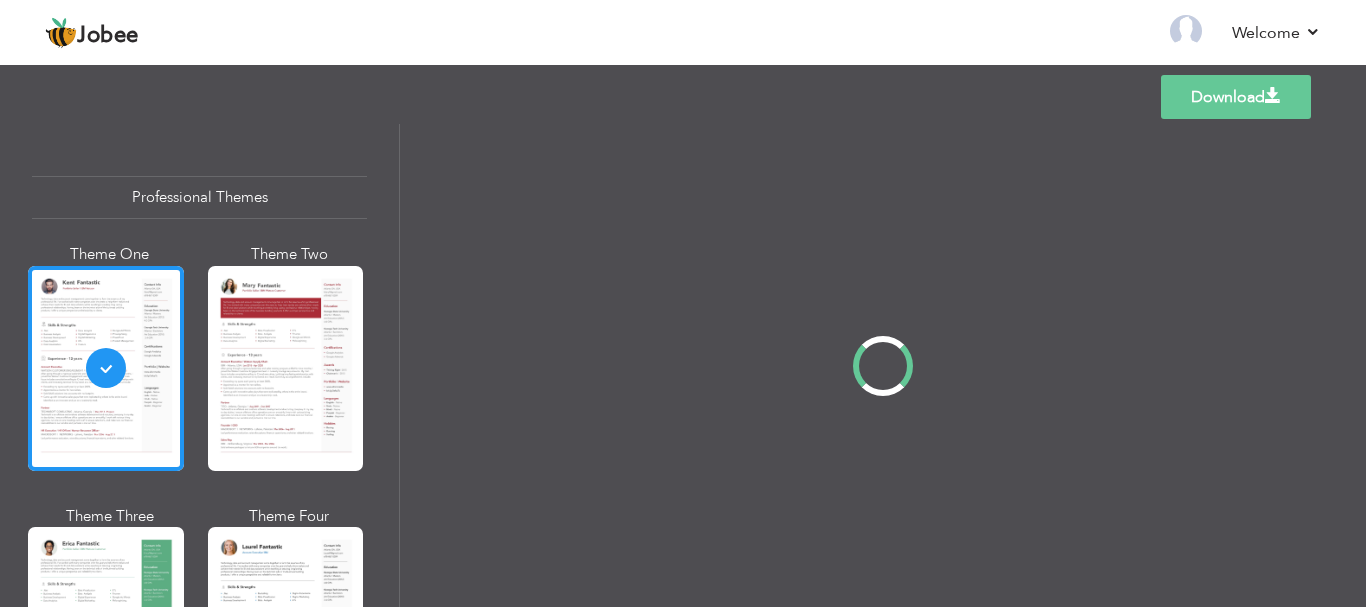 scroll, scrollTop: 0, scrollLeft: 0, axis: both 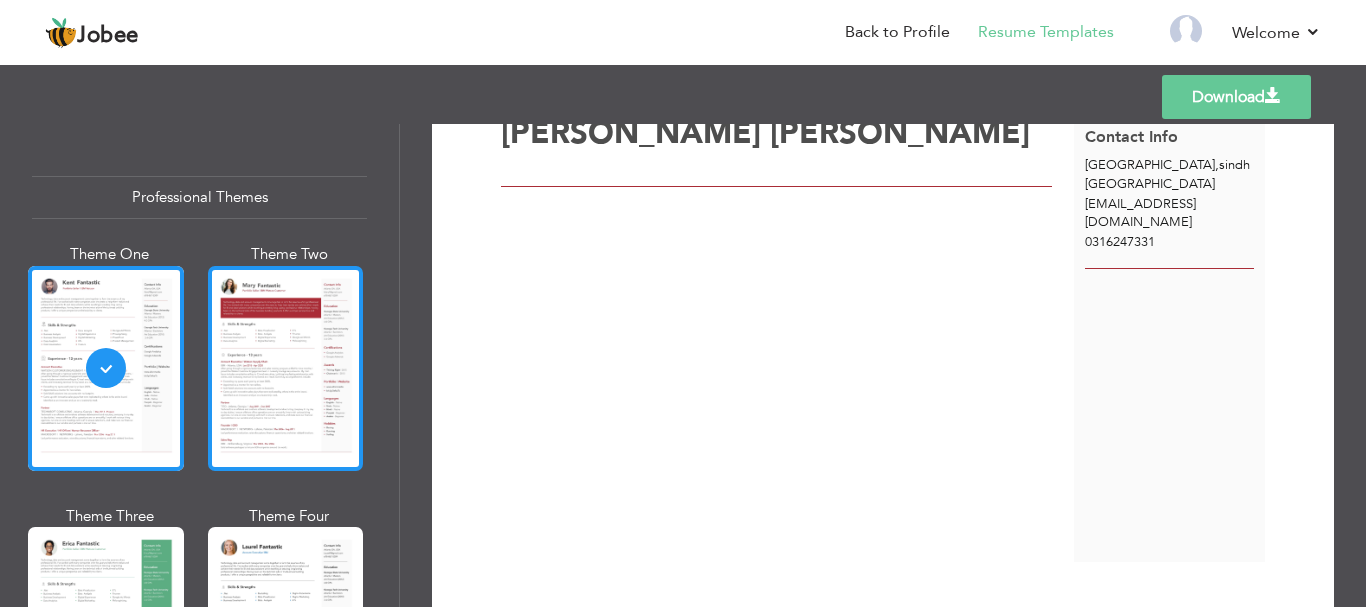 click at bounding box center [286, 368] 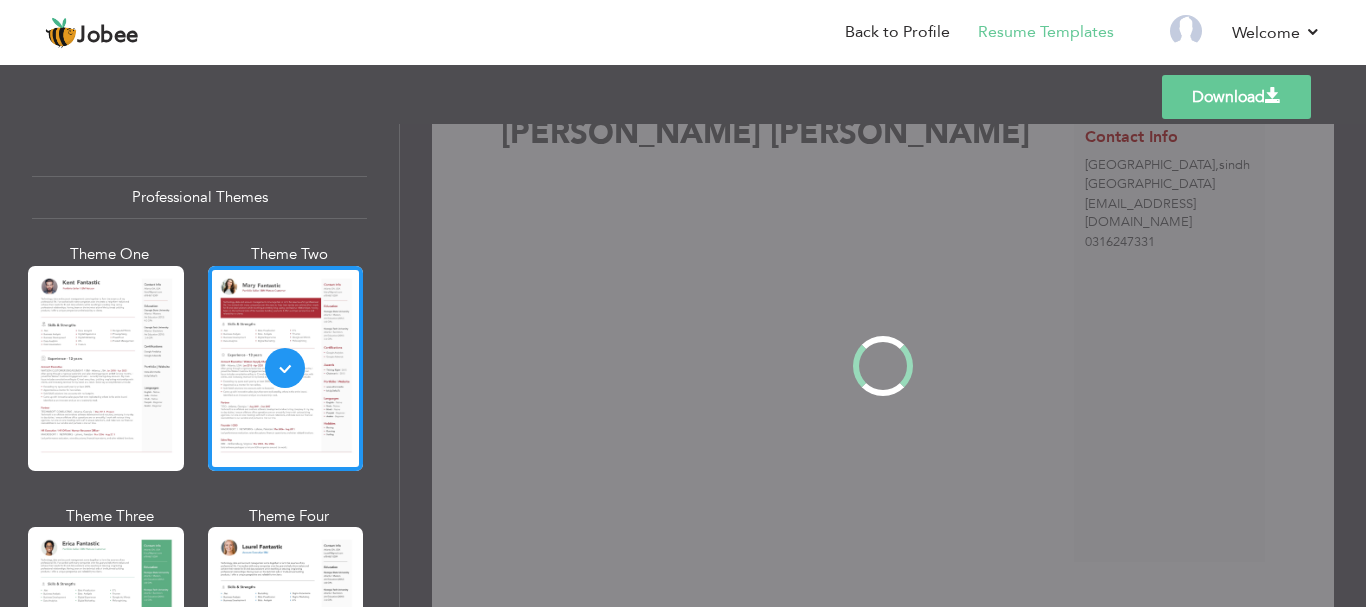 scroll, scrollTop: 0, scrollLeft: 0, axis: both 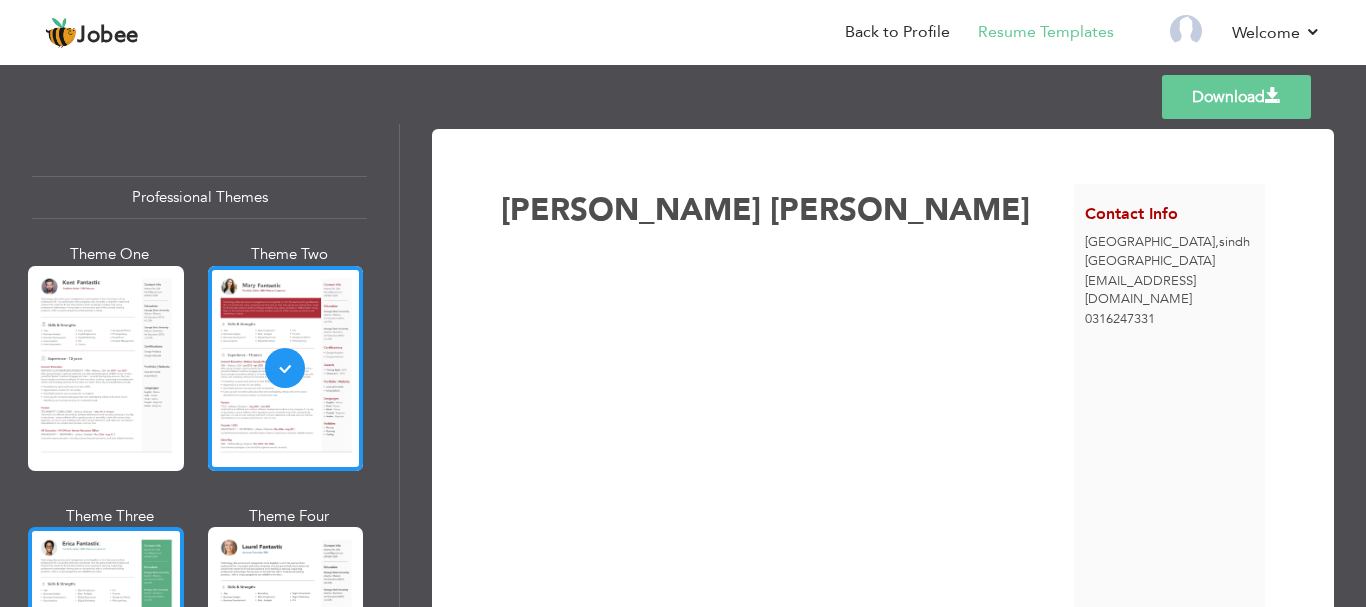 click at bounding box center [106, 629] 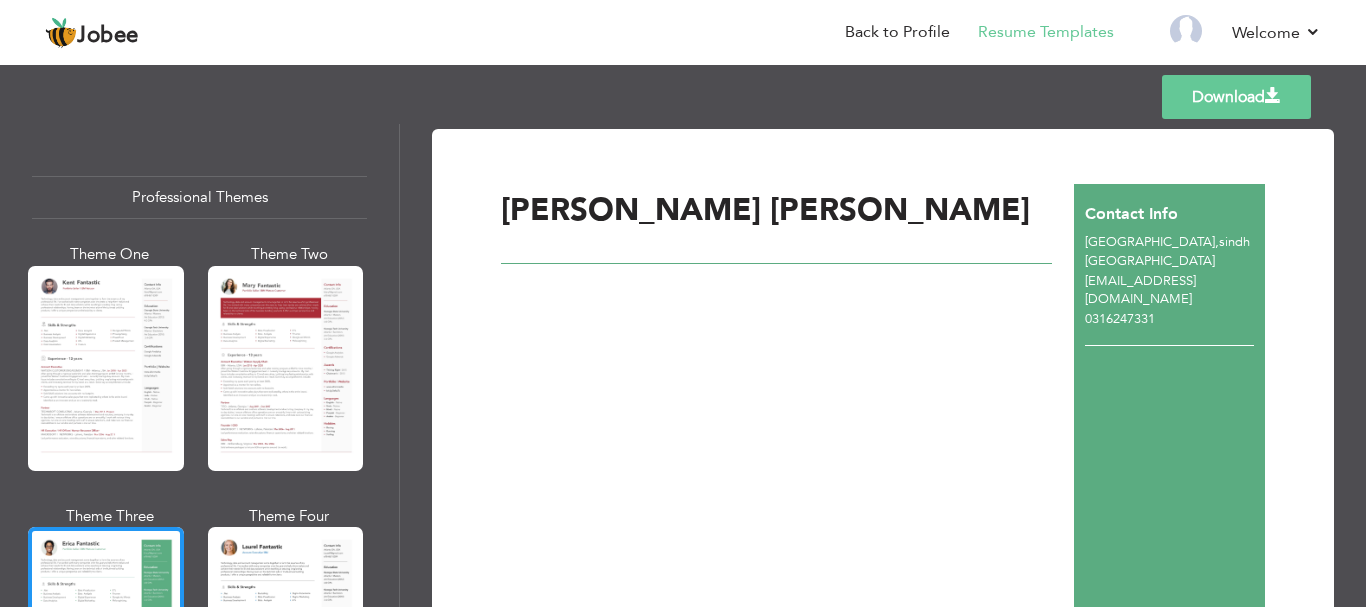 click on "Muhammad Ibrahim   Jilani" at bounding box center [787, 411] 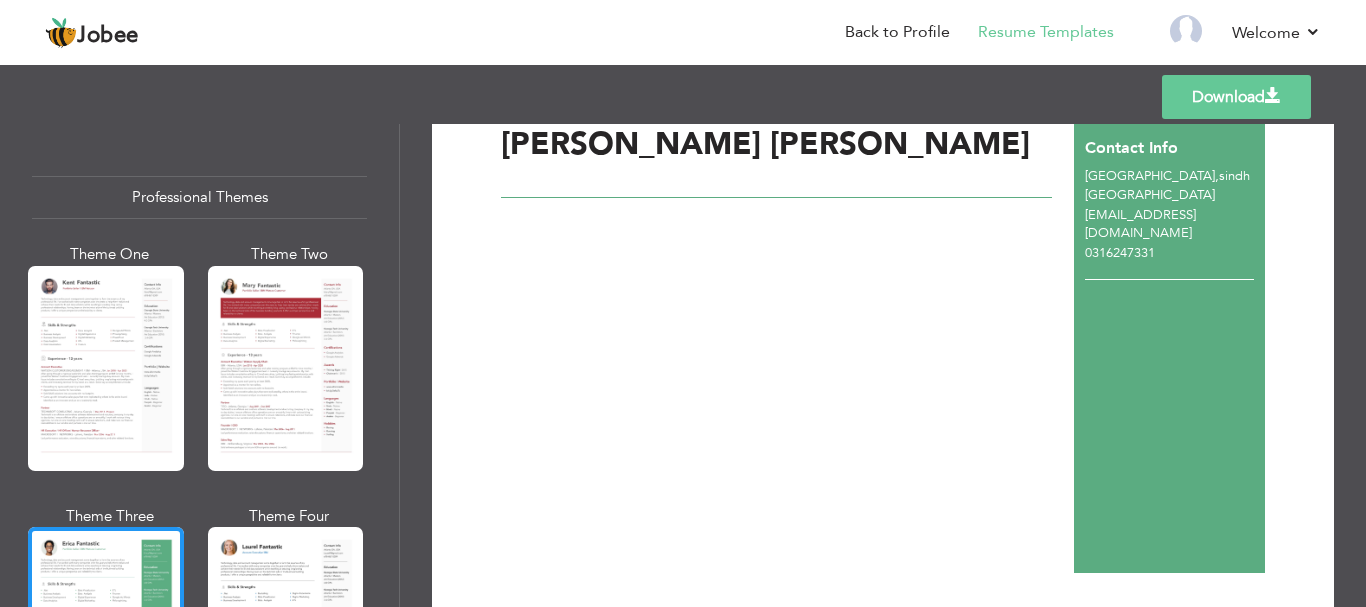 scroll, scrollTop: 129, scrollLeft: 0, axis: vertical 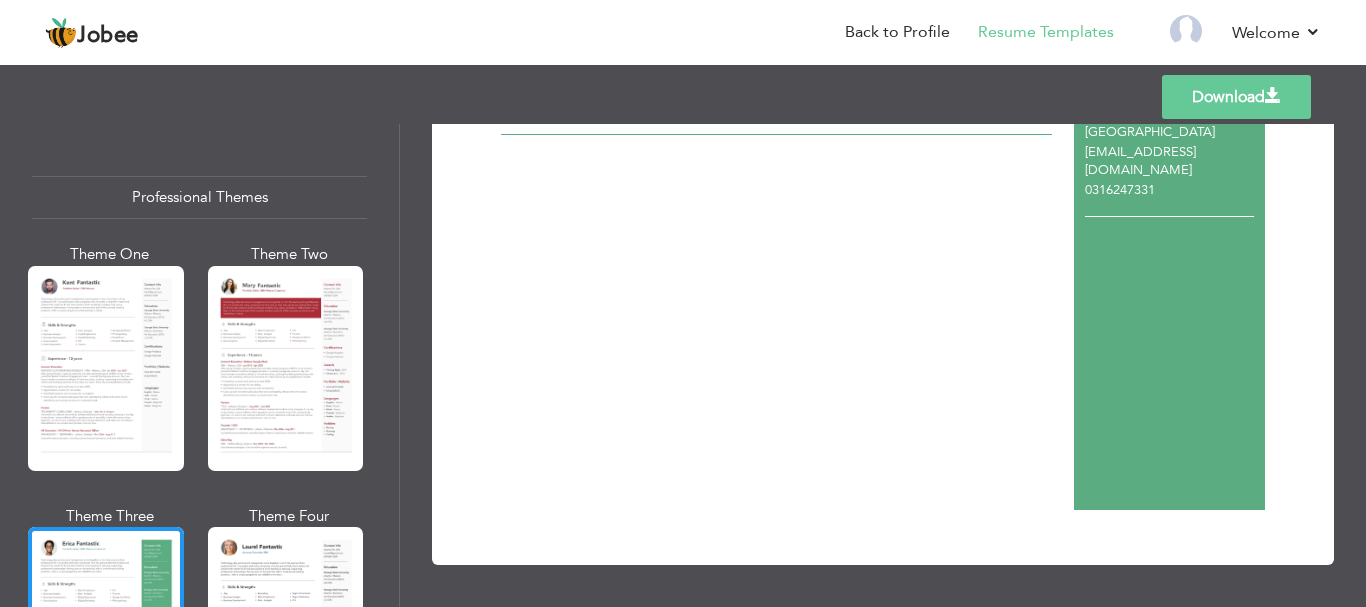 click on "Download" at bounding box center (1236, 97) 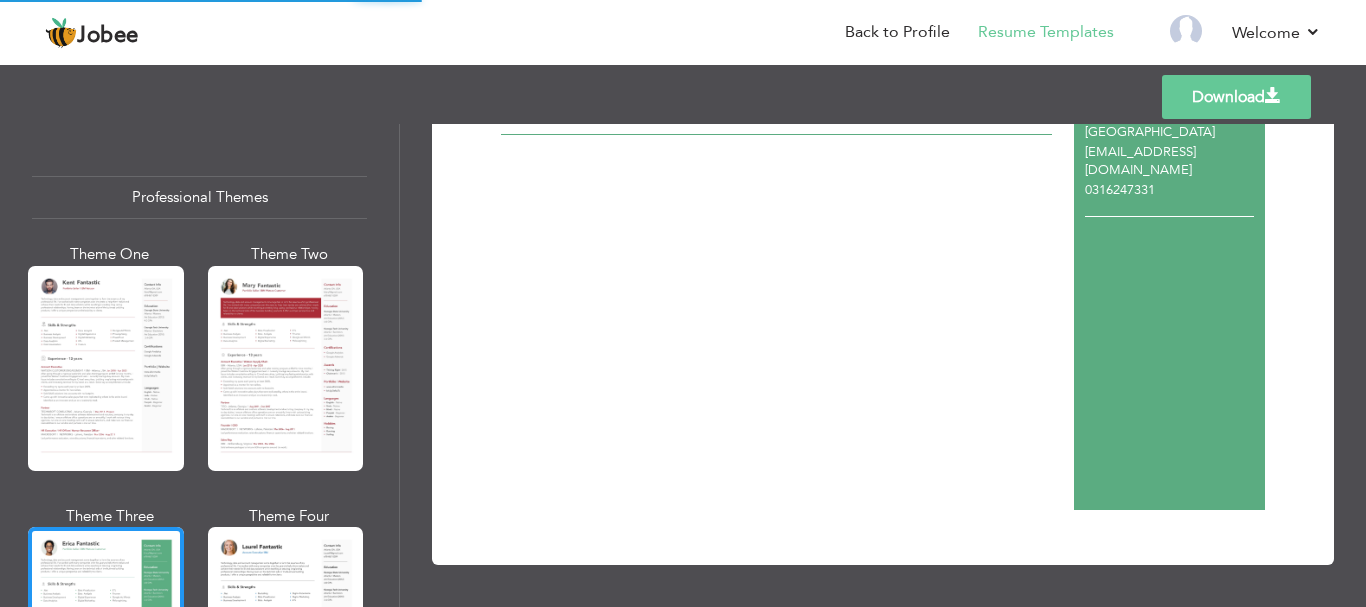 click on "Download" at bounding box center (1236, 97) 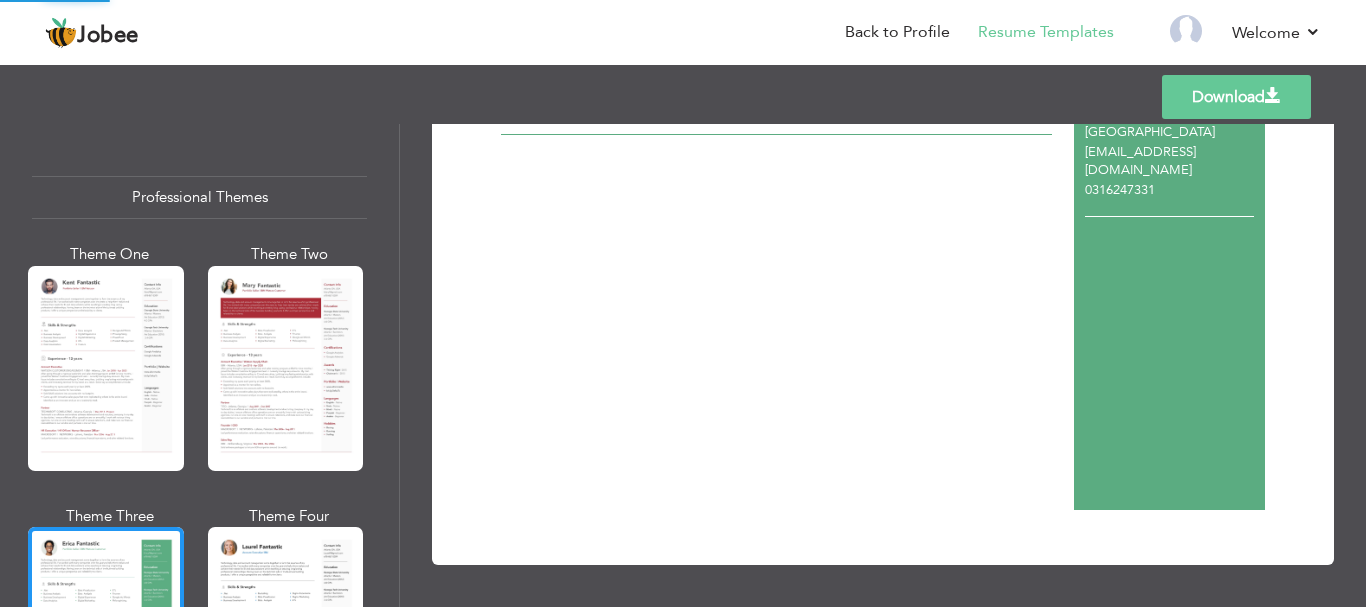 click on "Muhammad Ibrahim   Jilani" at bounding box center [787, 282] 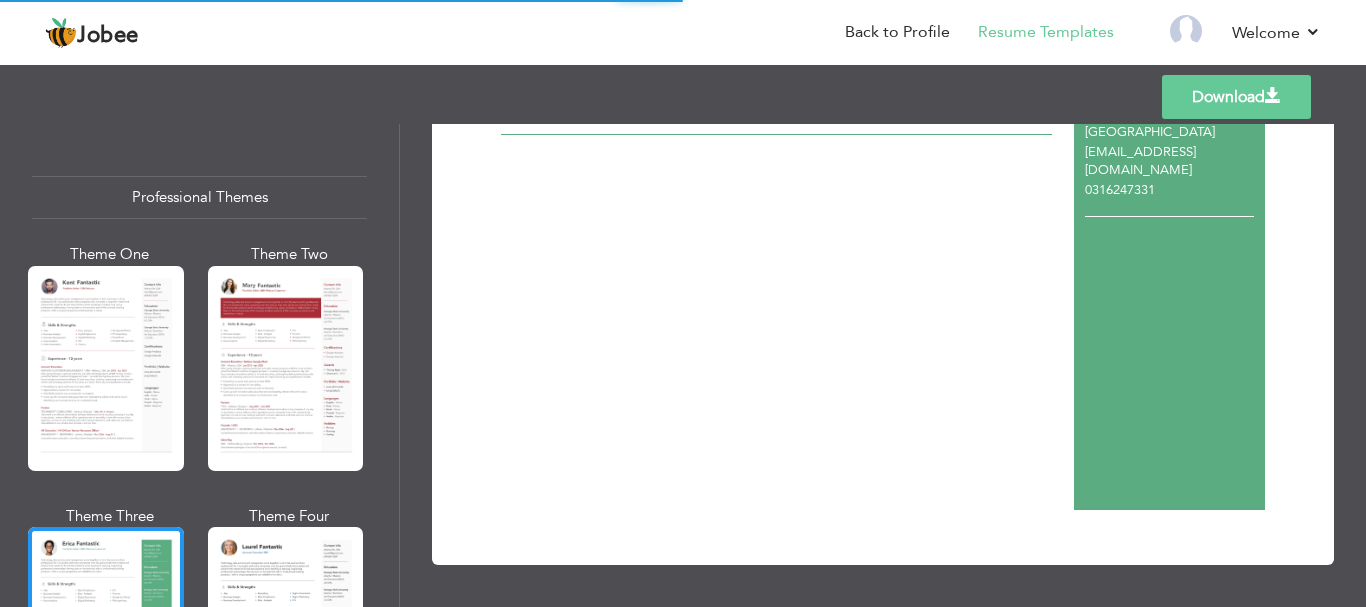 click on "Muhammad Ibrahim   Jilani" at bounding box center (787, 282) 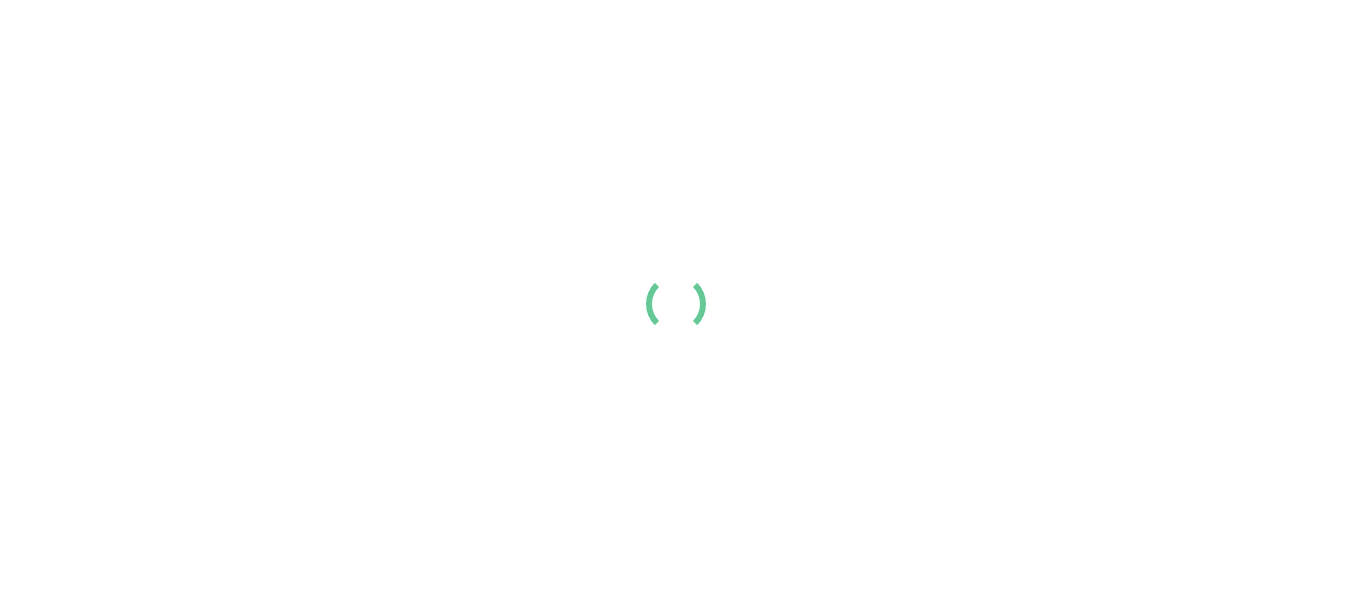 scroll, scrollTop: 0, scrollLeft: 0, axis: both 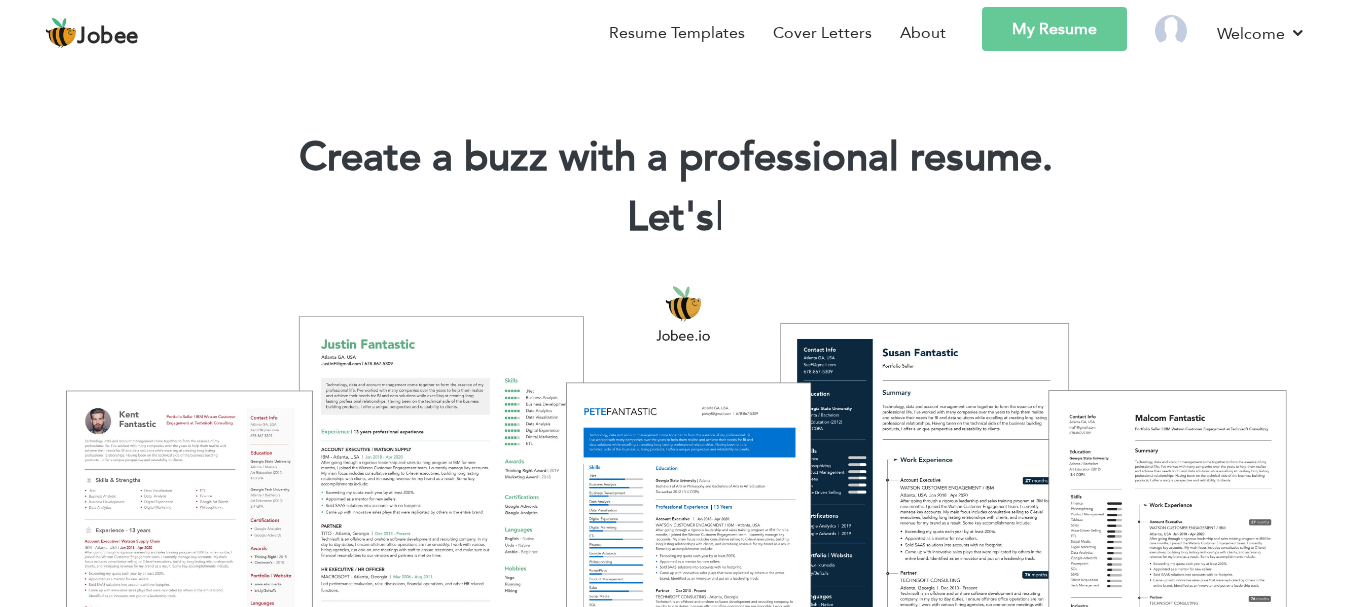 click on "My Resume" at bounding box center [1054, 29] 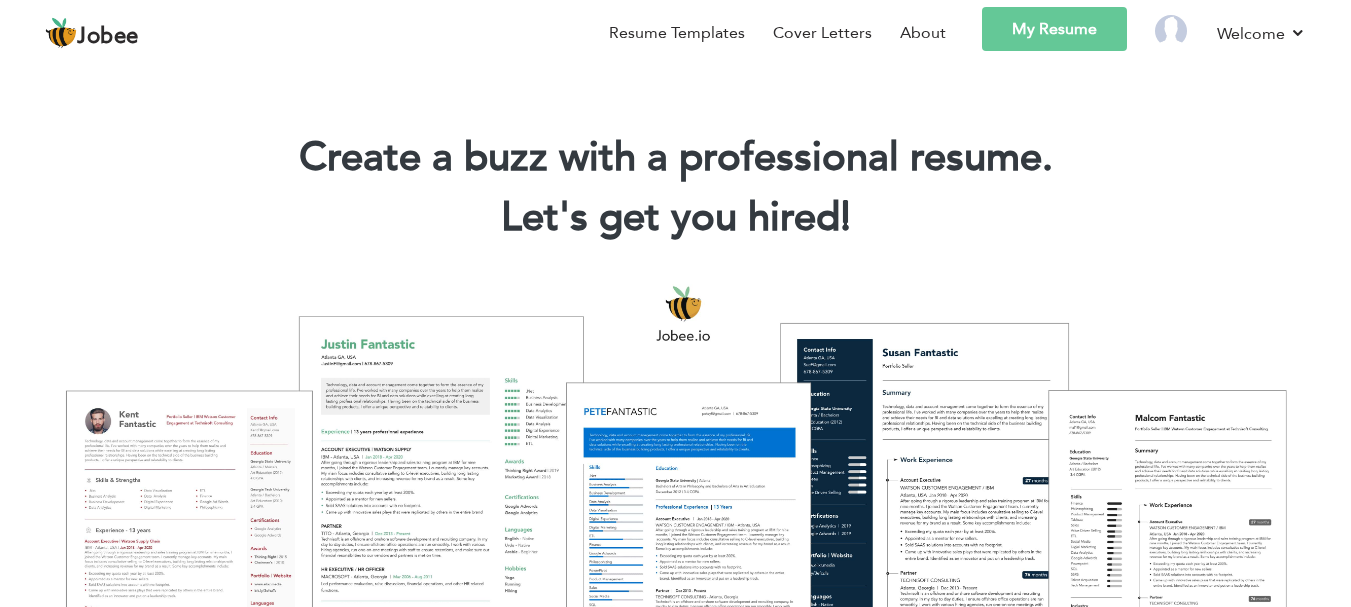 click on "My Resume" at bounding box center (1054, 29) 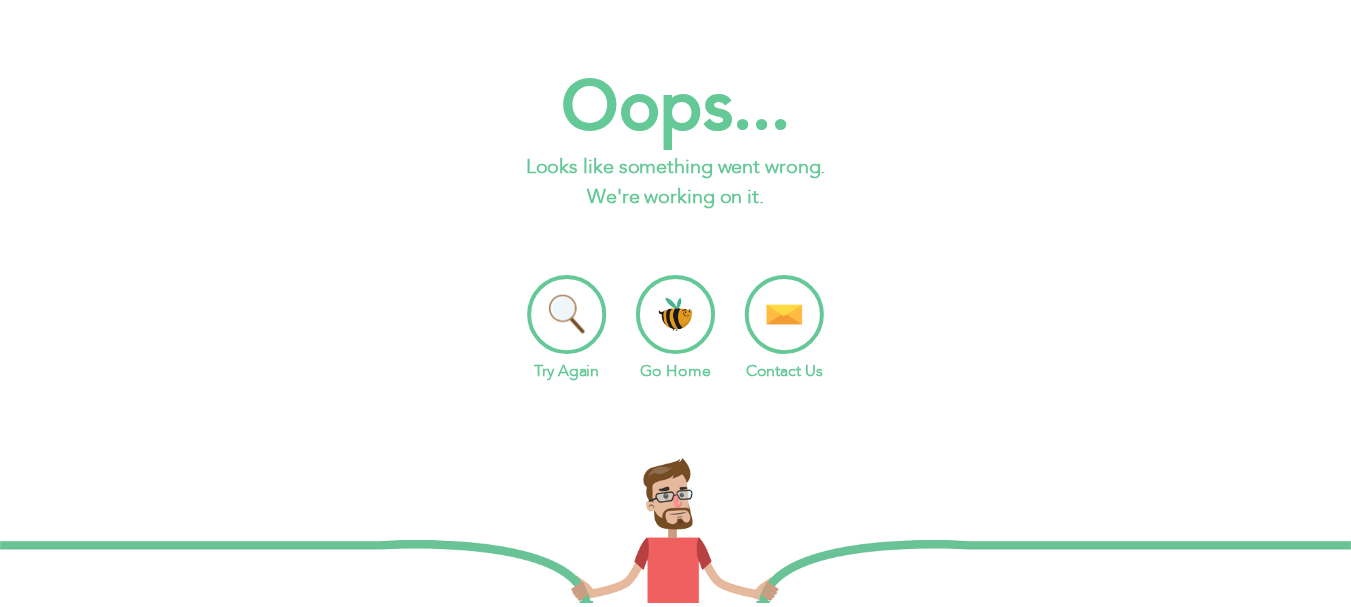 scroll, scrollTop: 0, scrollLeft: 0, axis: both 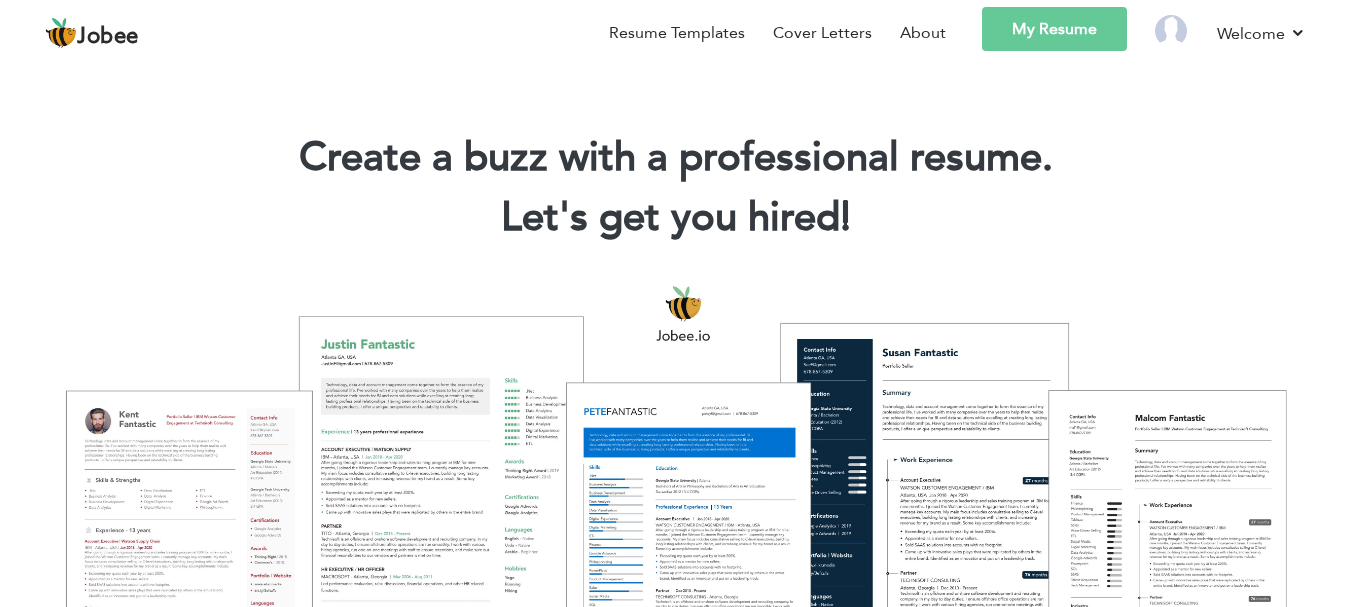 click at bounding box center [675, 493] 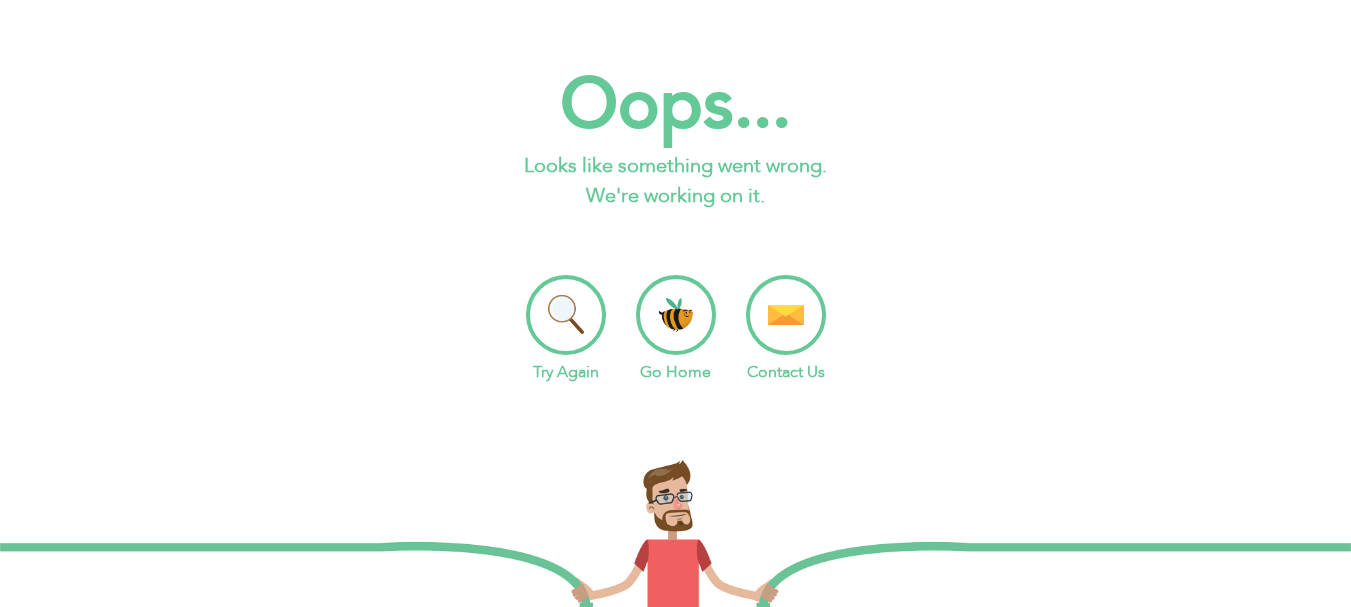 scroll, scrollTop: 0, scrollLeft: 0, axis: both 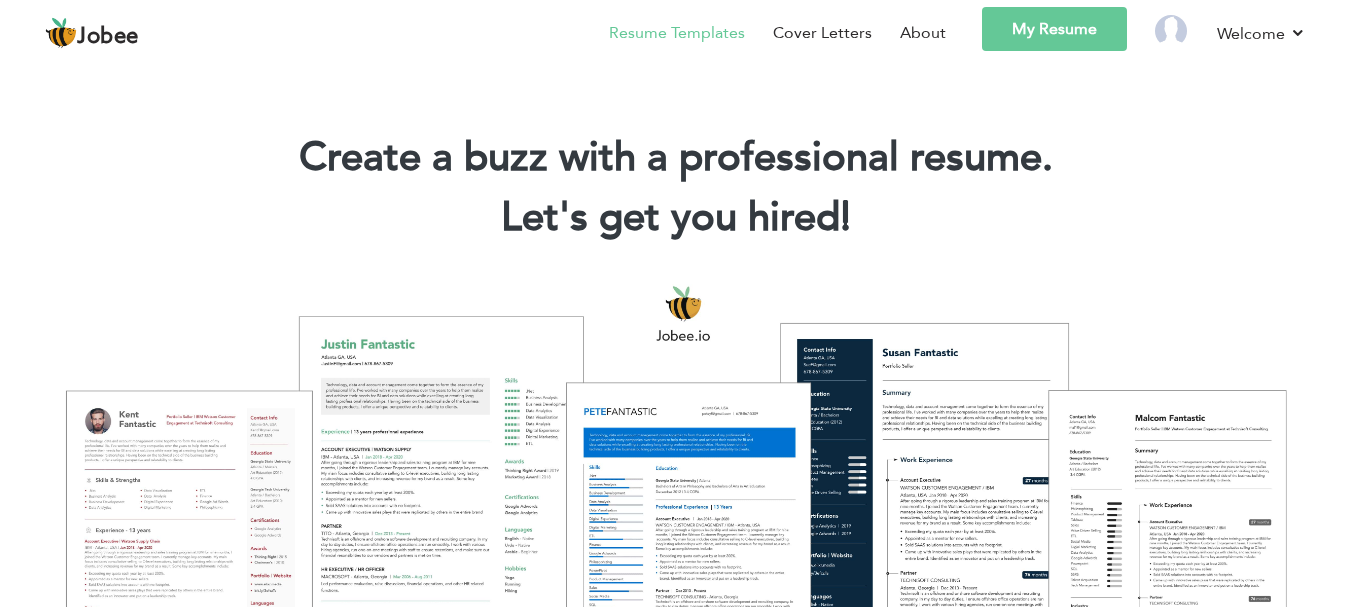 click on "Resume Templates" at bounding box center [677, 33] 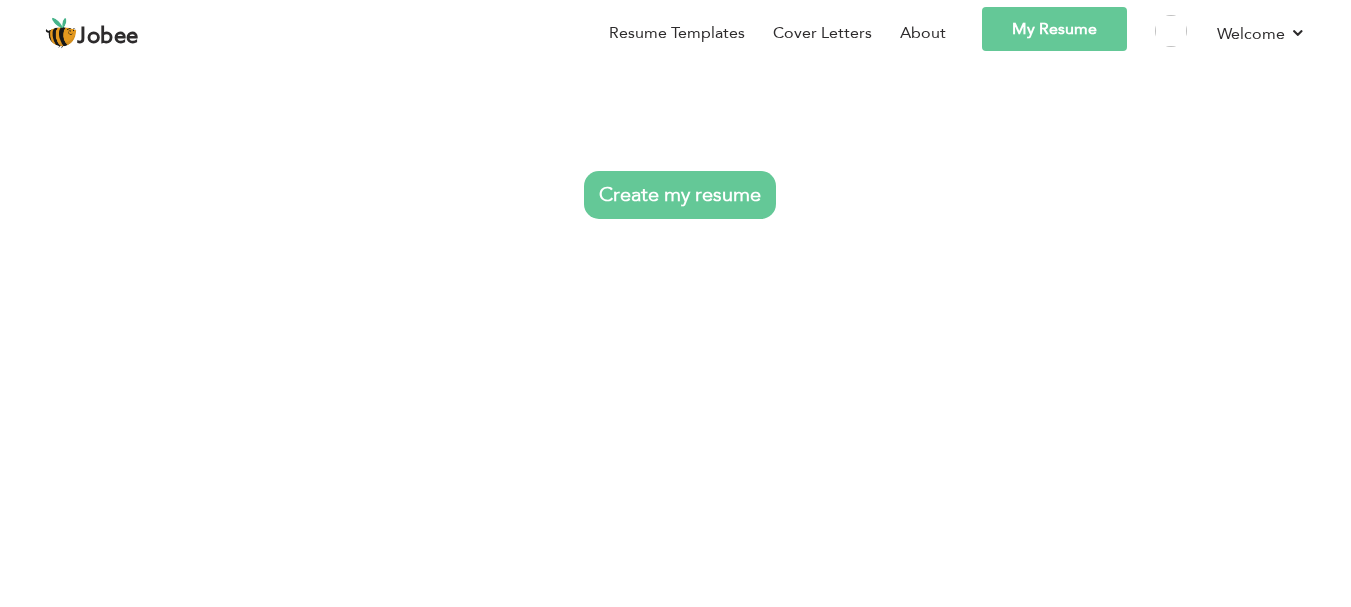 click on "Create my resume" at bounding box center [680, 195] 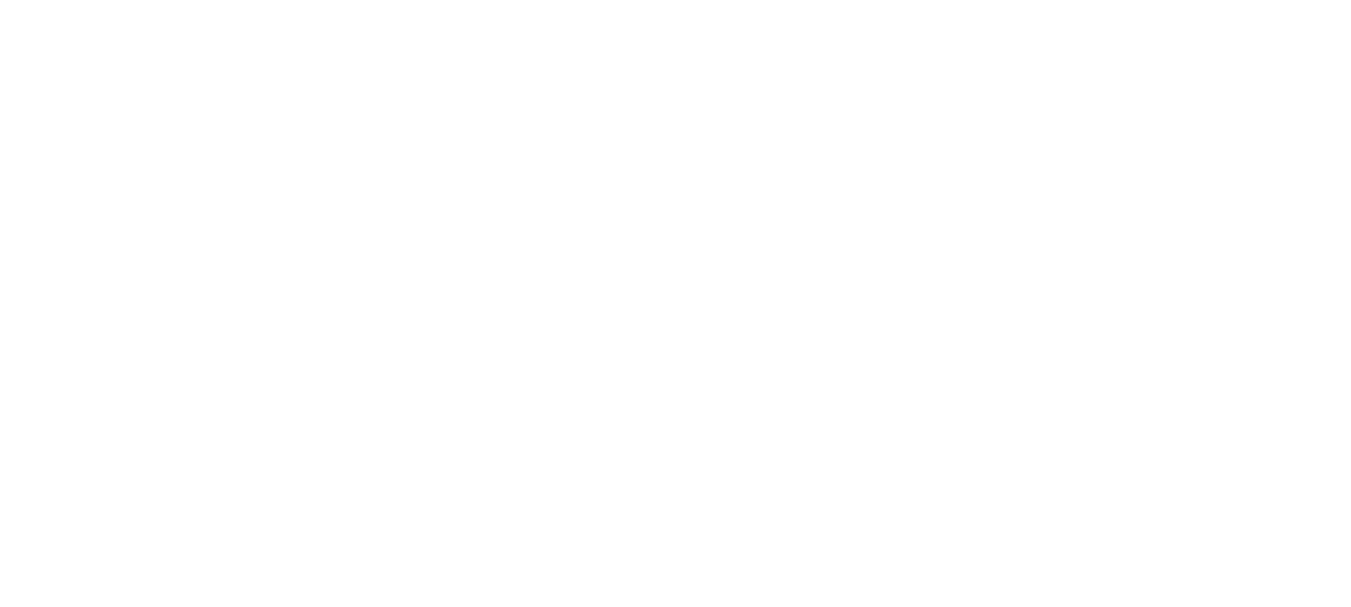 scroll, scrollTop: 0, scrollLeft: 0, axis: both 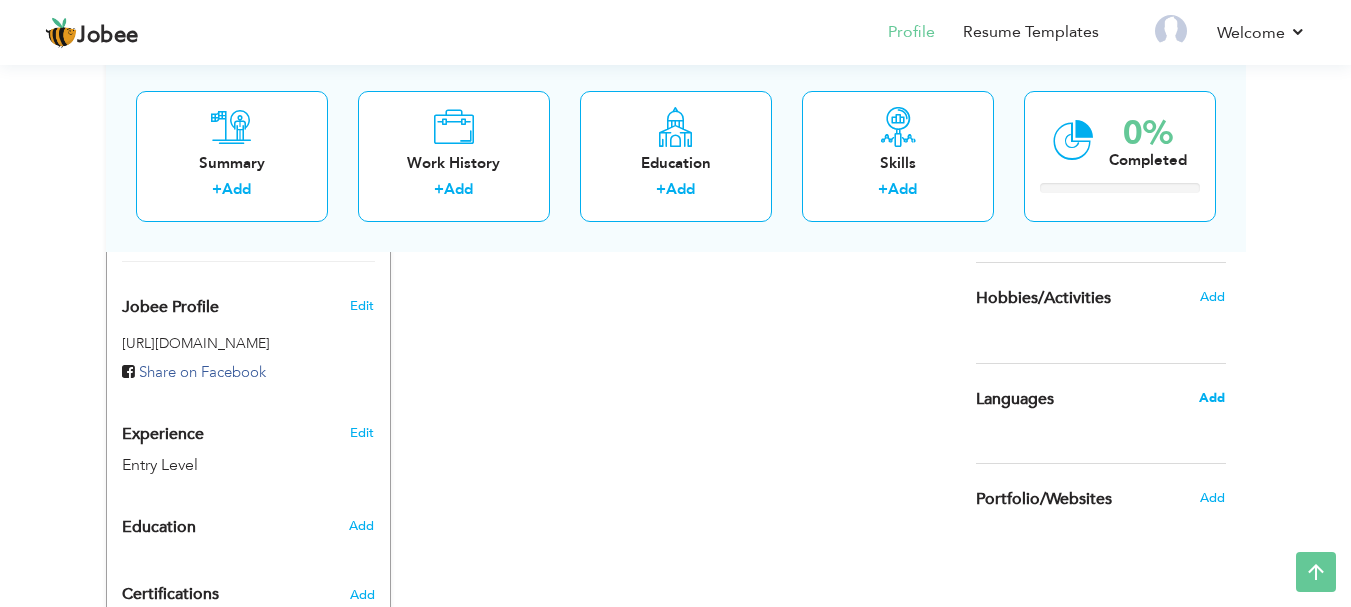 click on "Add" at bounding box center [1212, 398] 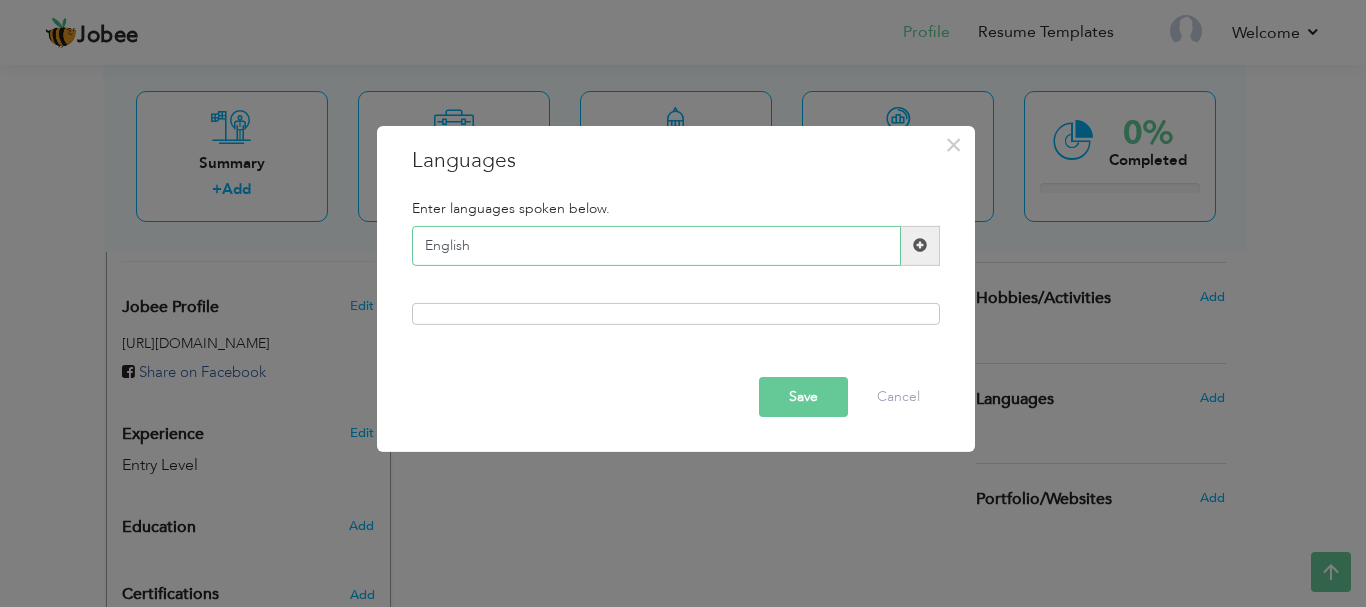 type on "English" 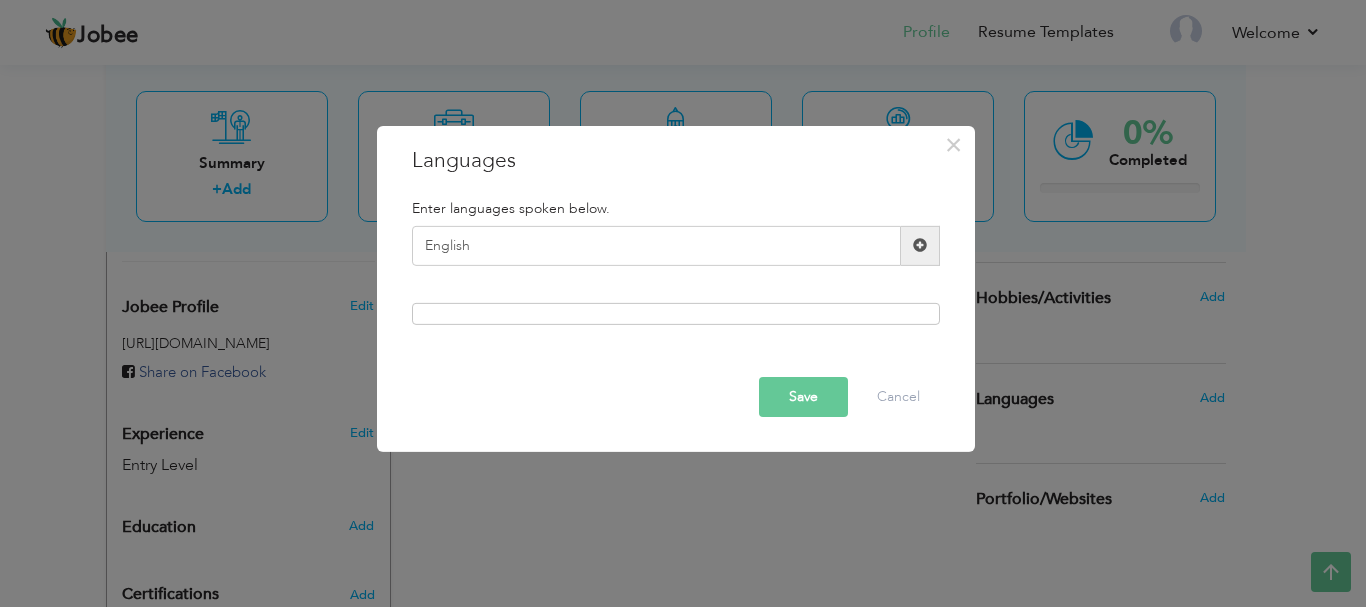 click at bounding box center (676, 314) 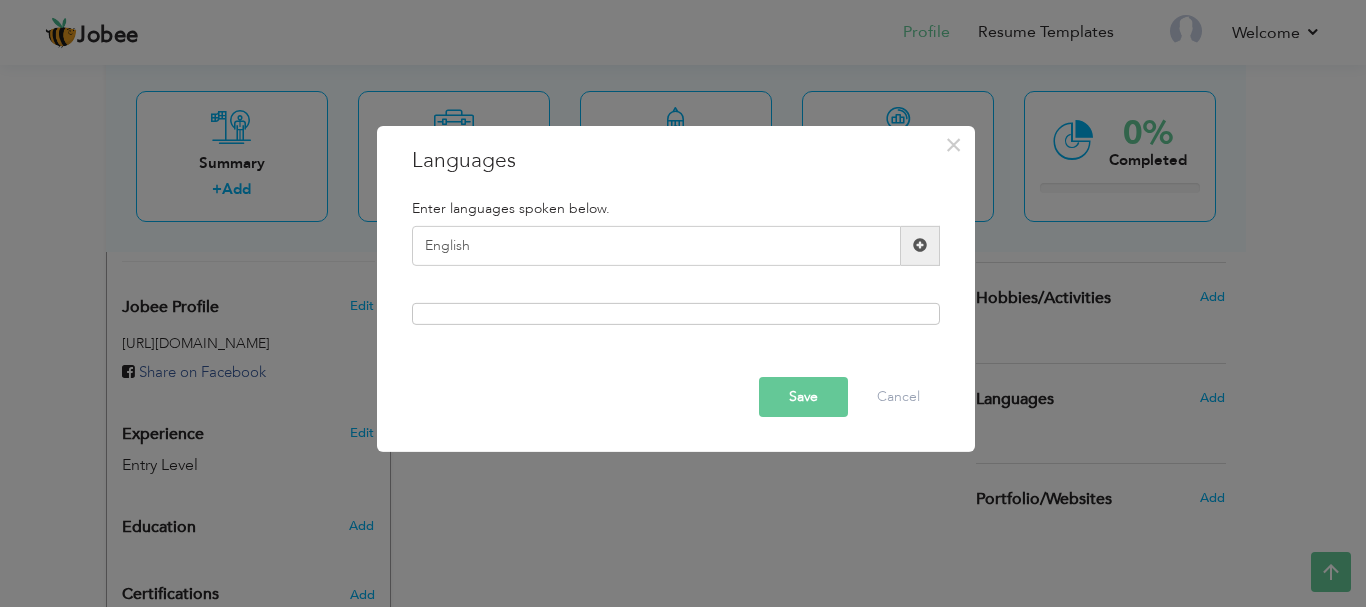 click at bounding box center (920, 245) 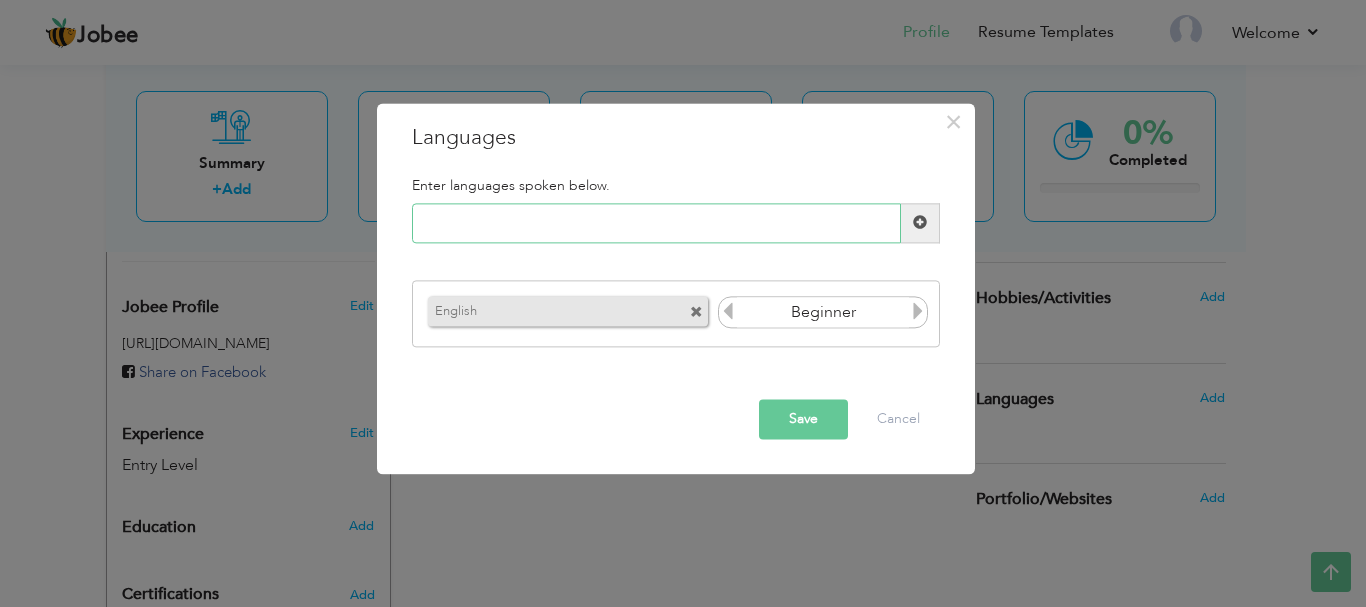 click at bounding box center [656, 223] 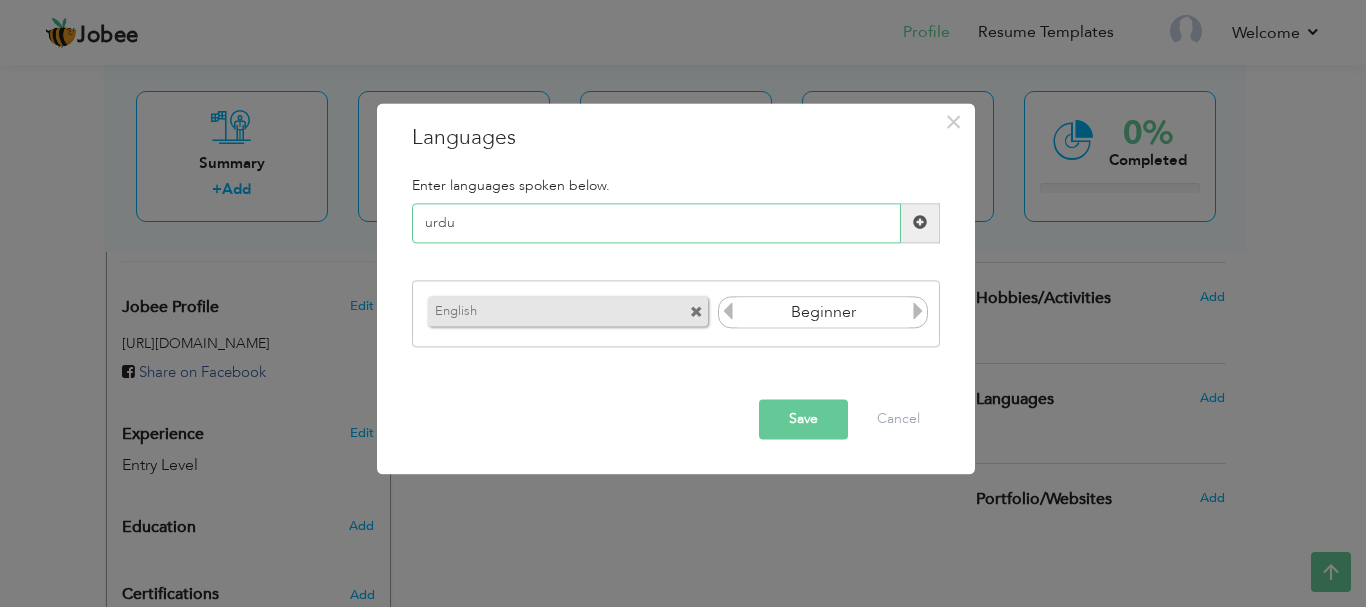 type on "urdu" 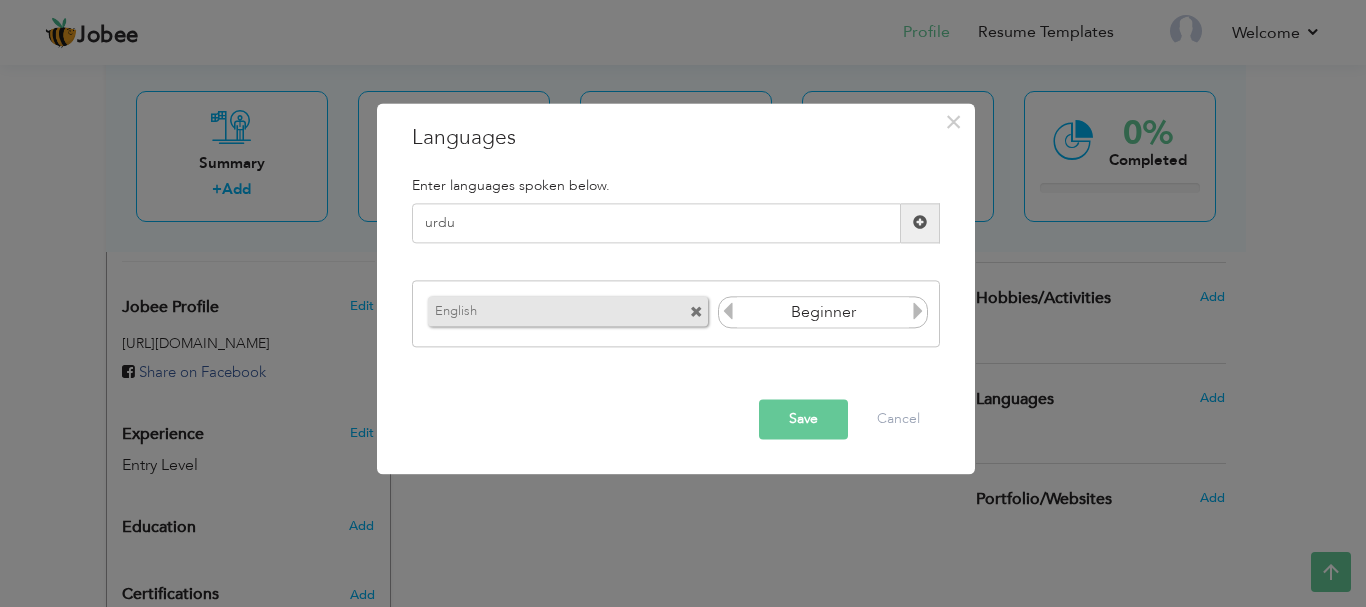 click at bounding box center [918, 312] 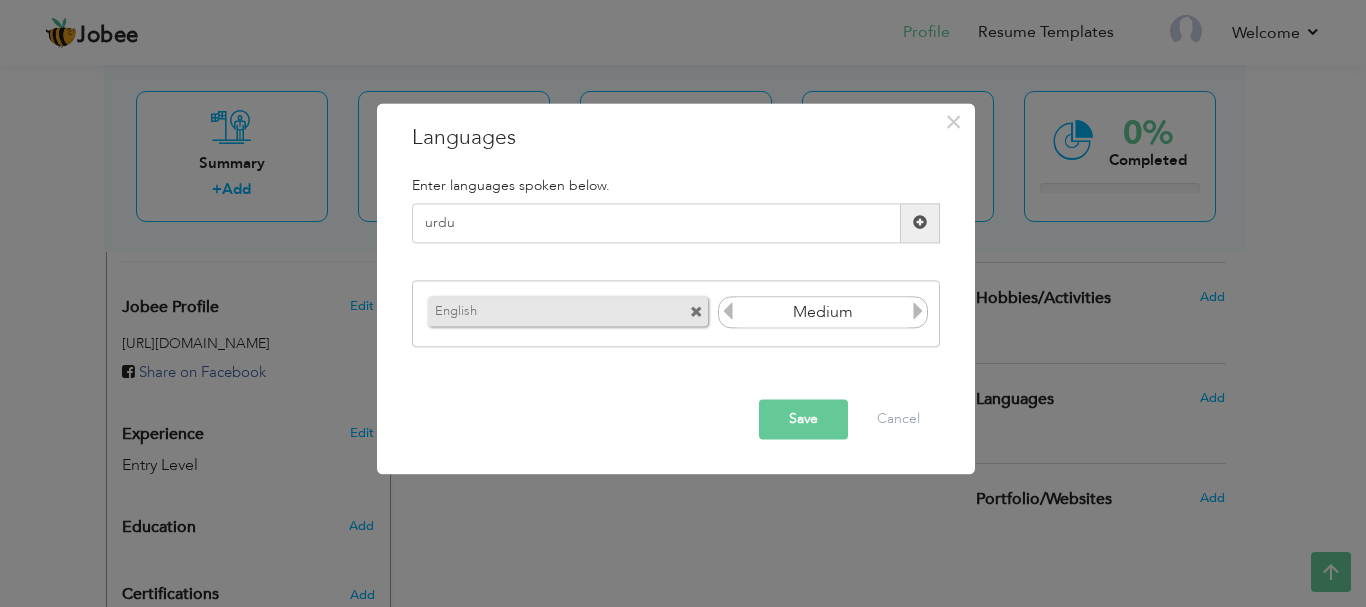 click at bounding box center (918, 312) 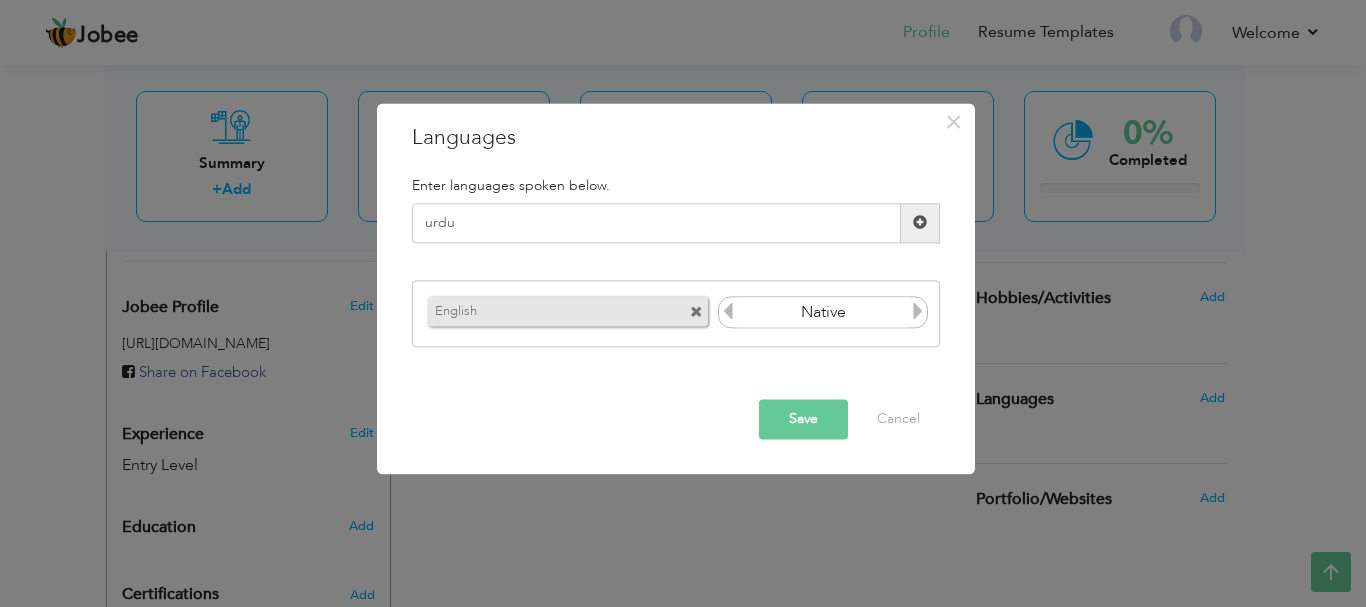 click at bounding box center (728, 312) 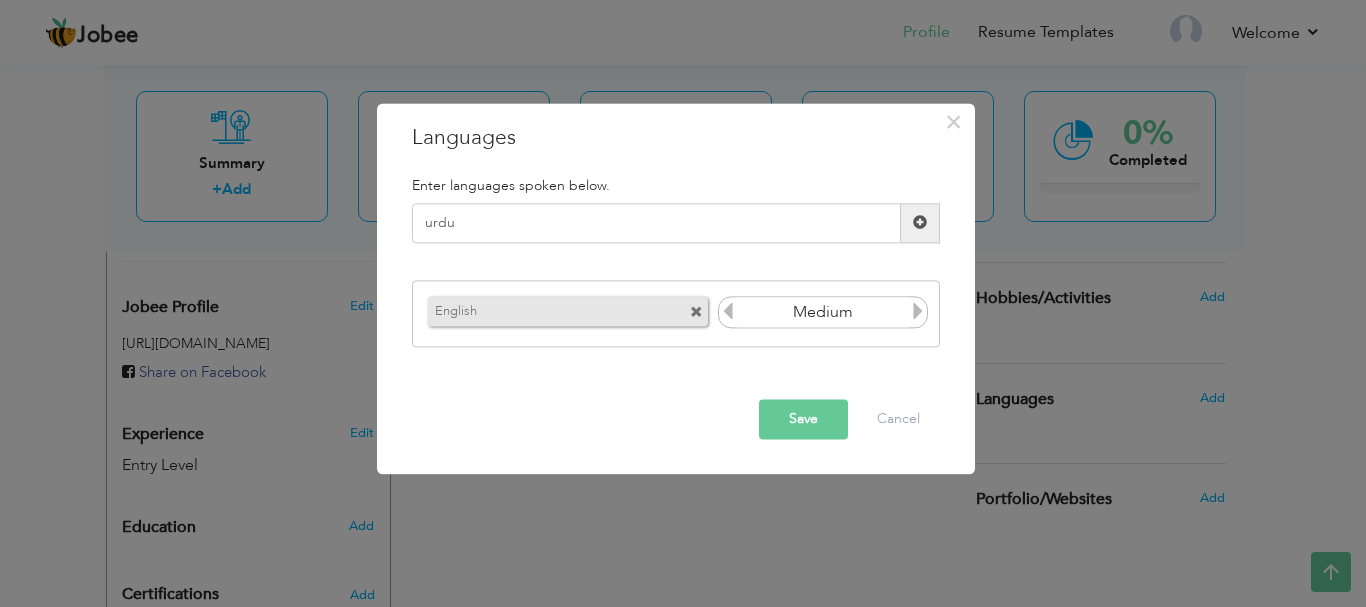 click on "Save" at bounding box center [803, 419] 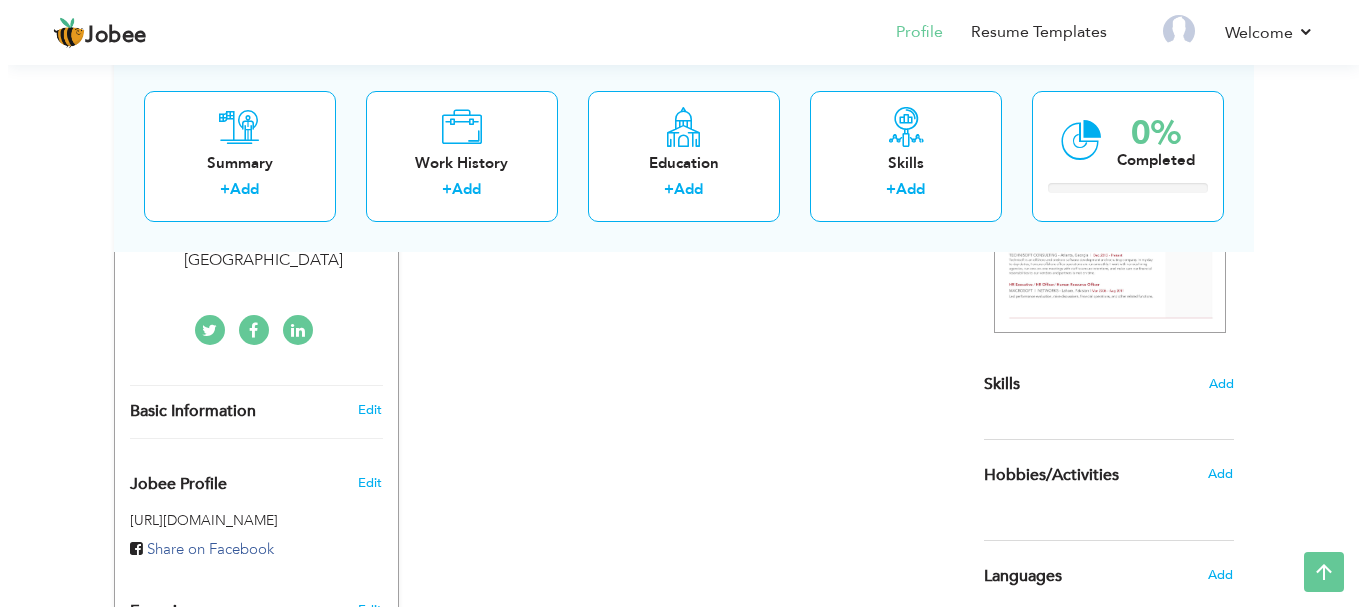 scroll, scrollTop: 340, scrollLeft: 0, axis: vertical 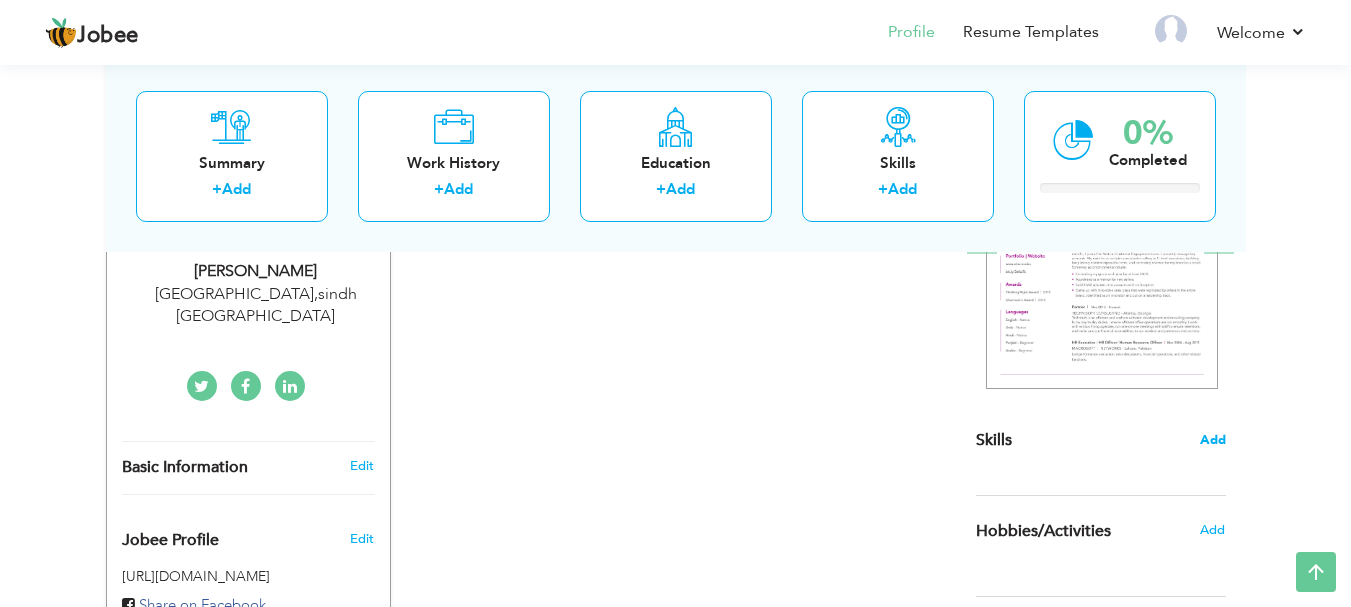 click on "Add" at bounding box center (1213, 440) 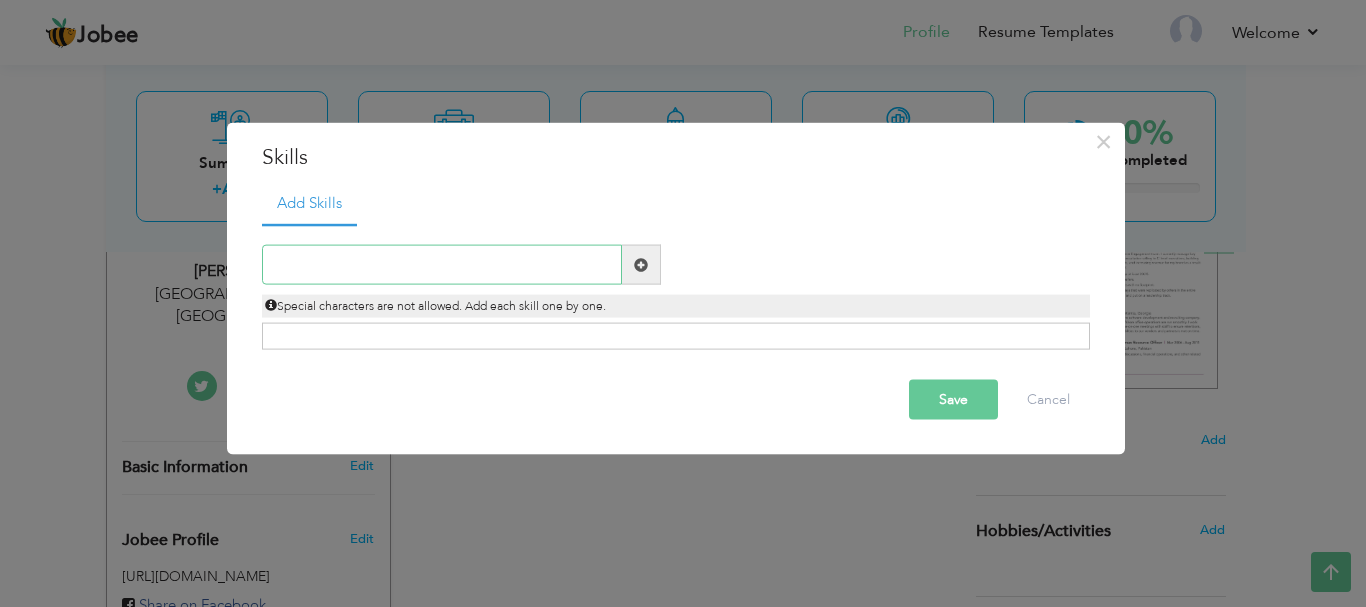 paste on "Digital Product Sales  Graphic Design Promotion  S" 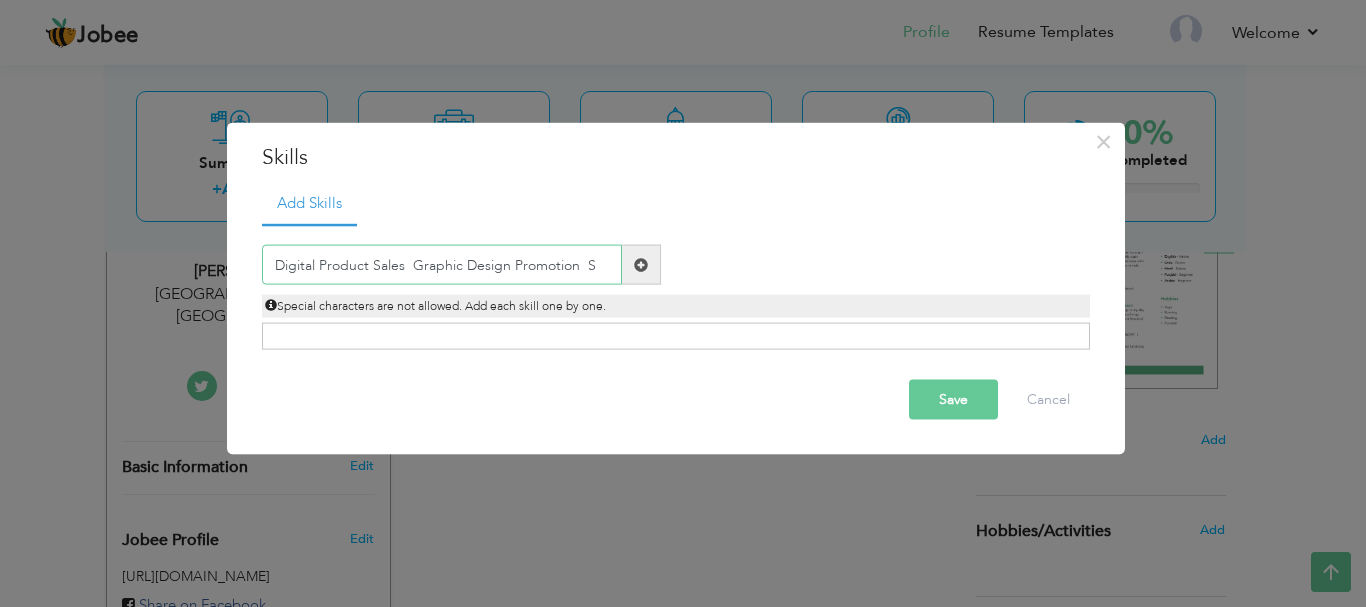 type on "Digital Product Sales  Graphic Design Promotion  S" 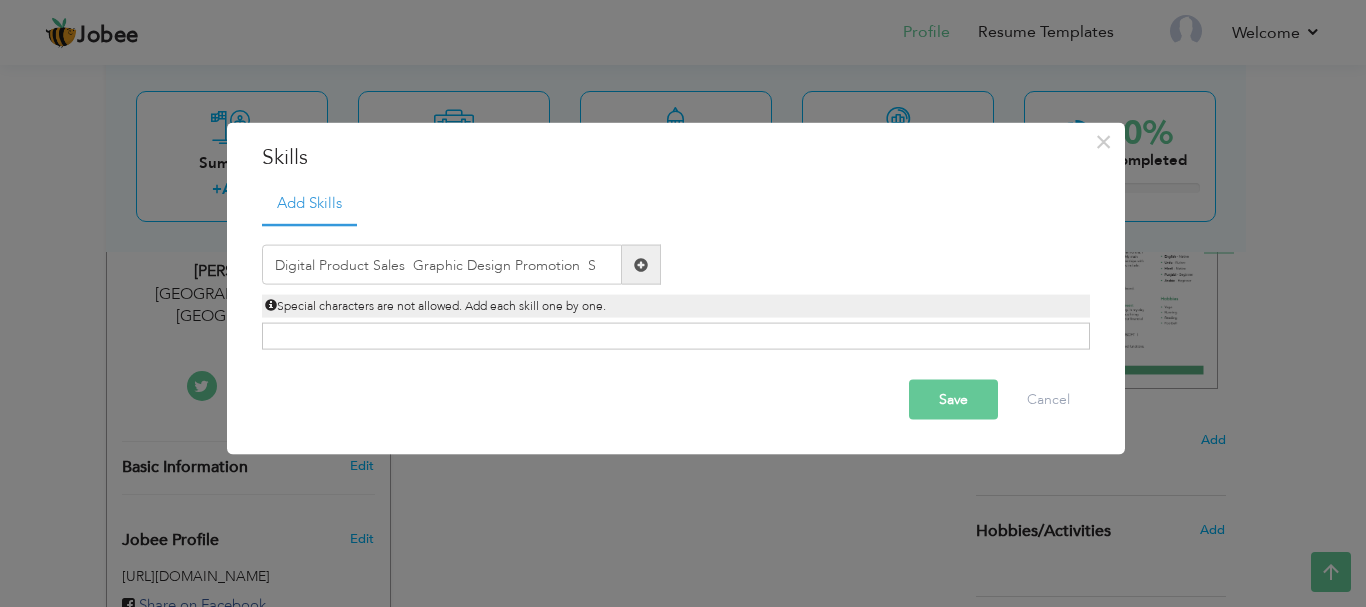 click on "Save" at bounding box center [953, 400] 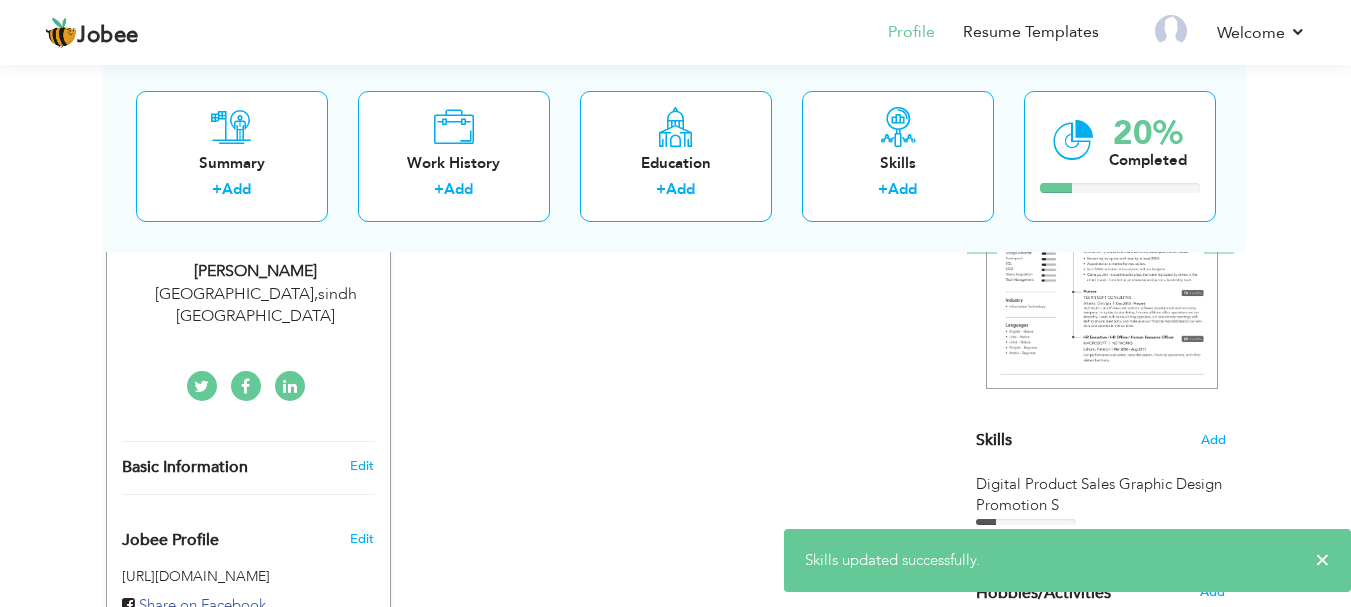 click on "Digital Product Sales  Graphic Design Promotion  S" at bounding box center [1101, 495] 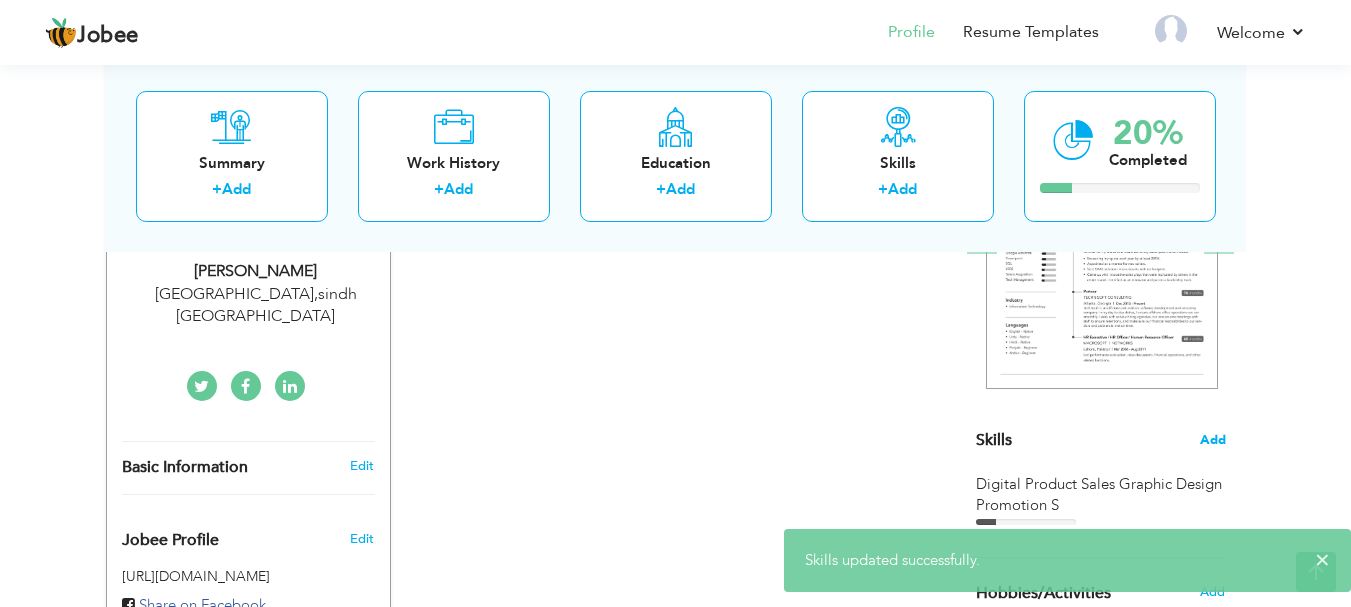 click on "Skills
Add" at bounding box center [1101, 244] 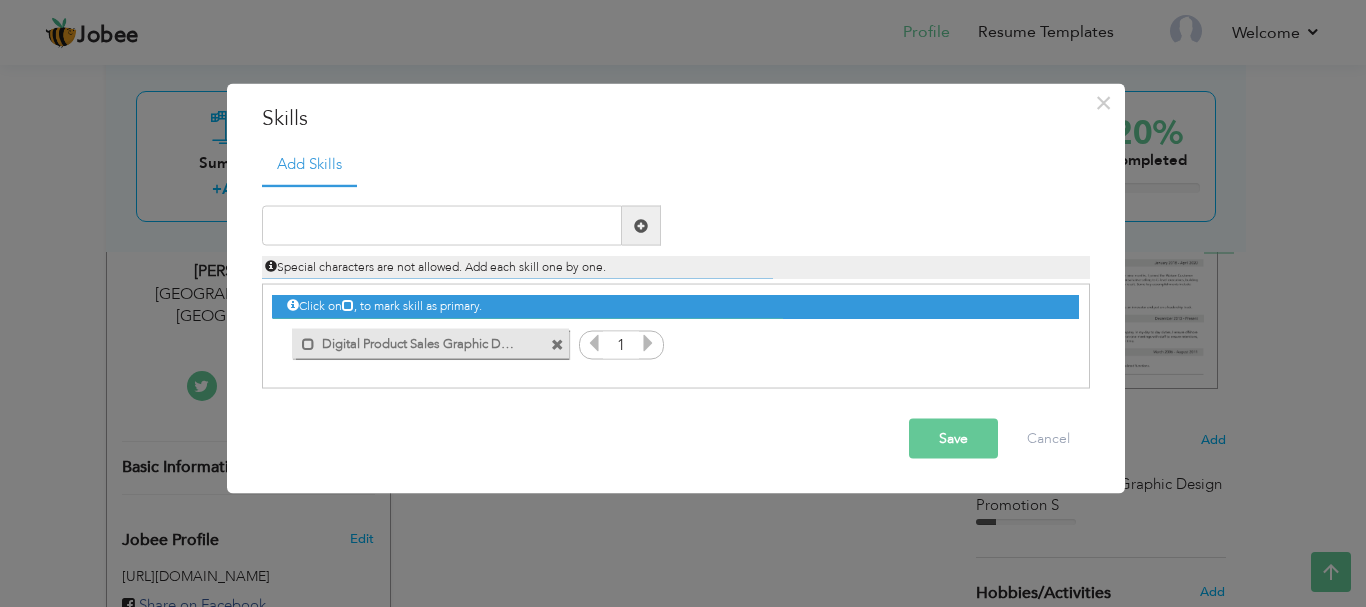 click at bounding box center [348, 305] 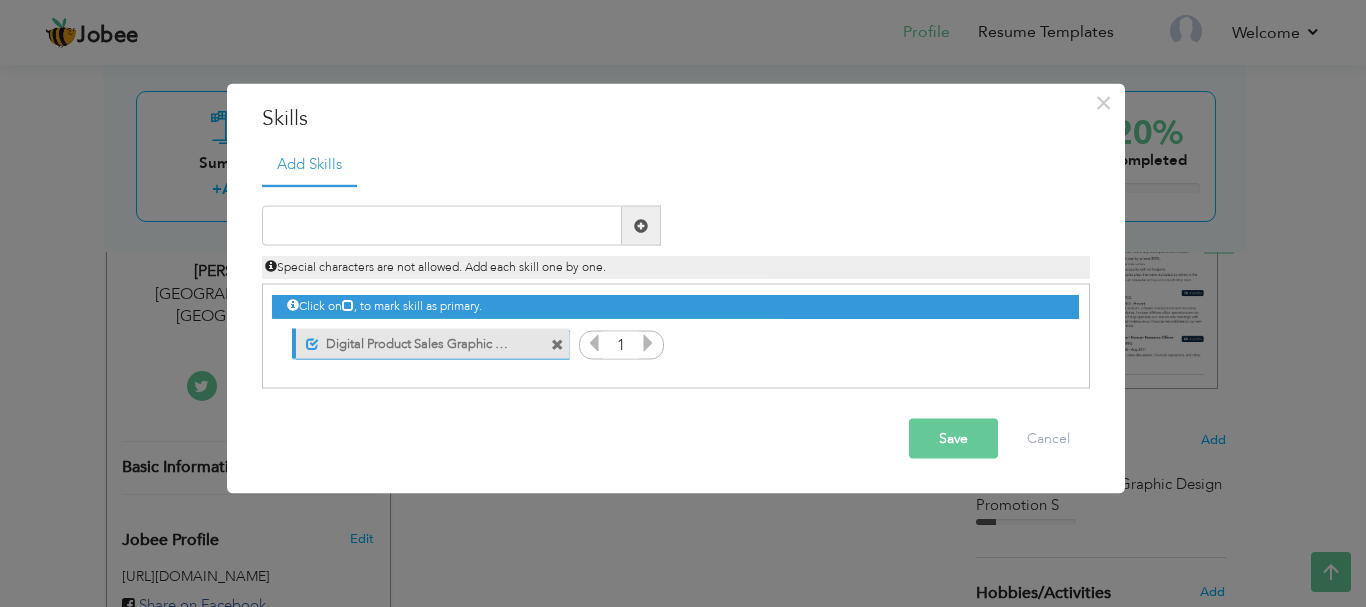 click at bounding box center (648, 343) 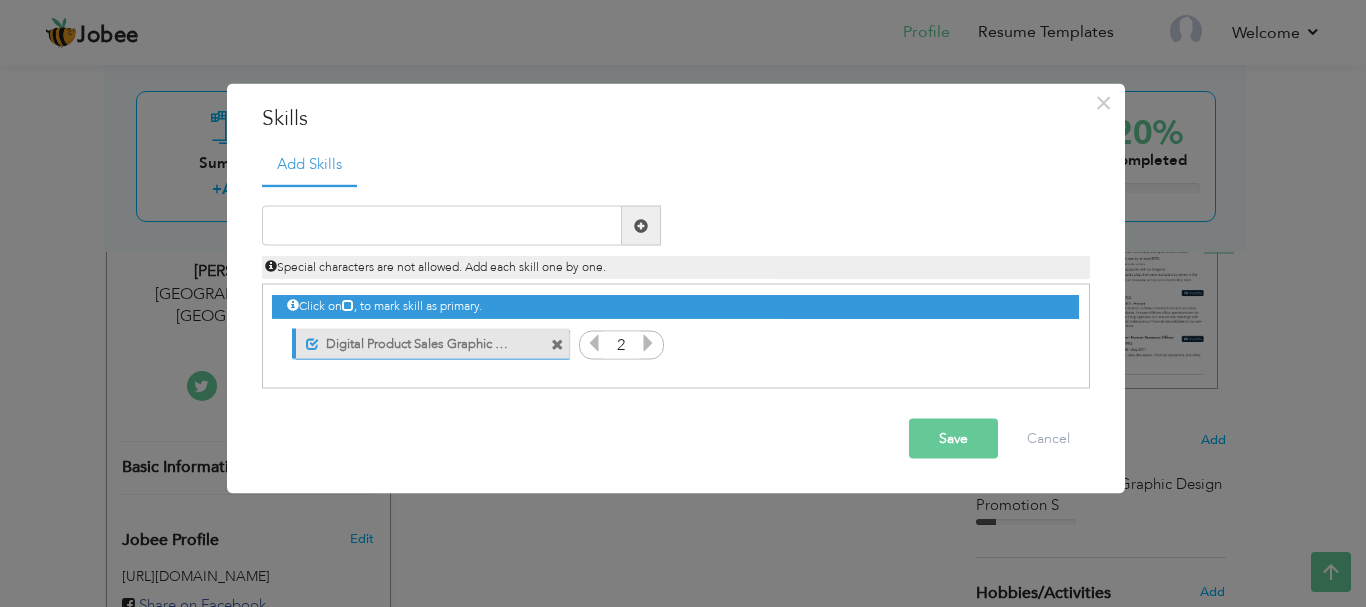 click at bounding box center (648, 343) 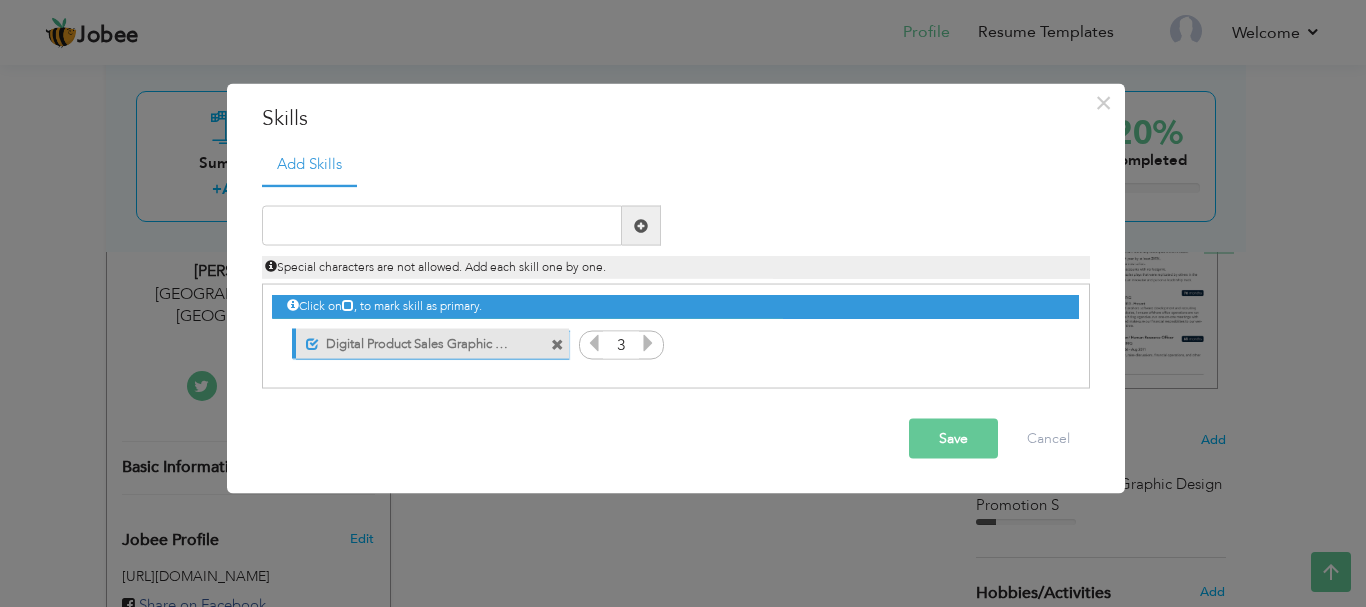 drag, startPoint x: 646, startPoint y: 351, endPoint x: 566, endPoint y: 346, distance: 80.1561 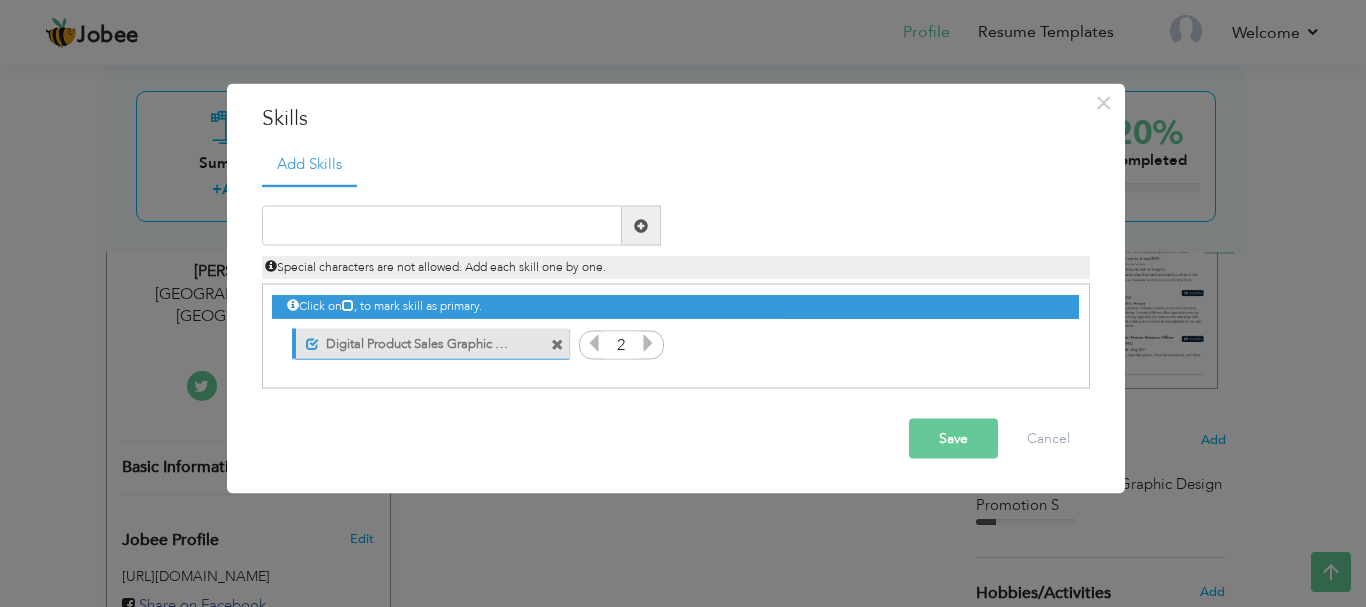 click at bounding box center (557, 344) 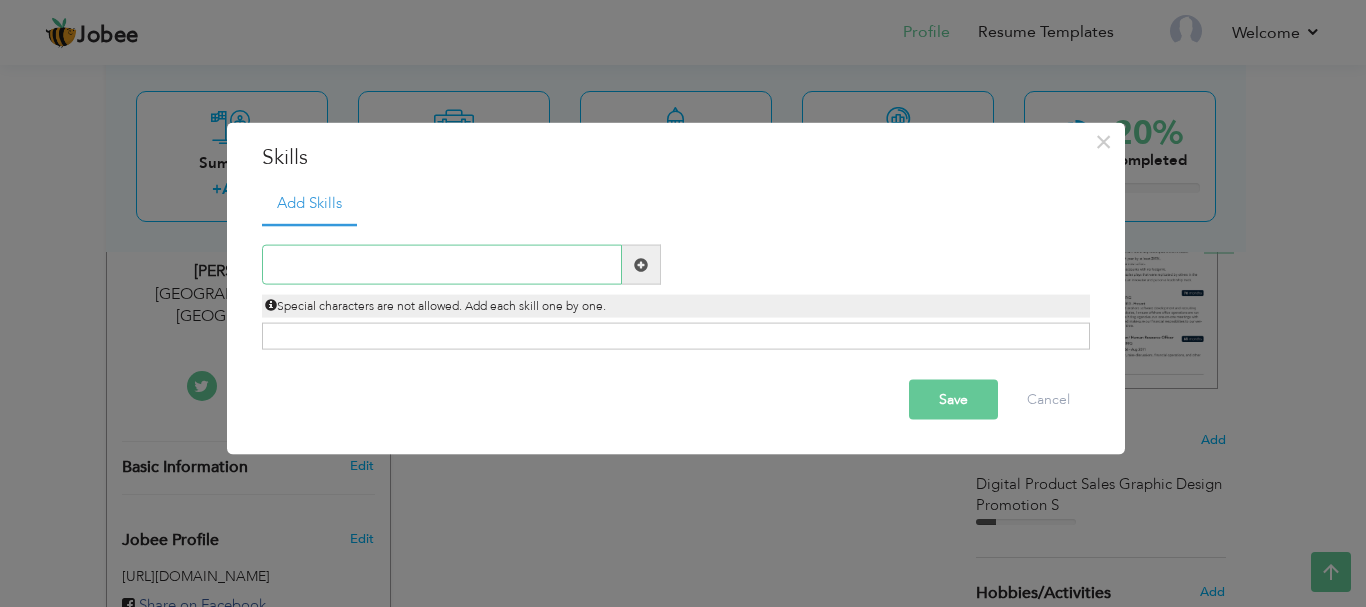 click at bounding box center (442, 265) 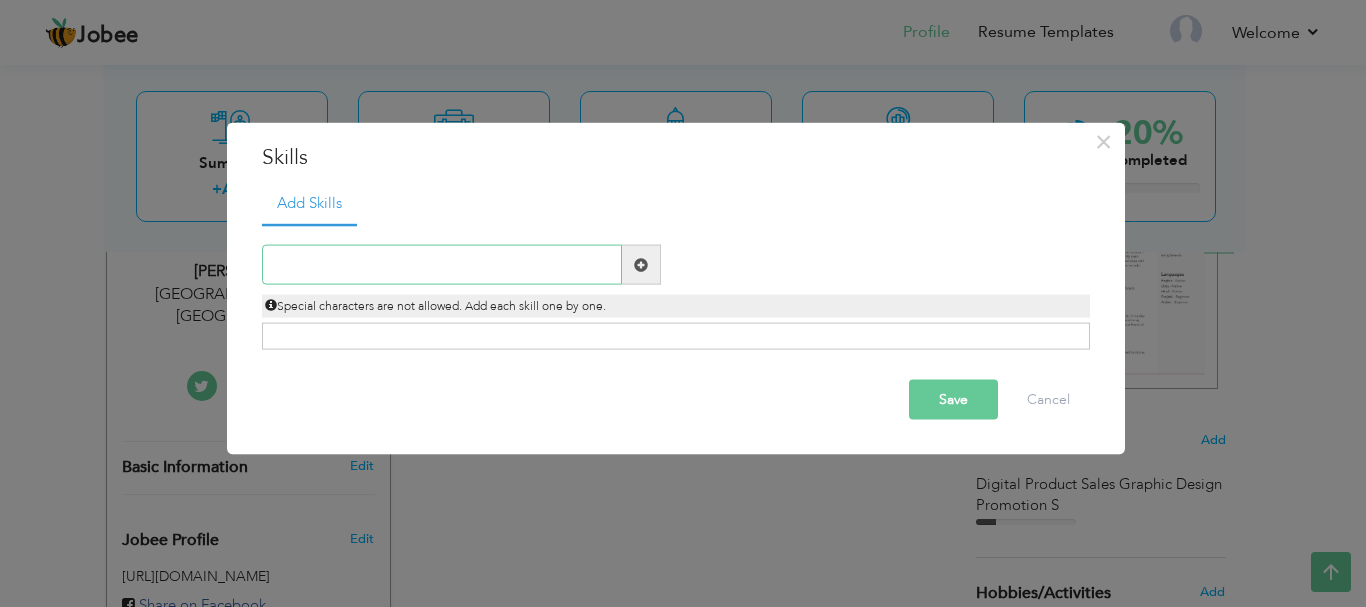 paste on "•	Digital Product Sales" 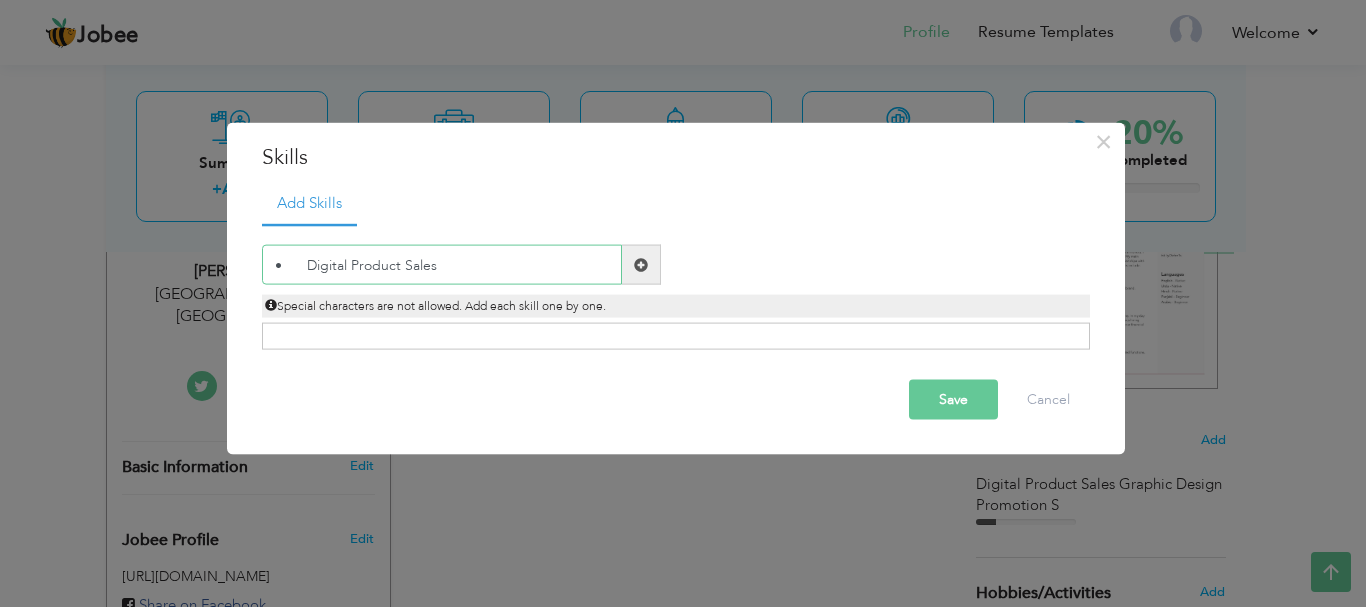 click on "•	Digital Product Sales" at bounding box center [442, 265] 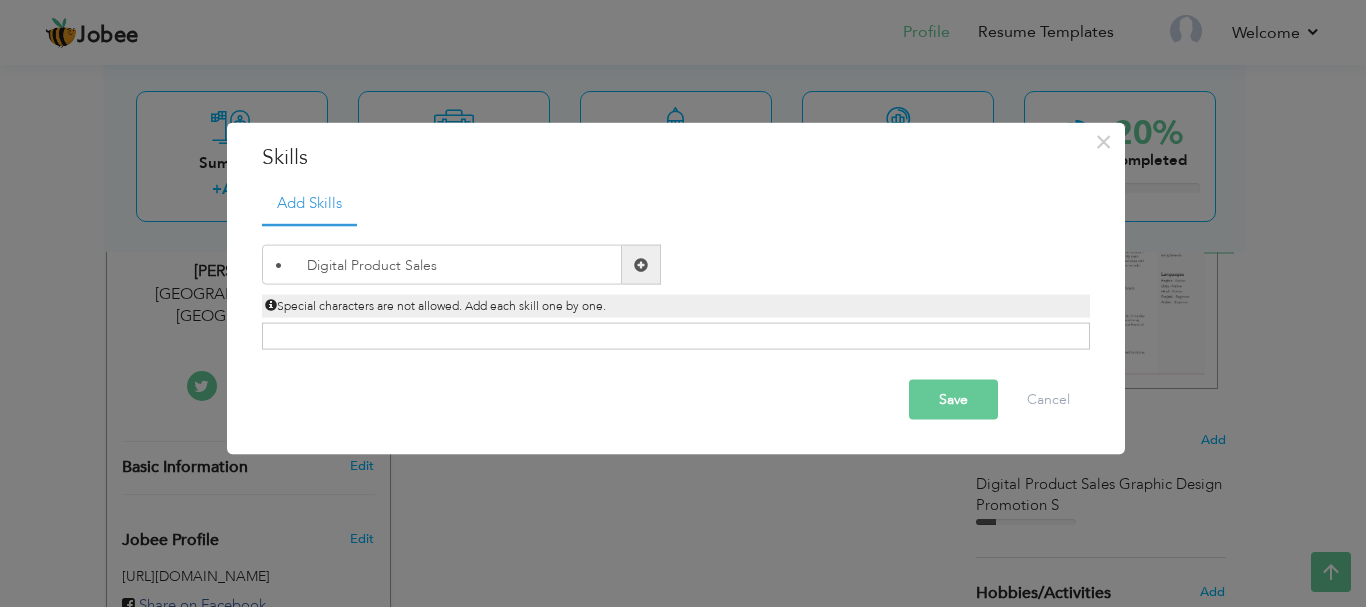click at bounding box center (641, 265) 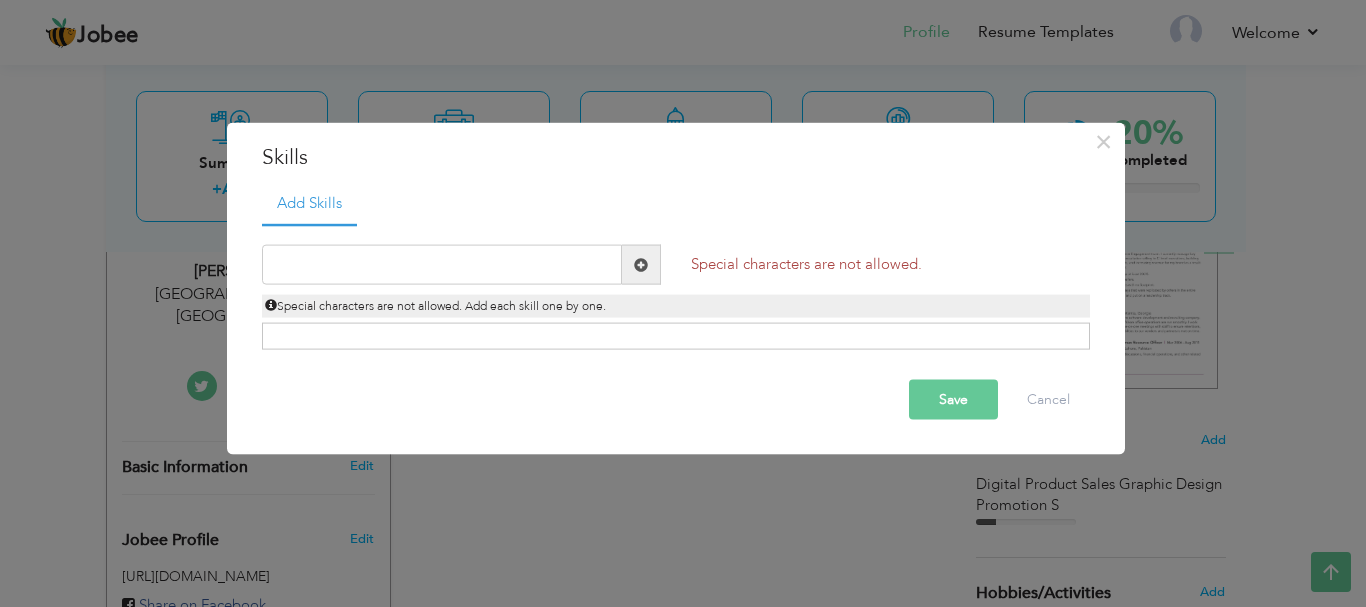 click at bounding box center [641, 264] 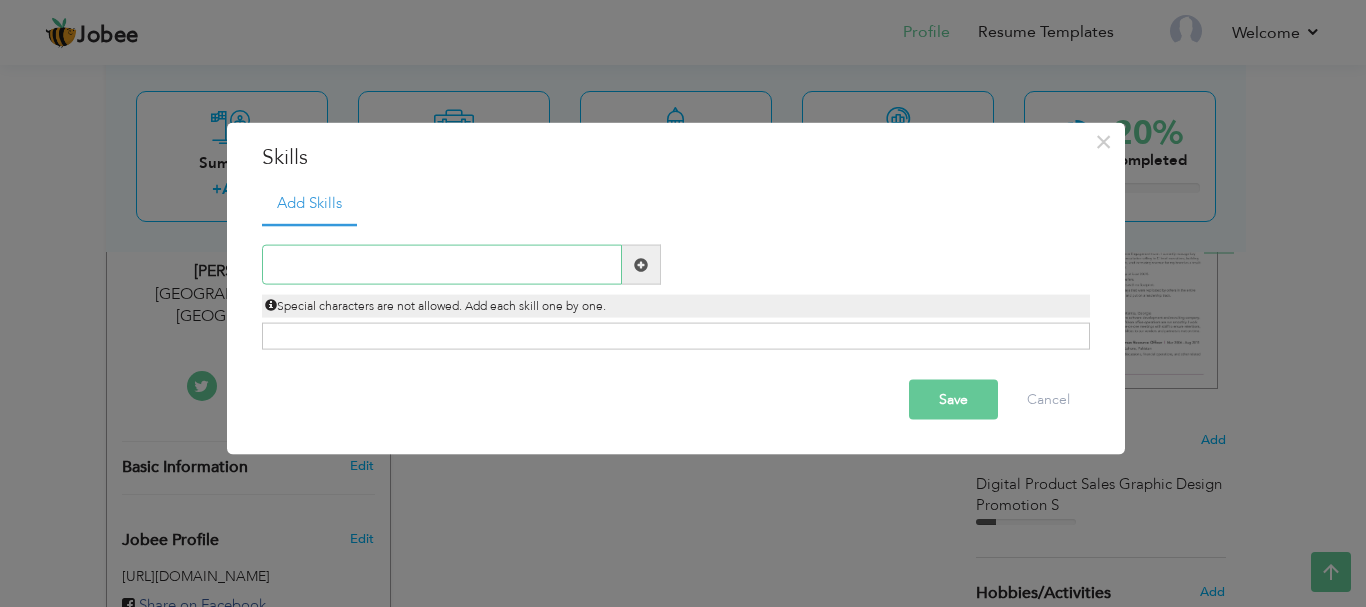 click at bounding box center (442, 265) 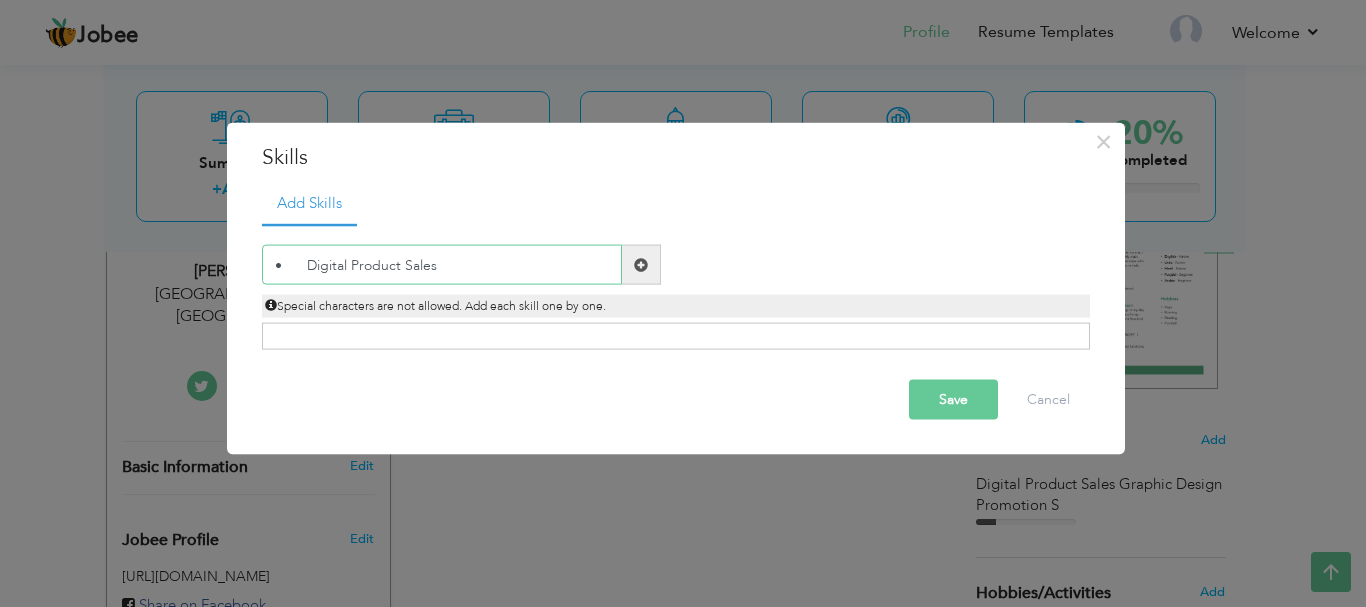 click on "•	Digital Product Sales" at bounding box center (442, 265) 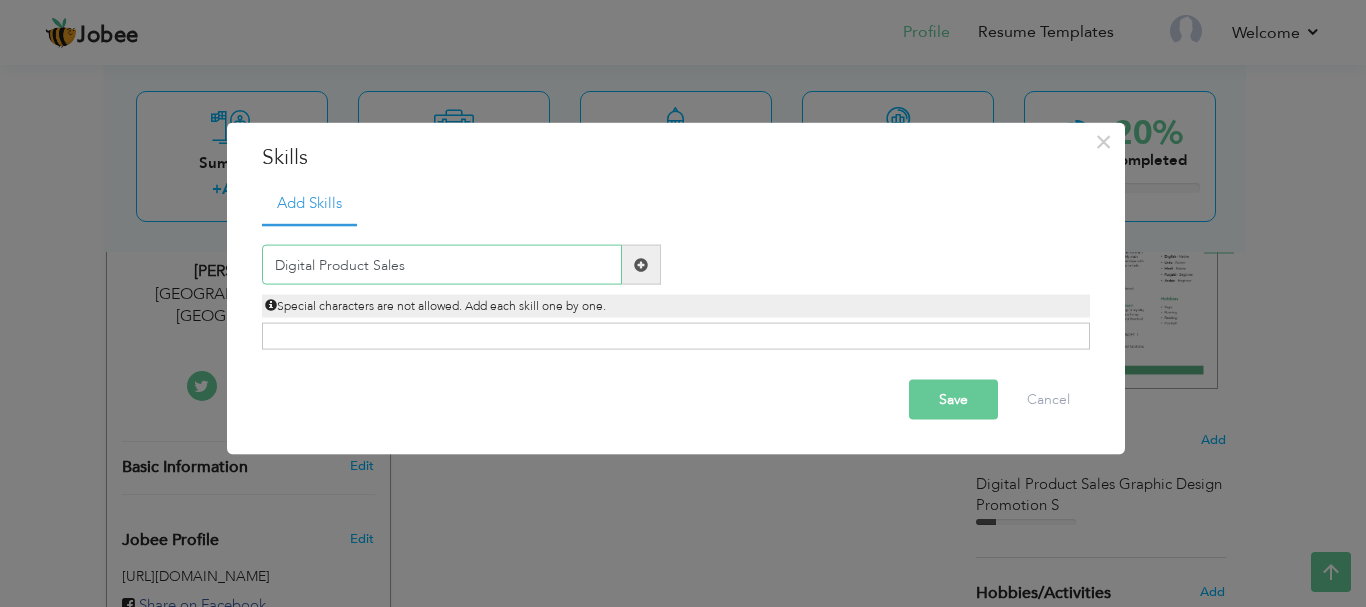 type on "Digital Product Sales" 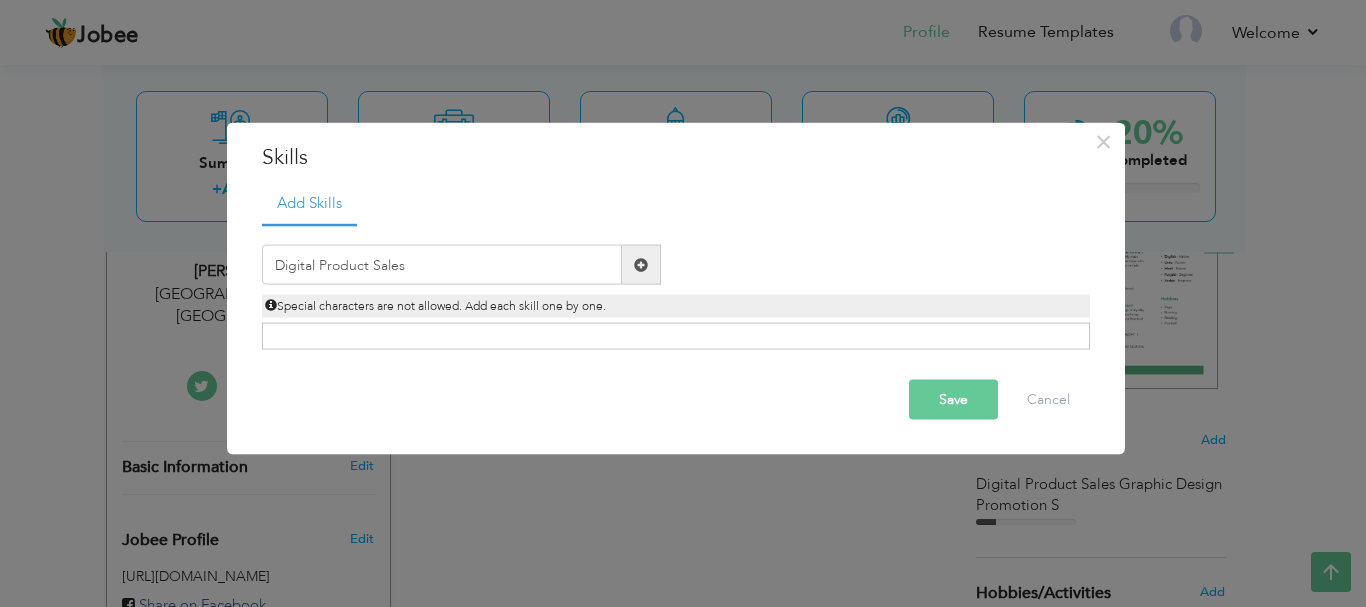 click at bounding box center [641, 265] 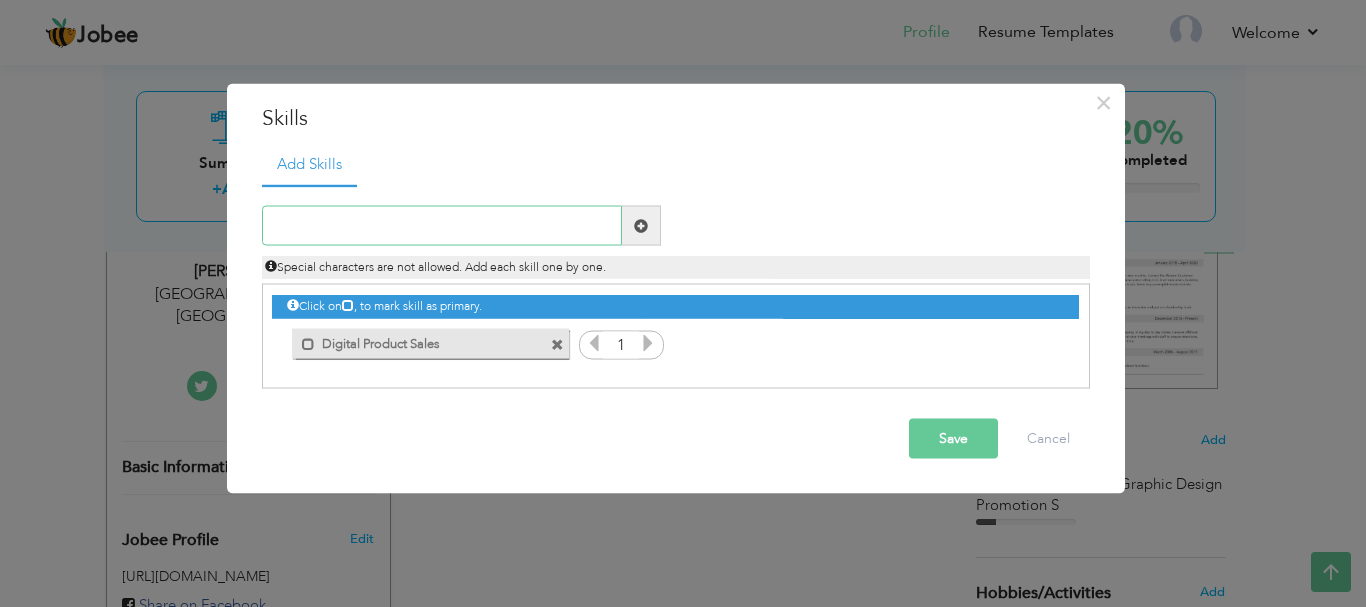 click at bounding box center (442, 226) 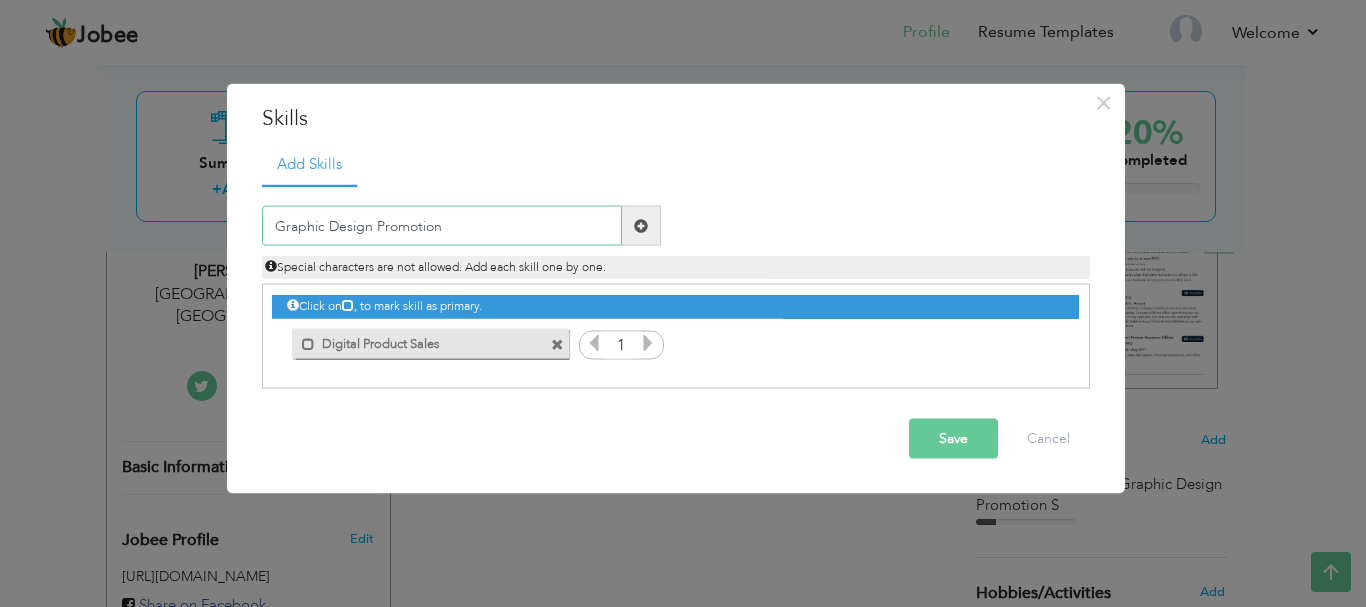 type on "Graphic Design Promotion" 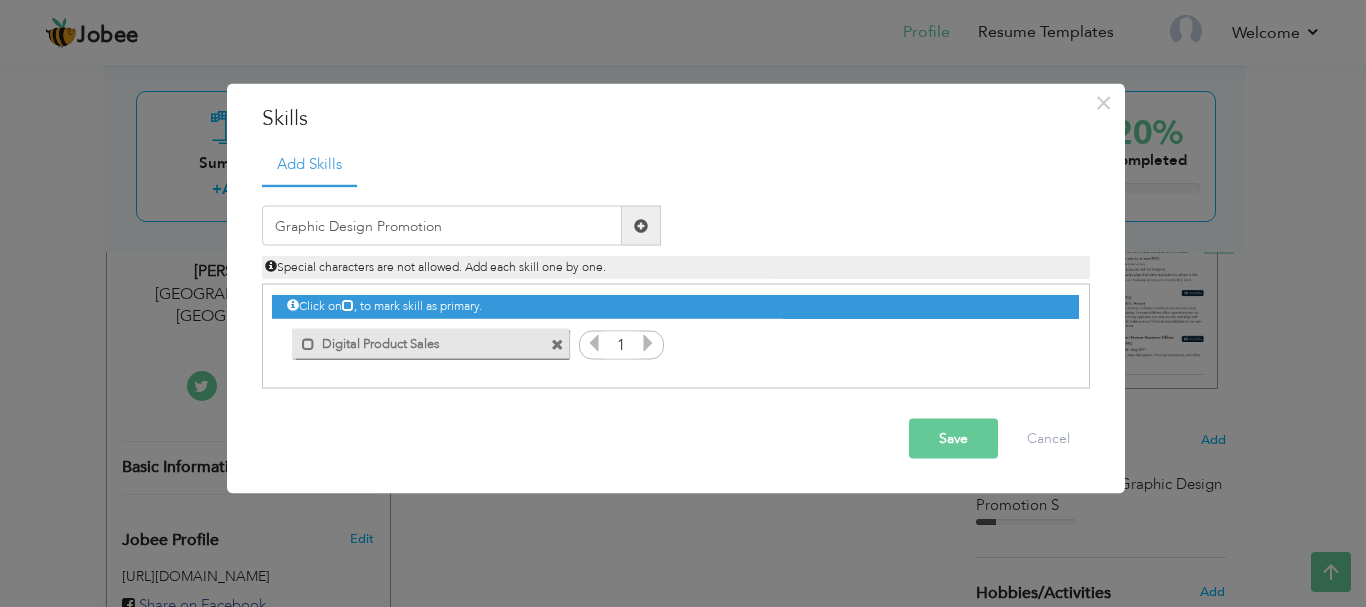 click at bounding box center [641, 225] 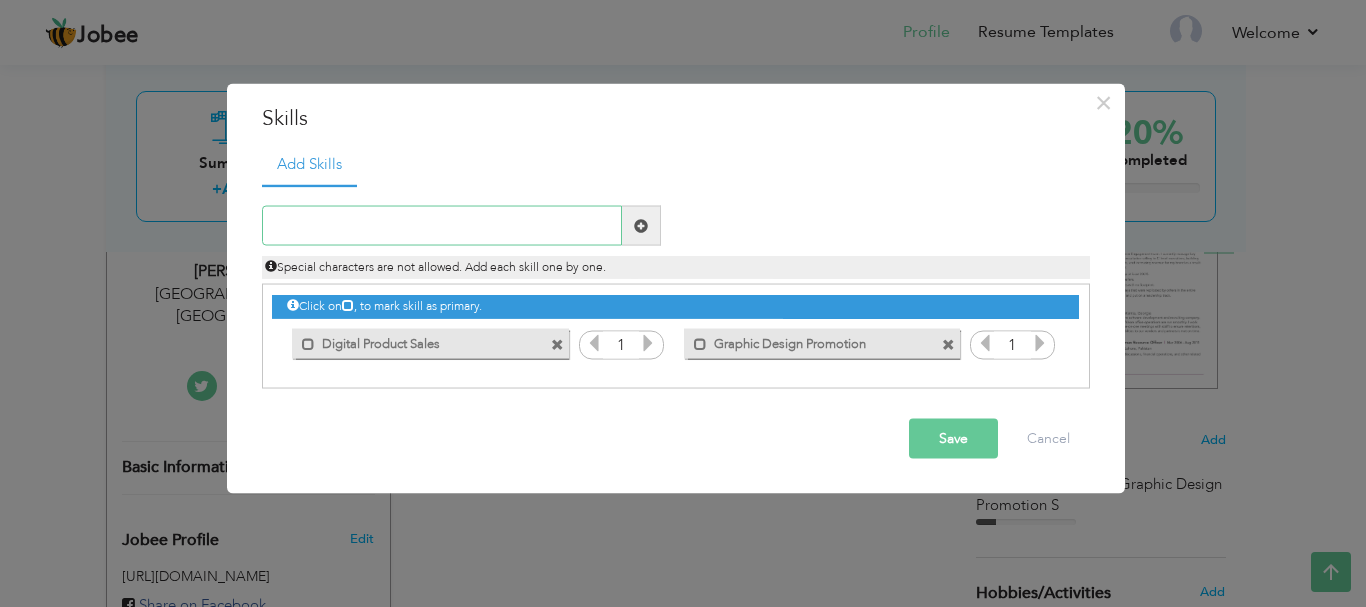 click at bounding box center [442, 226] 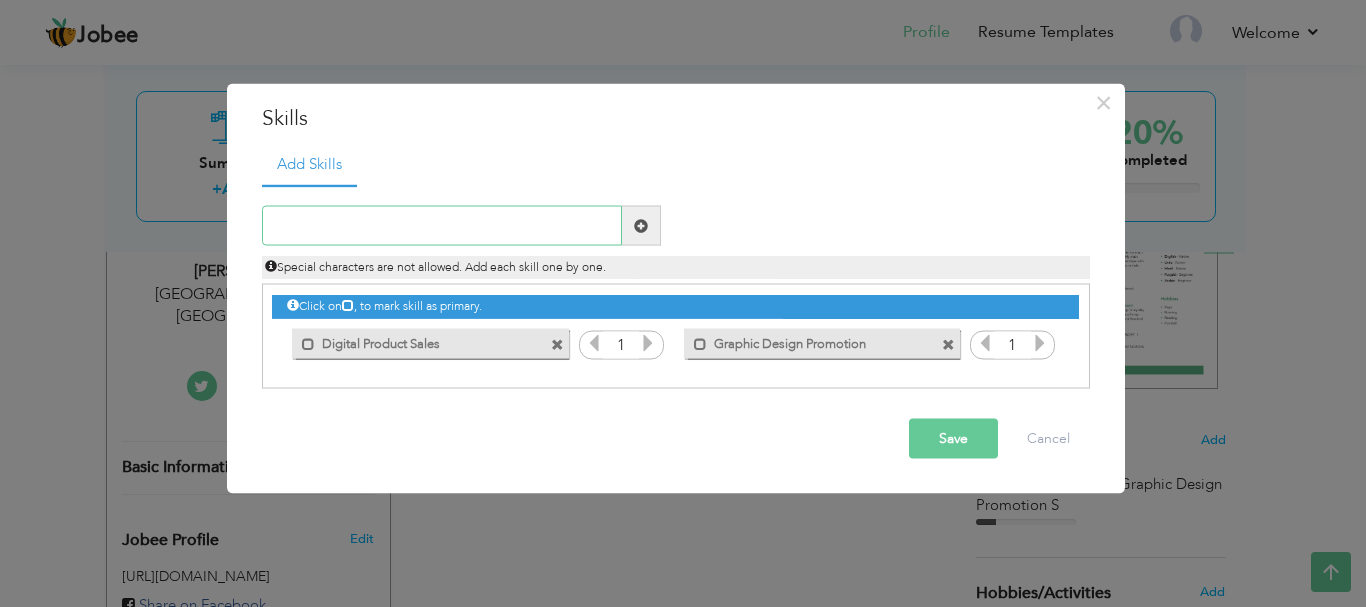 paste on "Social Media Handling" 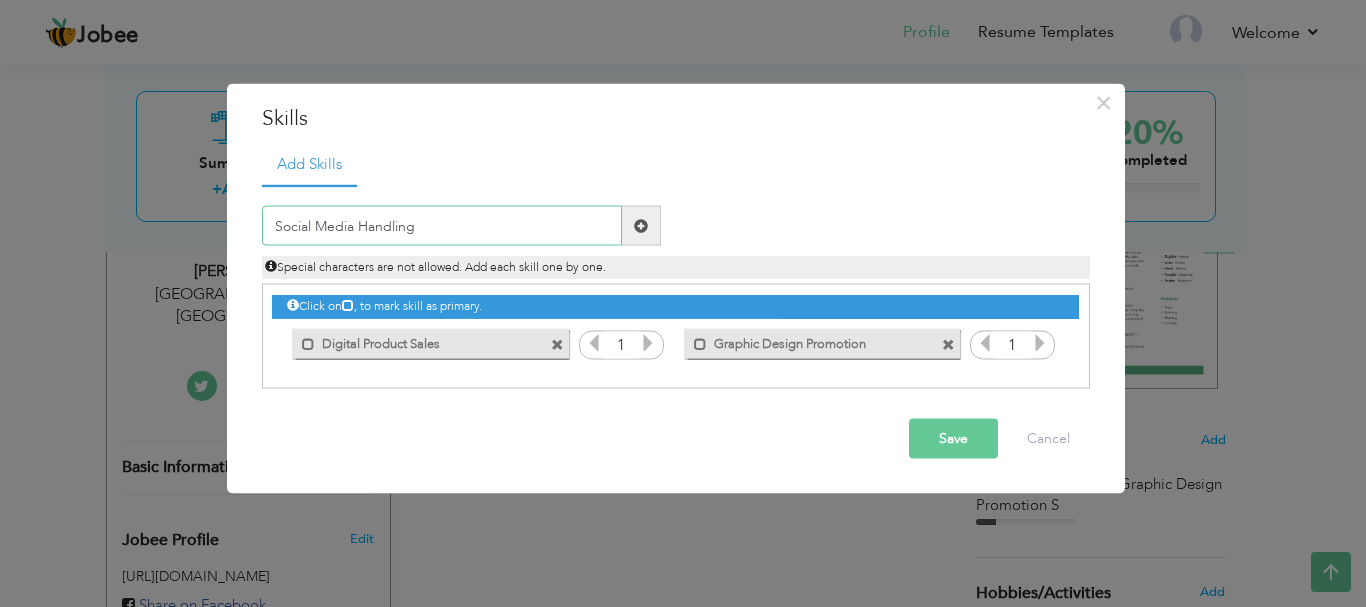 type on "Social Media Handling" 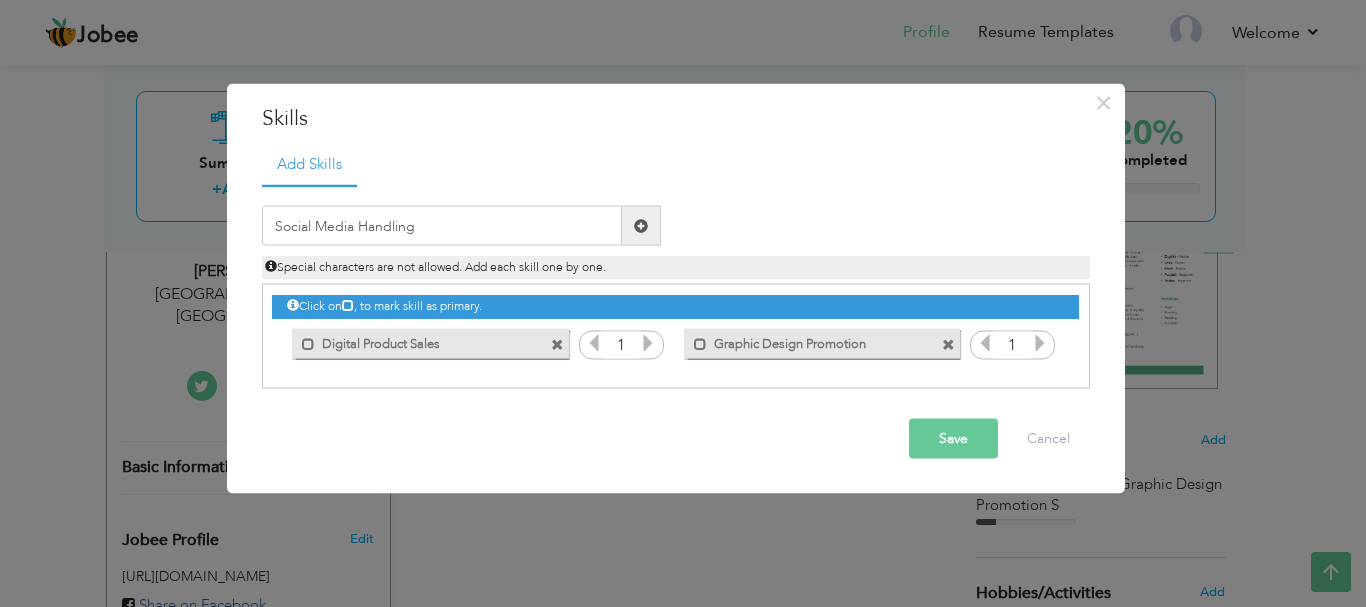 click at bounding box center (641, 226) 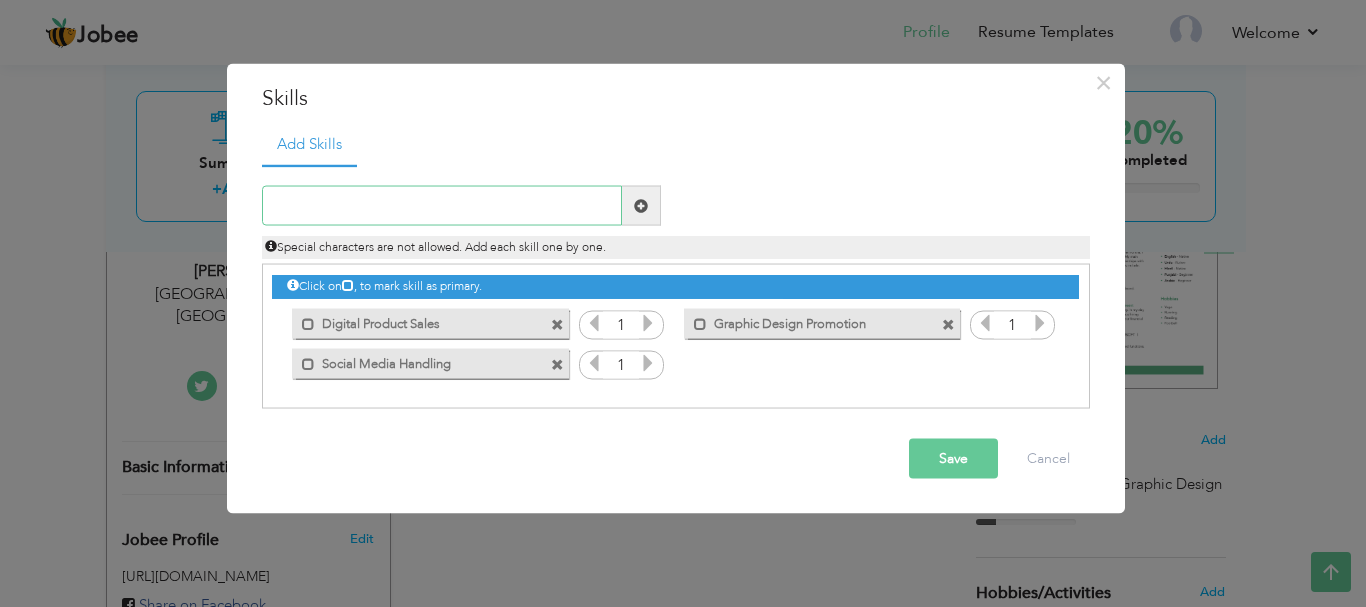 click at bounding box center [442, 206] 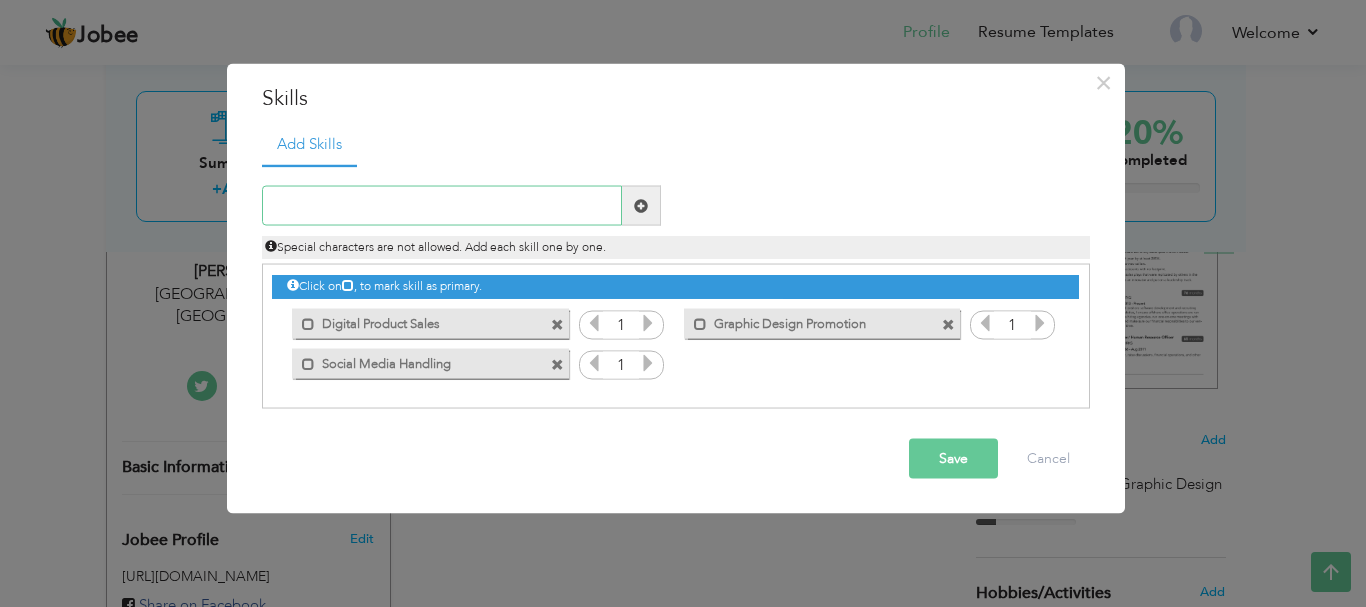 paste on "Customer Relationship Management (CRM)" 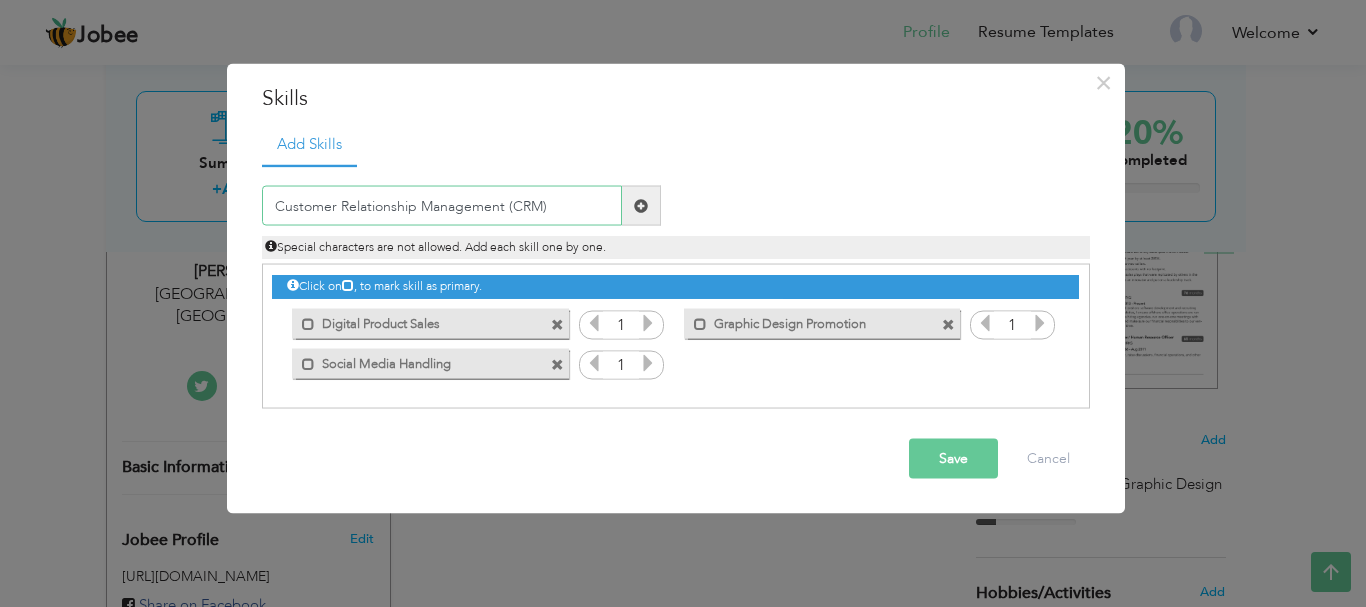 type on "Customer Relationship Management (CRM)" 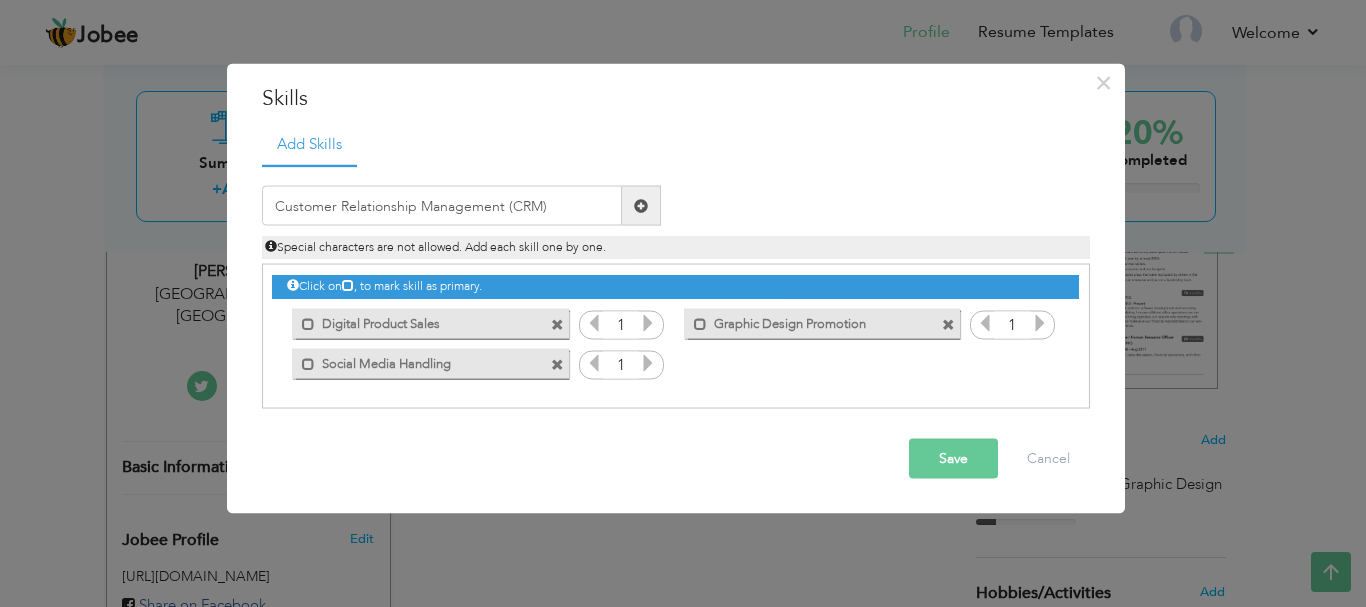click at bounding box center (641, 206) 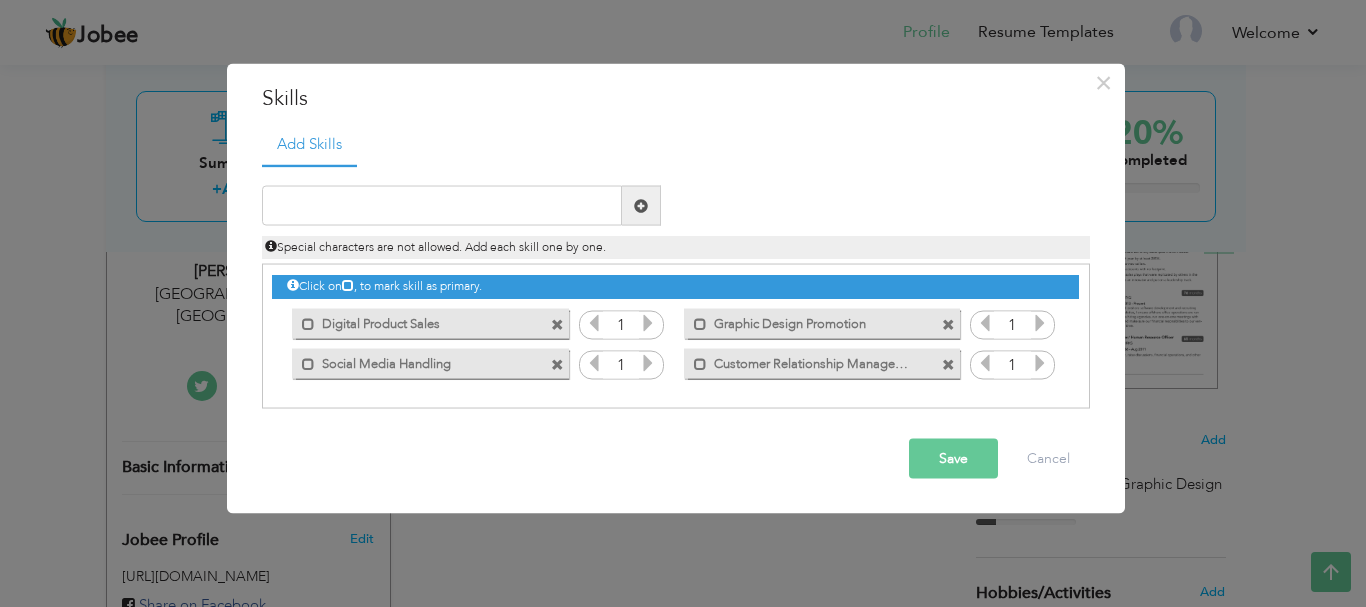 click on "Special characters are not allowed. Add each skill one by one." at bounding box center [676, 247] 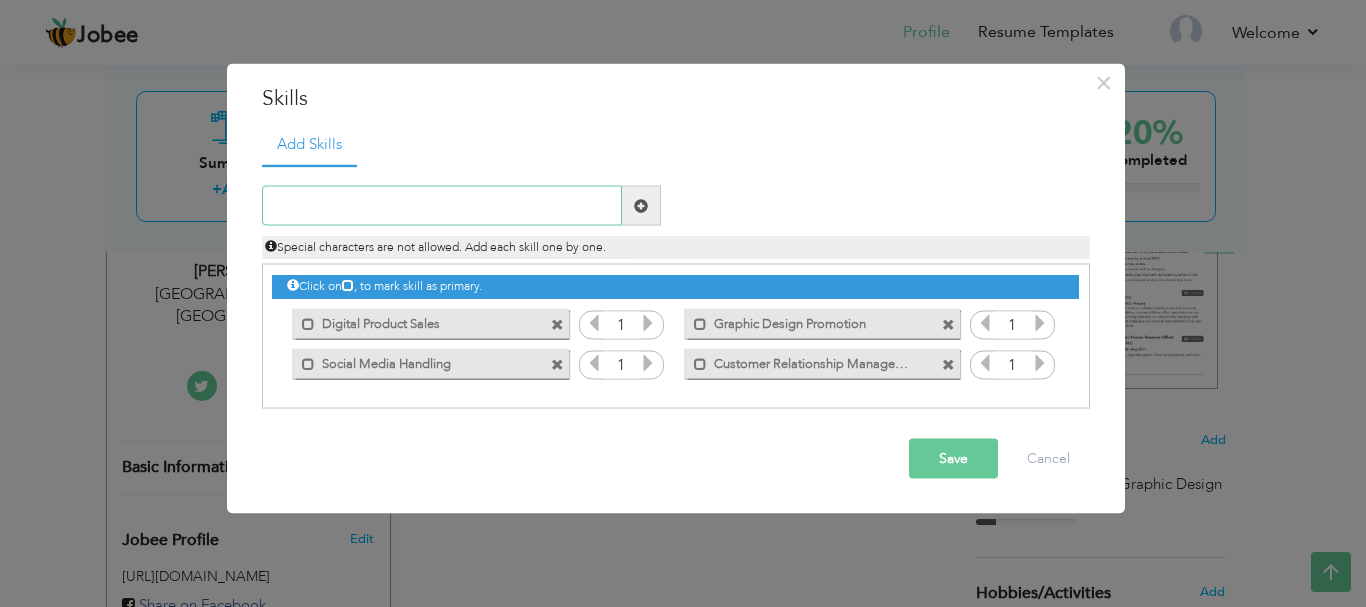click at bounding box center [442, 206] 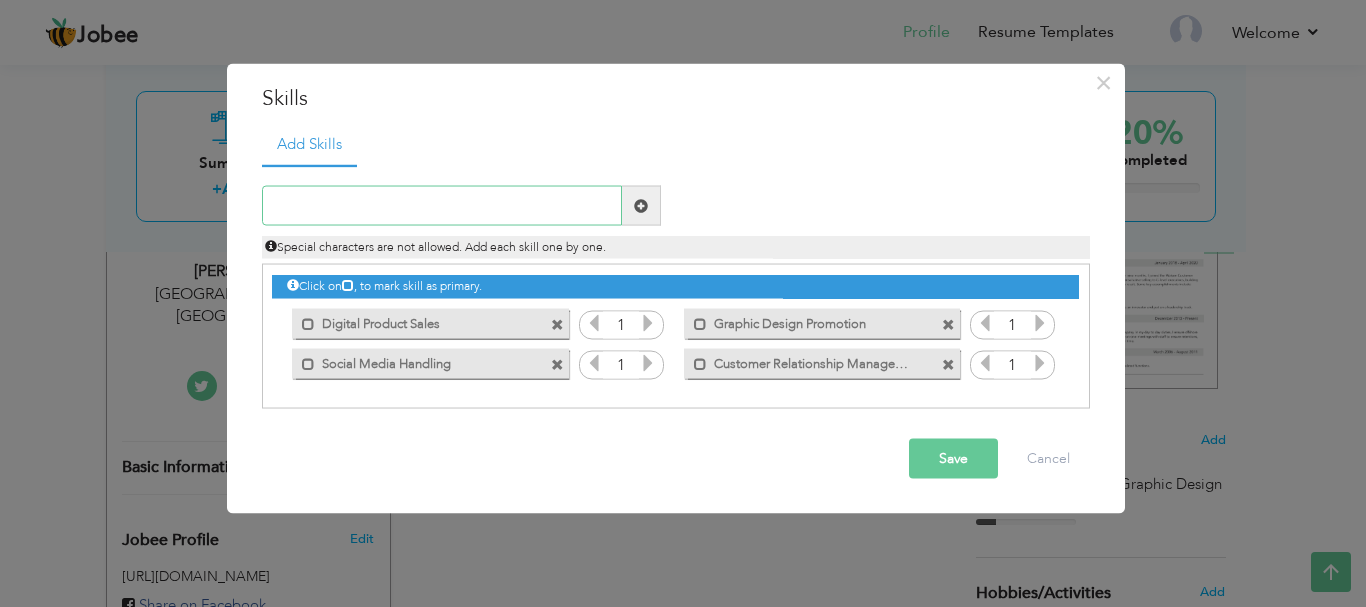 paste on "Business Communication" 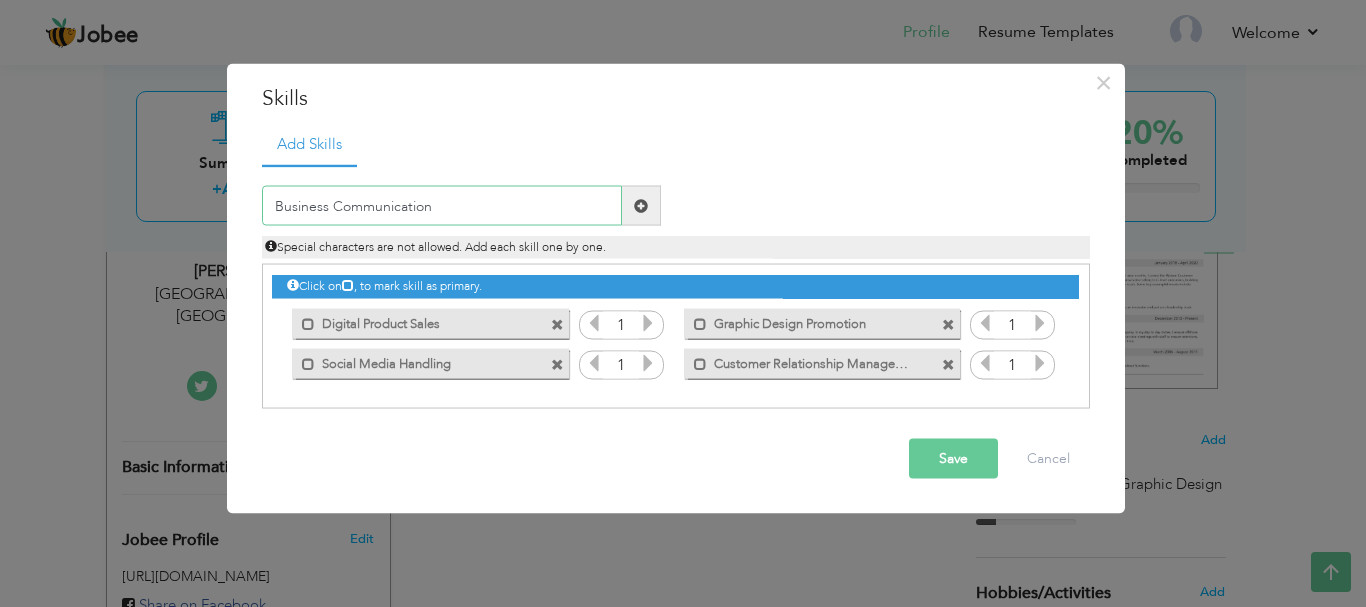 click on "Business Communication" at bounding box center [442, 206] 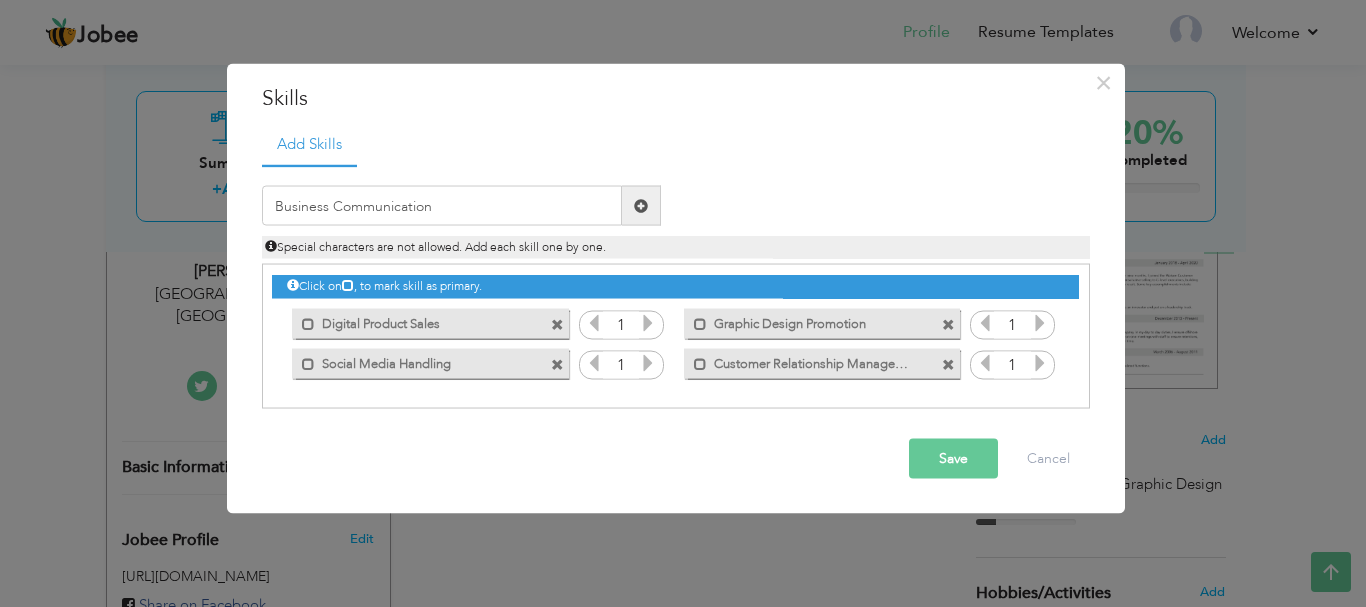 click at bounding box center (641, 205) 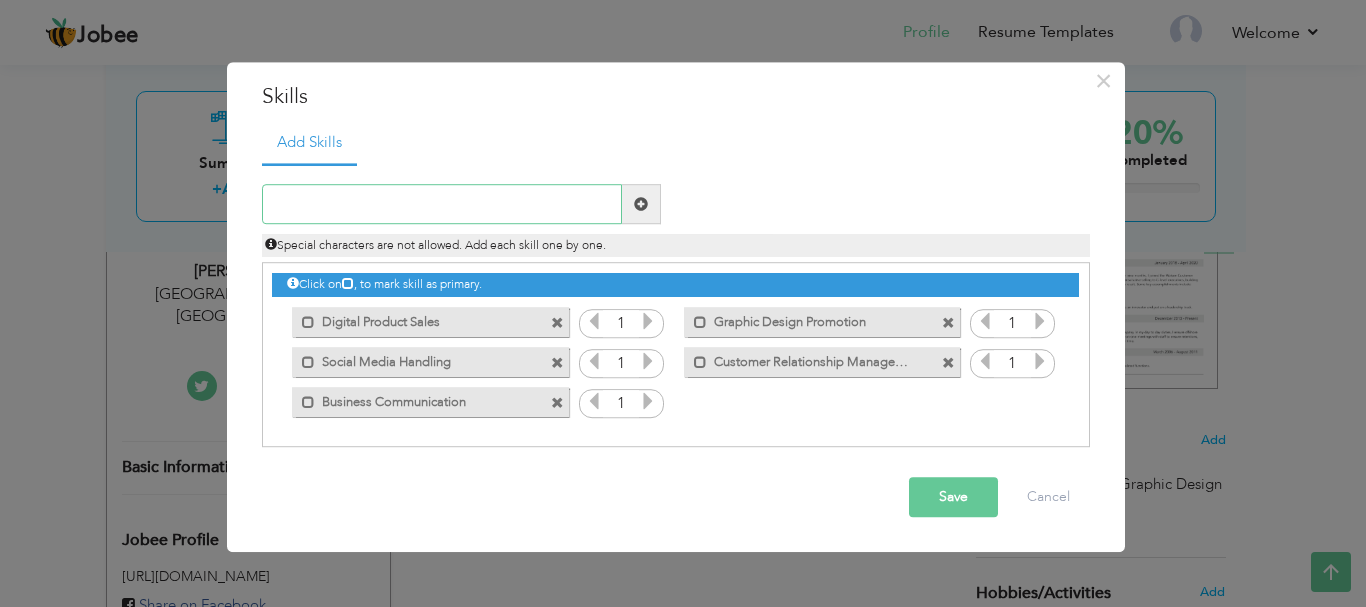 click at bounding box center [442, 205] 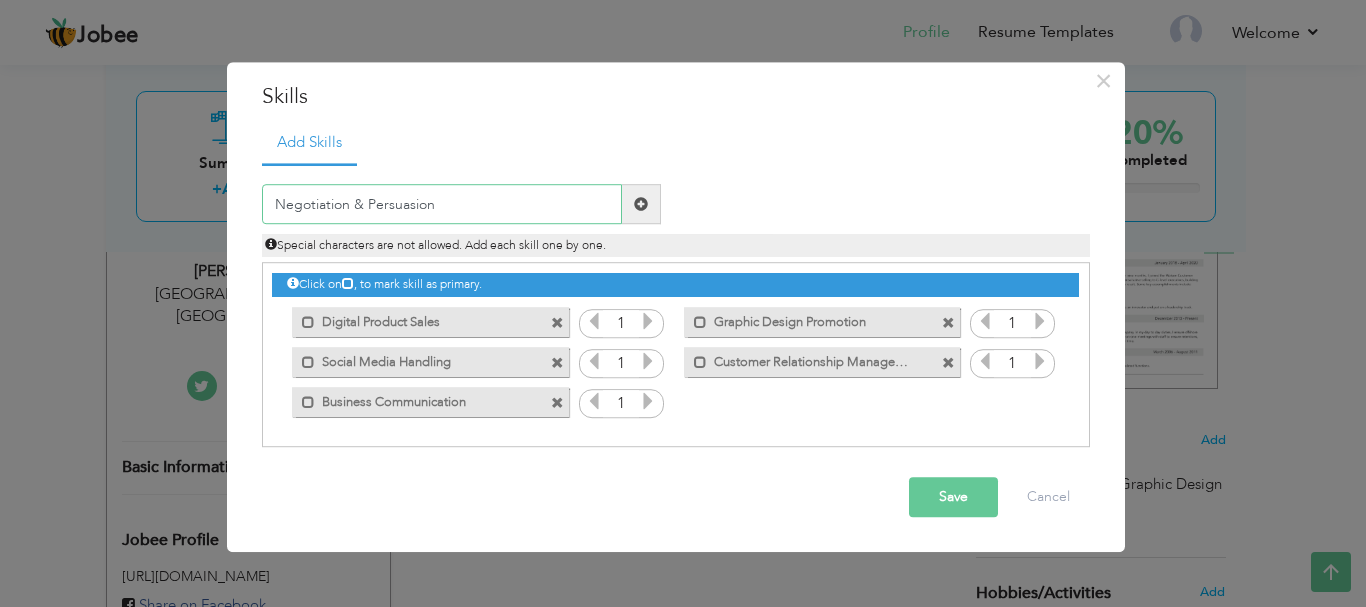 type on "Negotiation & Persuasion" 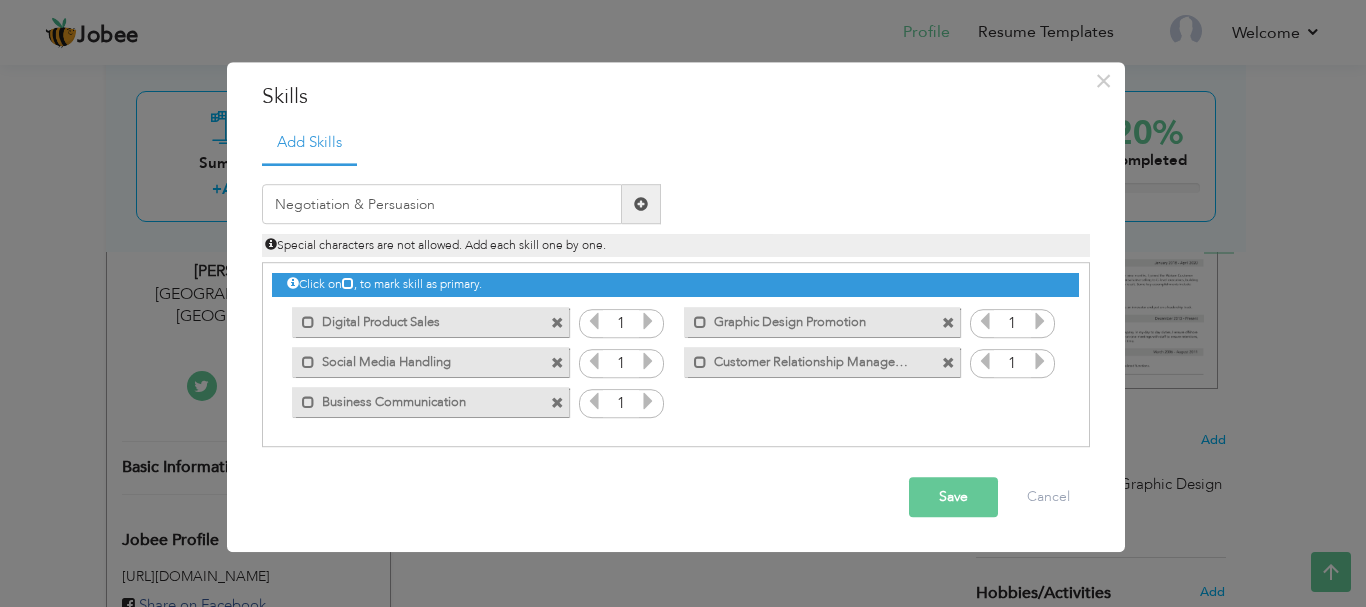 click at bounding box center [641, 204] 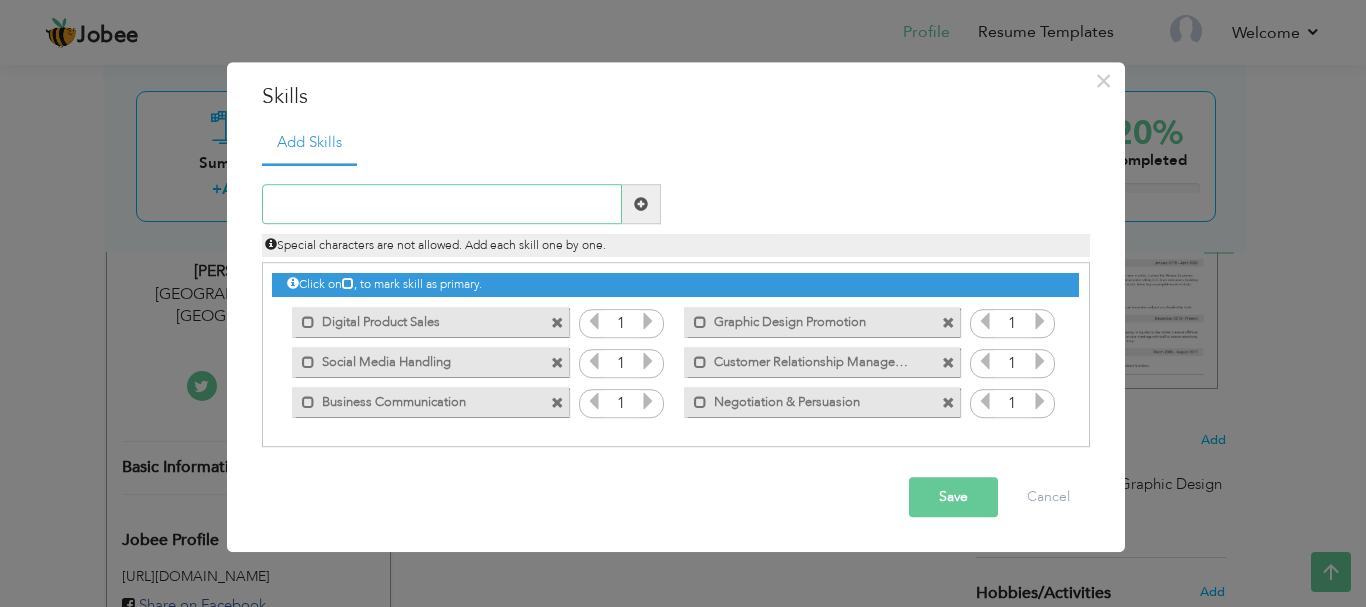click at bounding box center [442, 205] 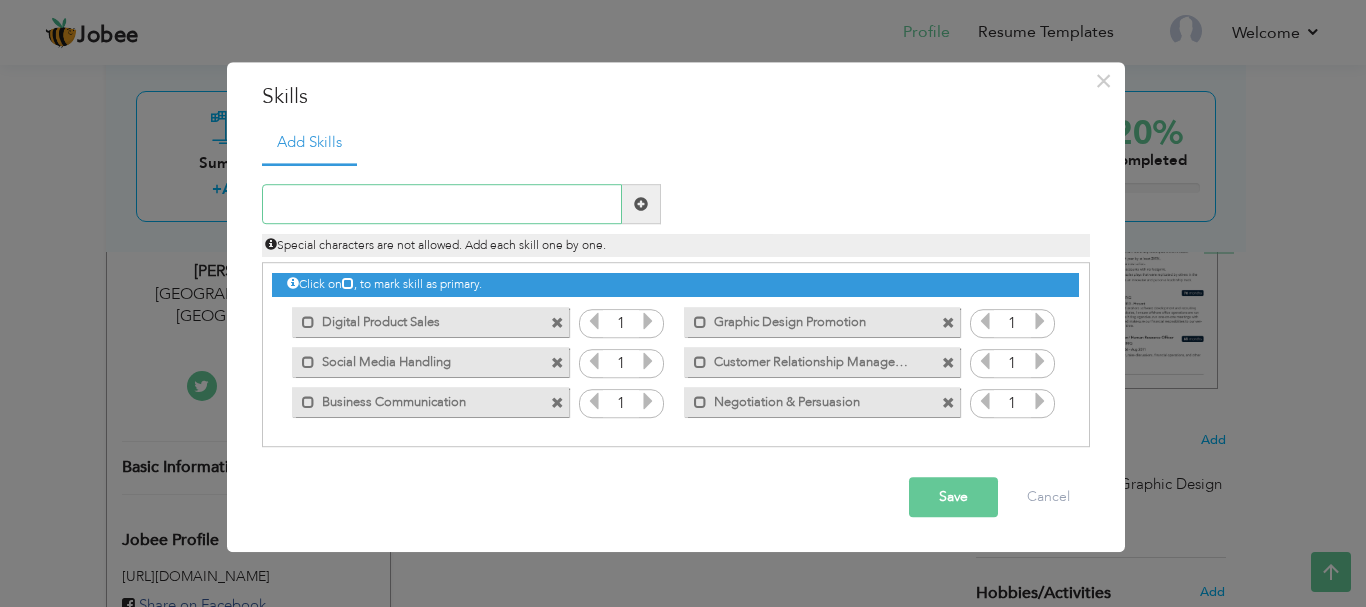 paste on "Creative Problem Solving" 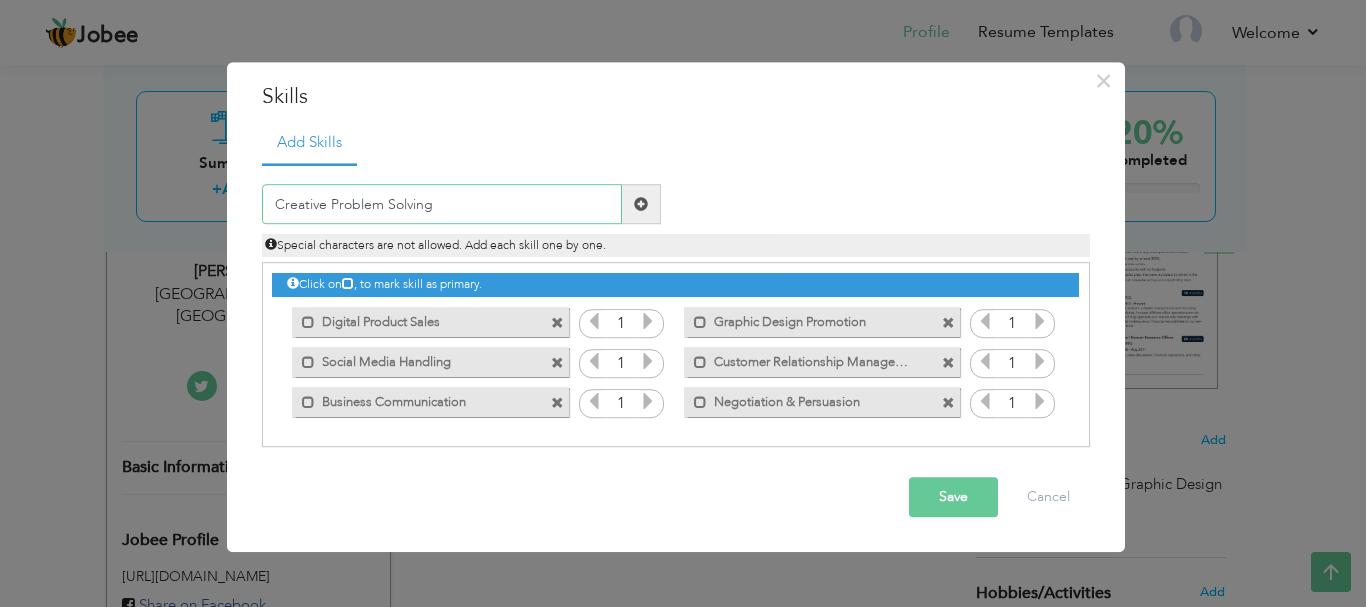 type on "Creative Problem Solving" 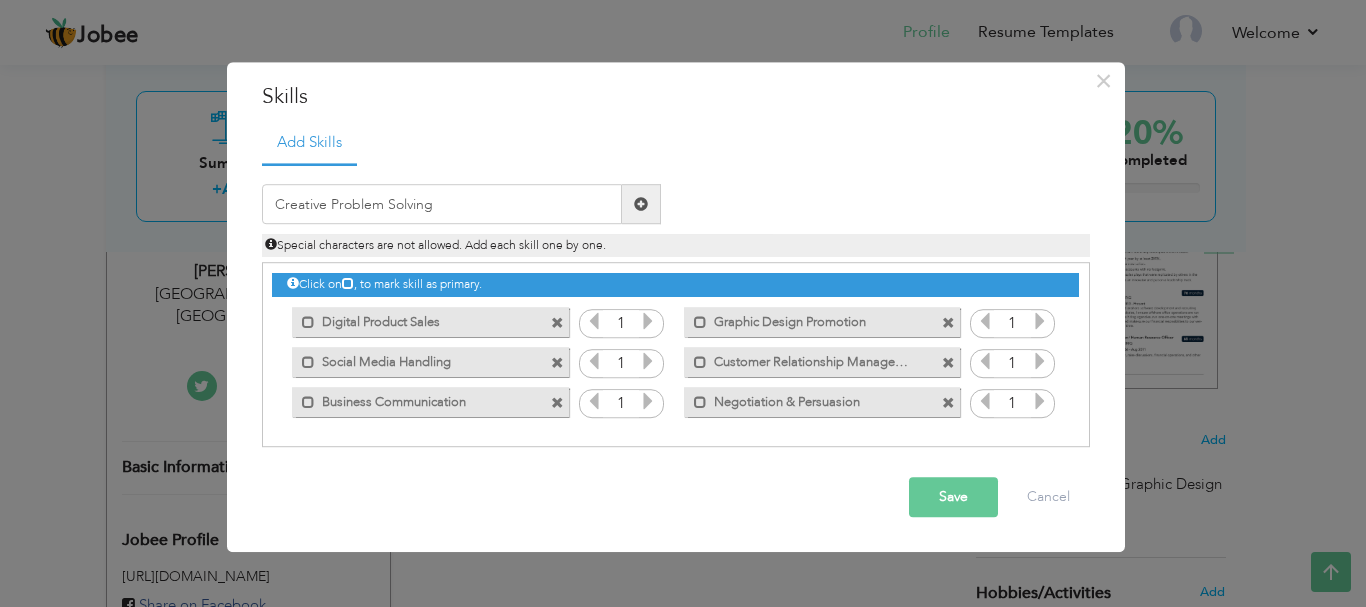 click at bounding box center [641, 204] 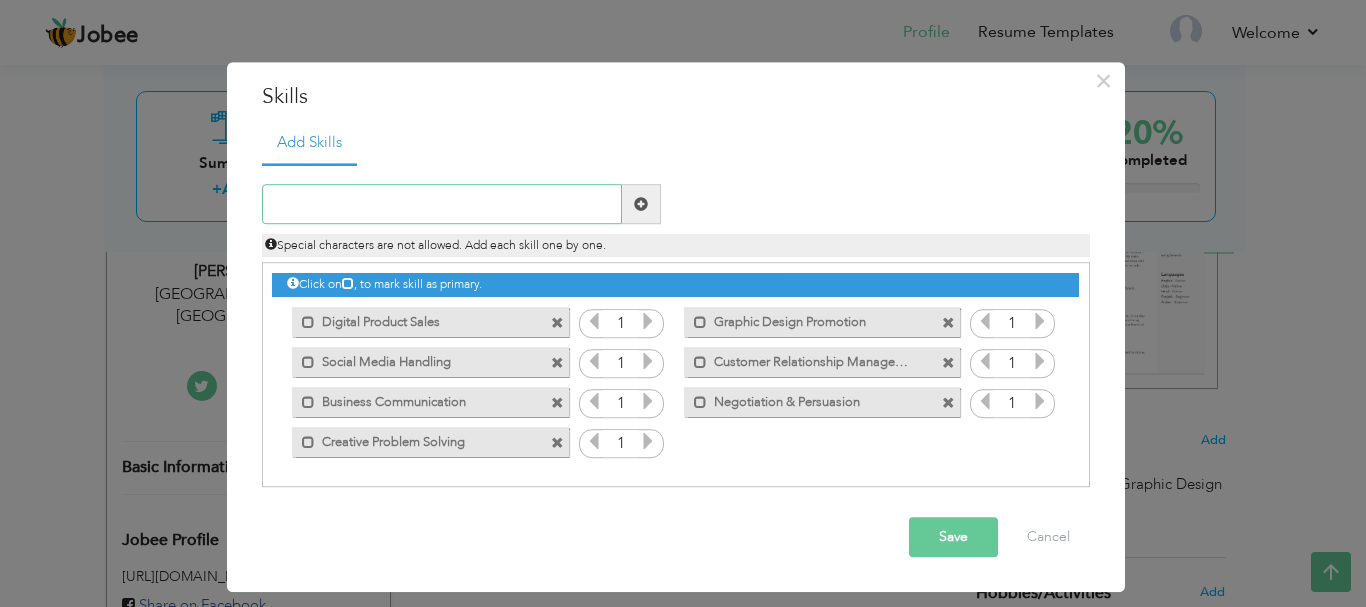 click at bounding box center (442, 205) 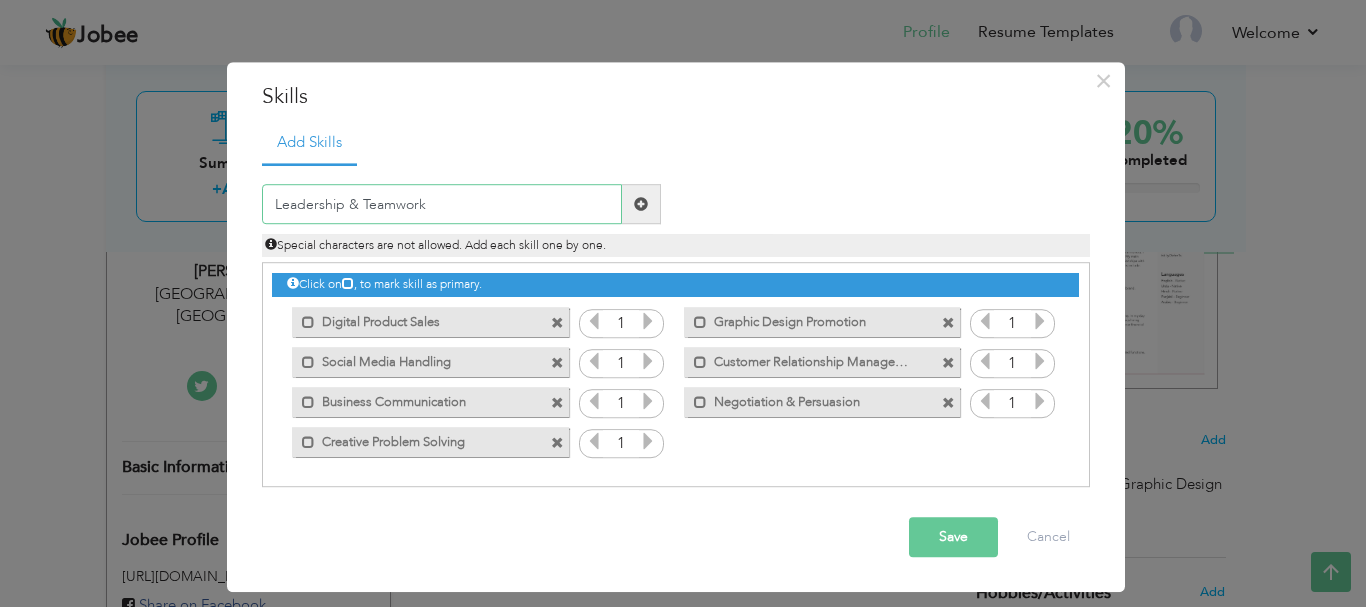 type on "Leadership & Teamwork" 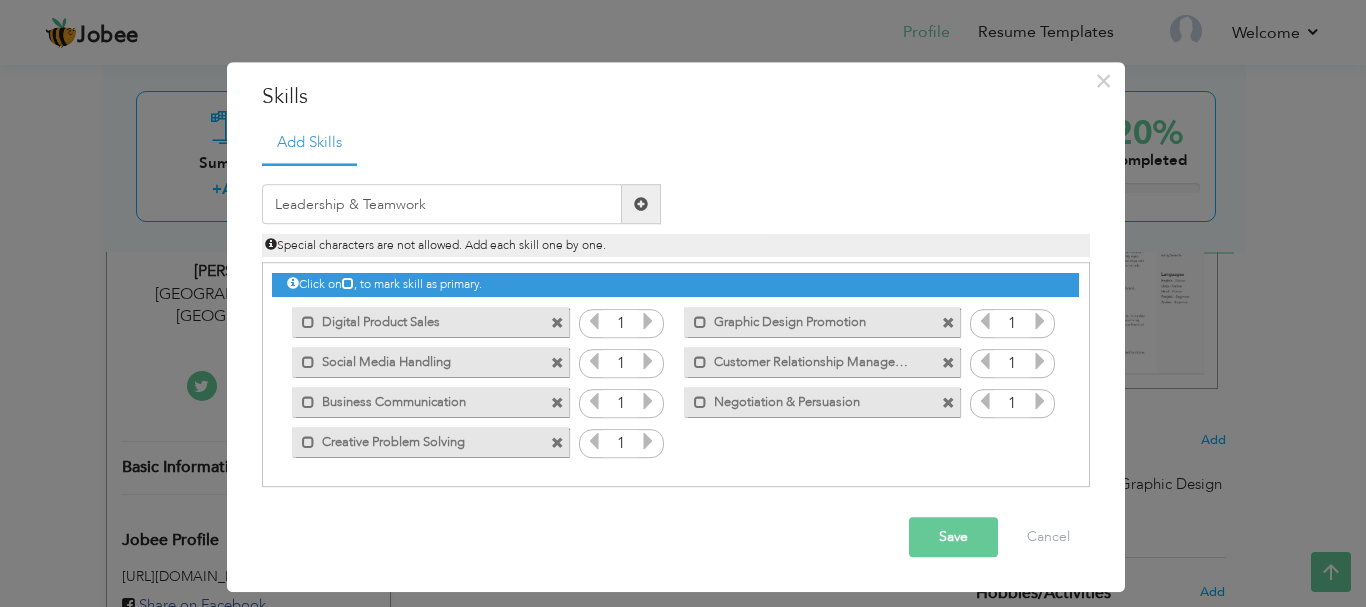 click at bounding box center (641, 205) 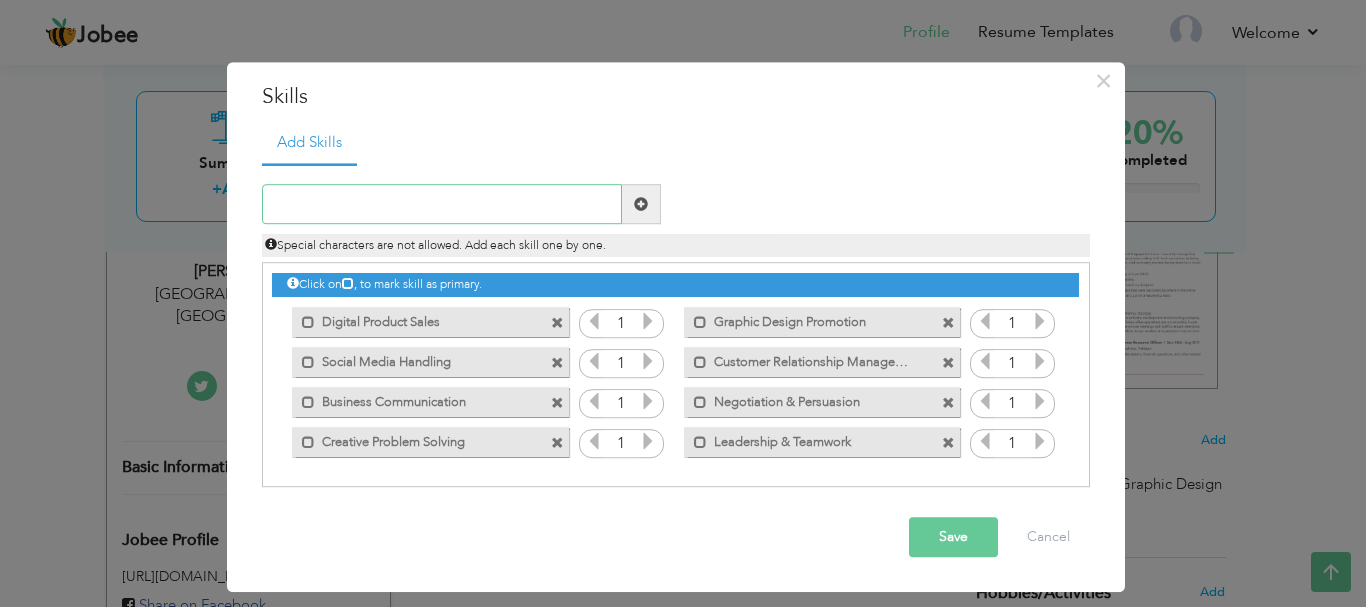 click at bounding box center (442, 205) 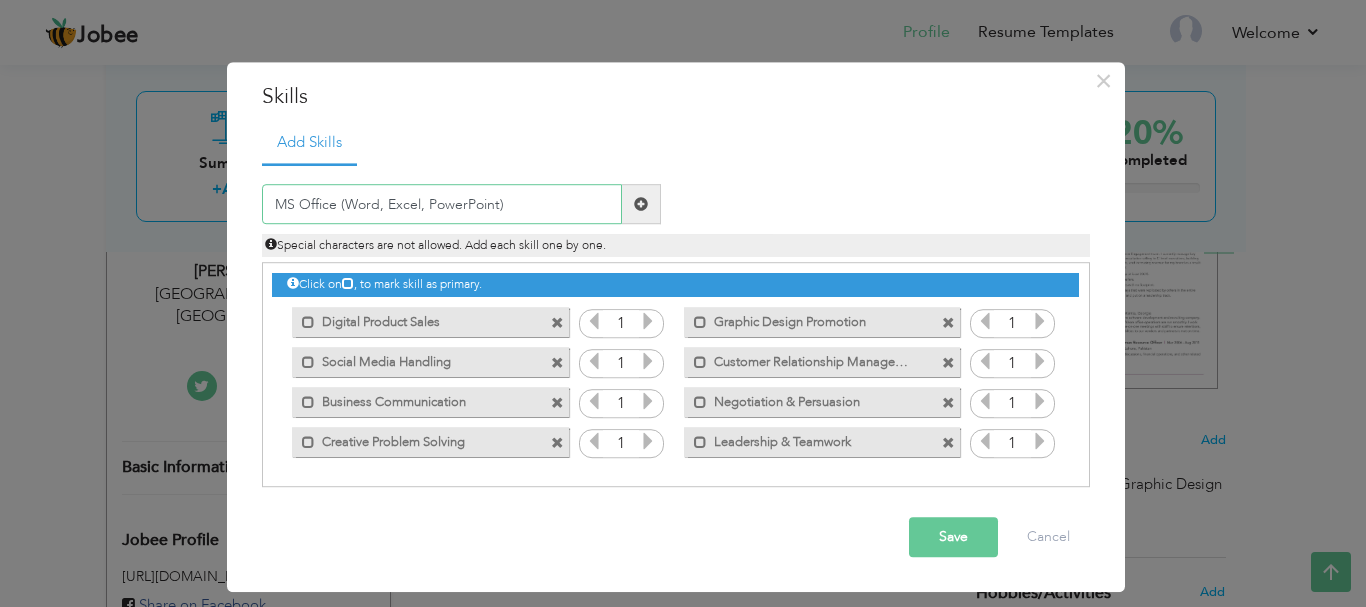 type on "MS Office (Word, Excel, PowerPoint)" 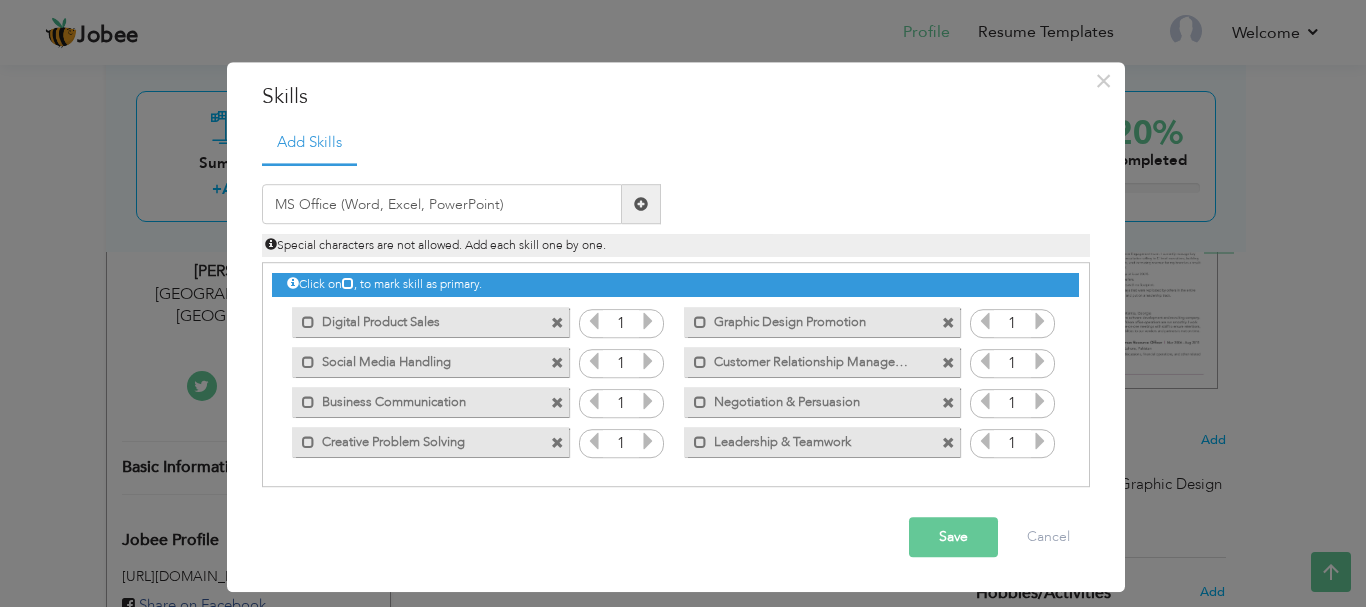 click at bounding box center (641, 205) 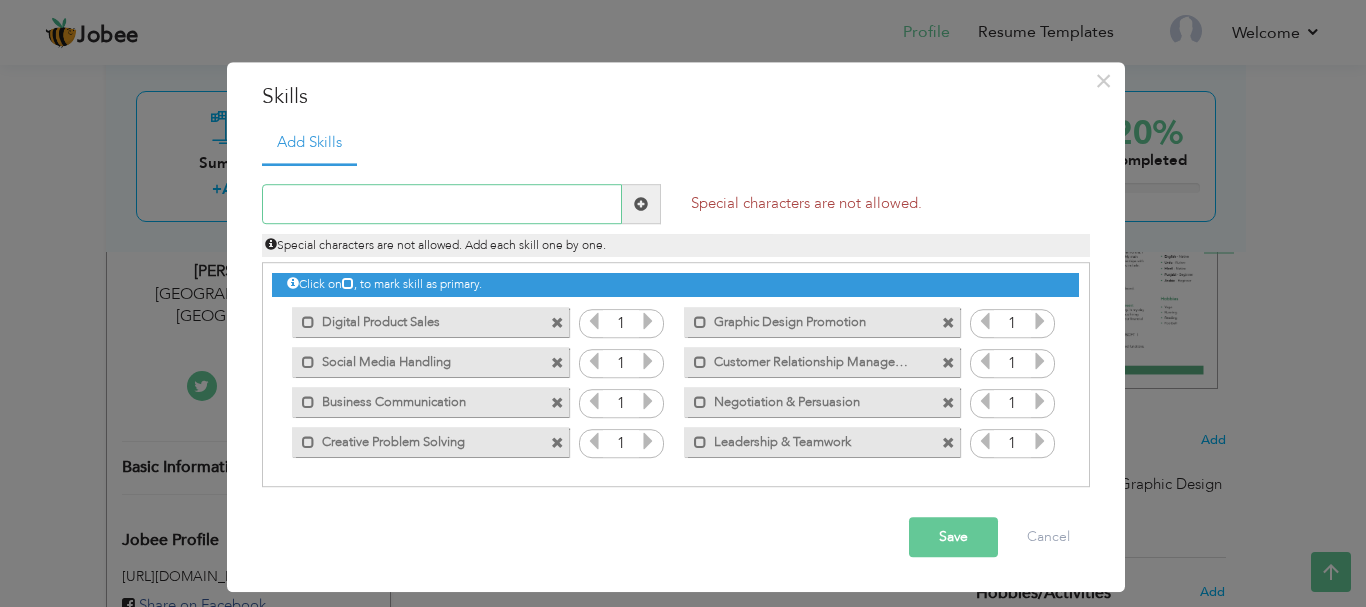 click at bounding box center (442, 205) 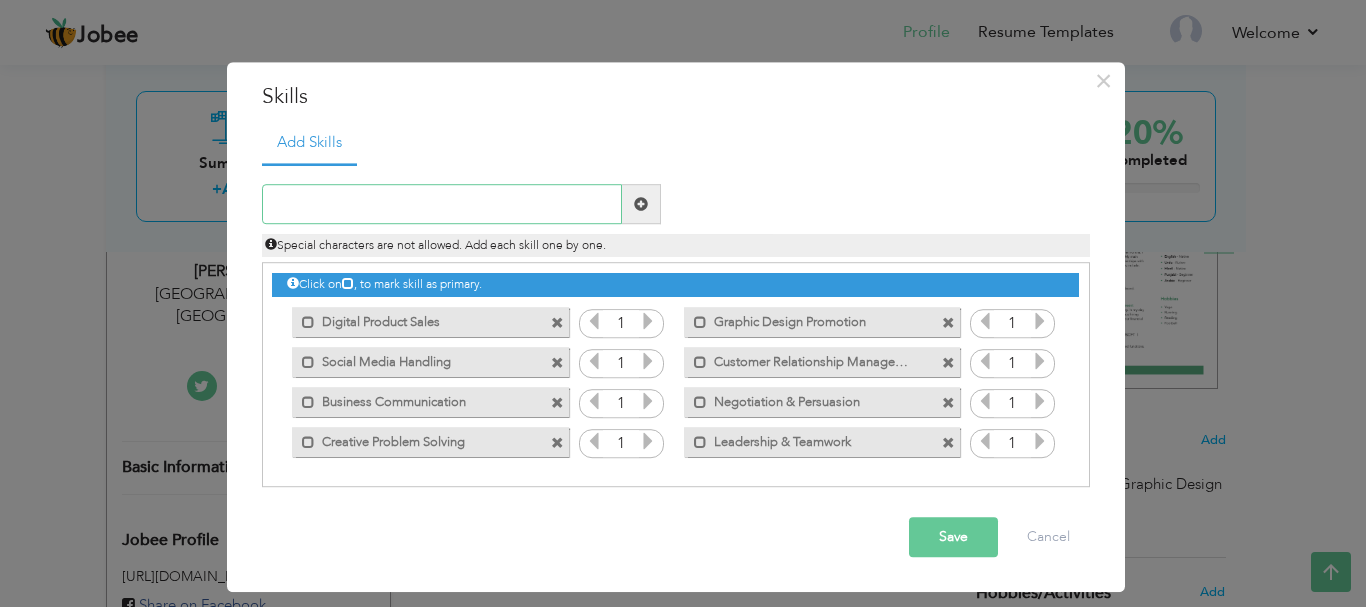 paste on "MS Office (Word, Excel, PowerPoint)" 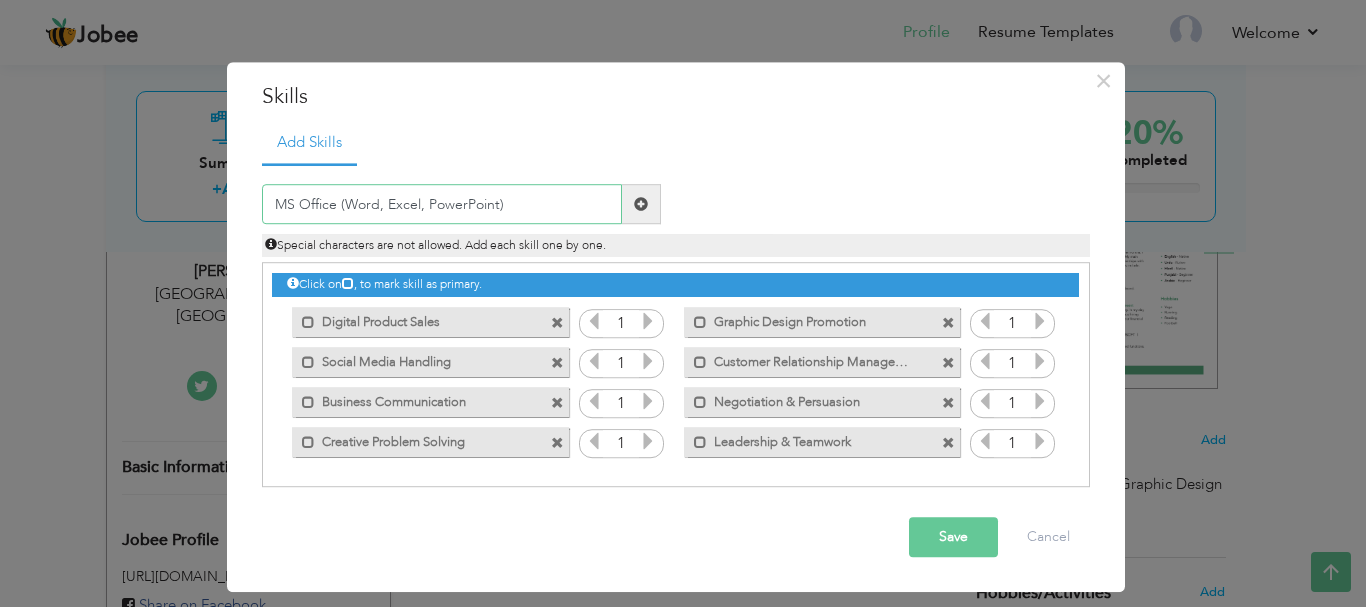 click on "MS Office (Word, Excel, PowerPoint)" at bounding box center (442, 205) 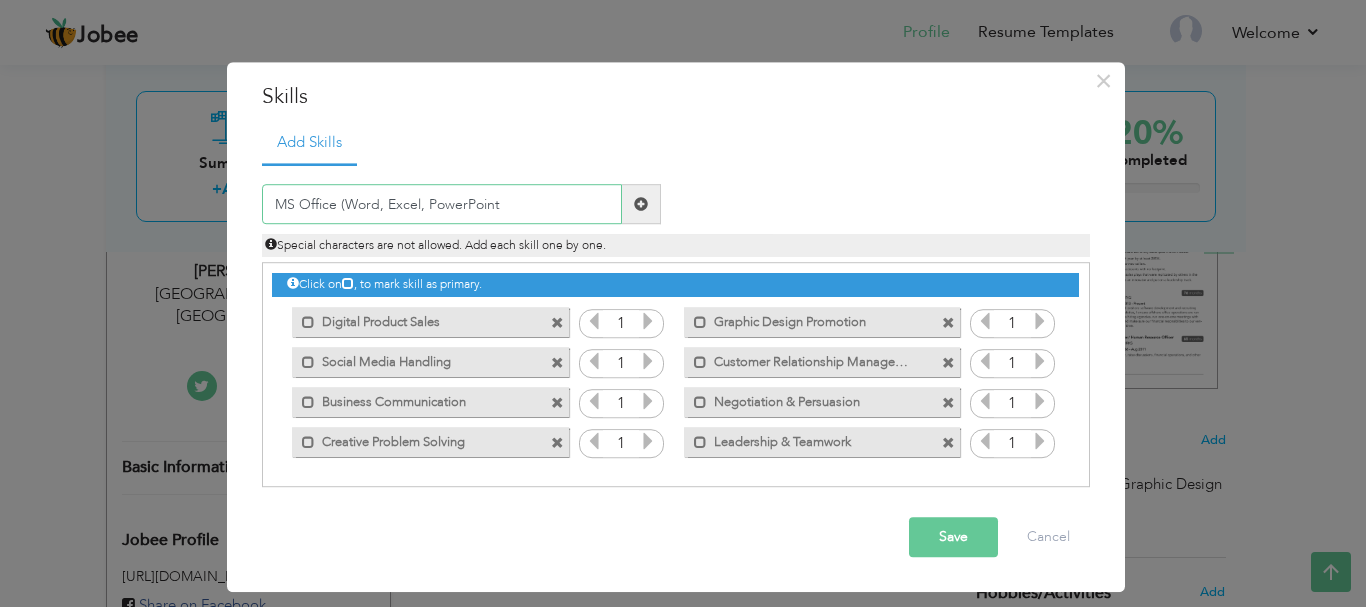 type on "MS Office Word, Excel, PowerPoint" 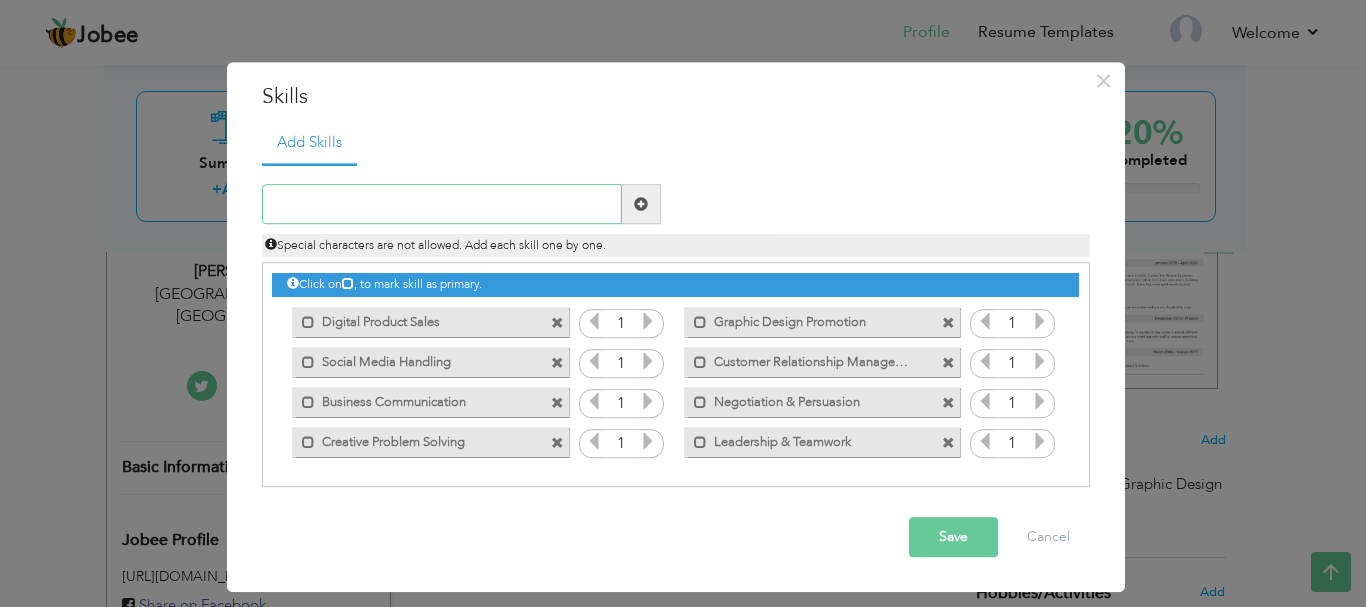 paste on "MS Office (Word, Excel, PowerPoint)" 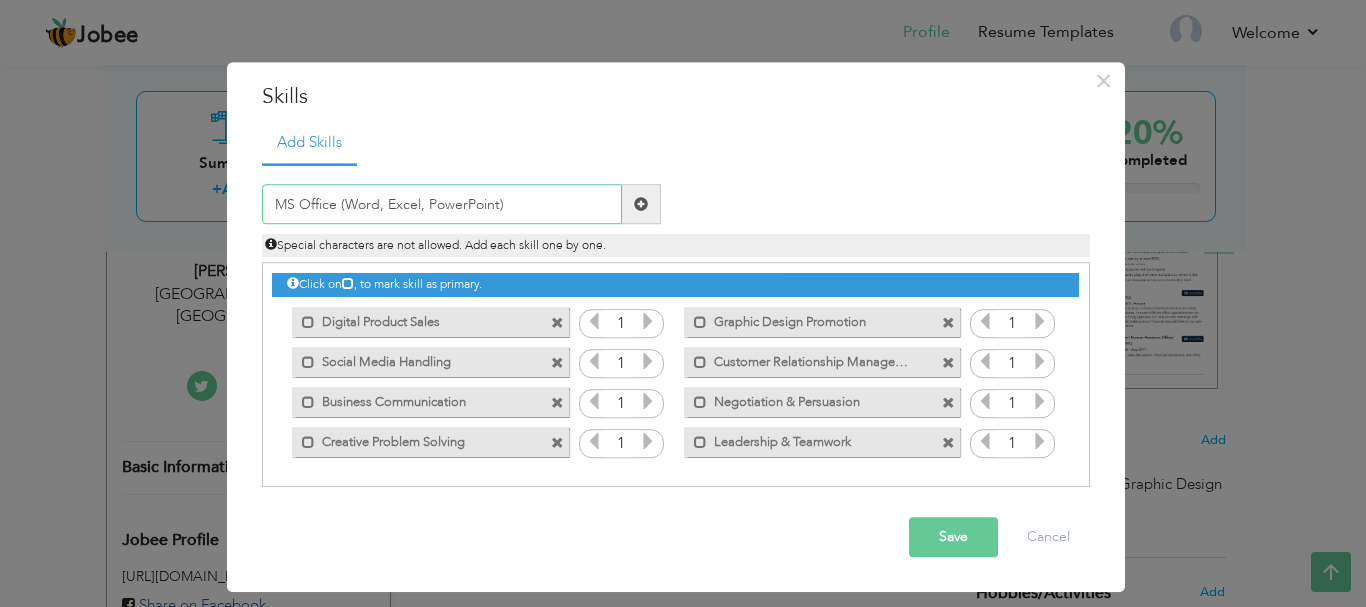 click on "MS Office (Word, Excel, PowerPoint)" at bounding box center [442, 205] 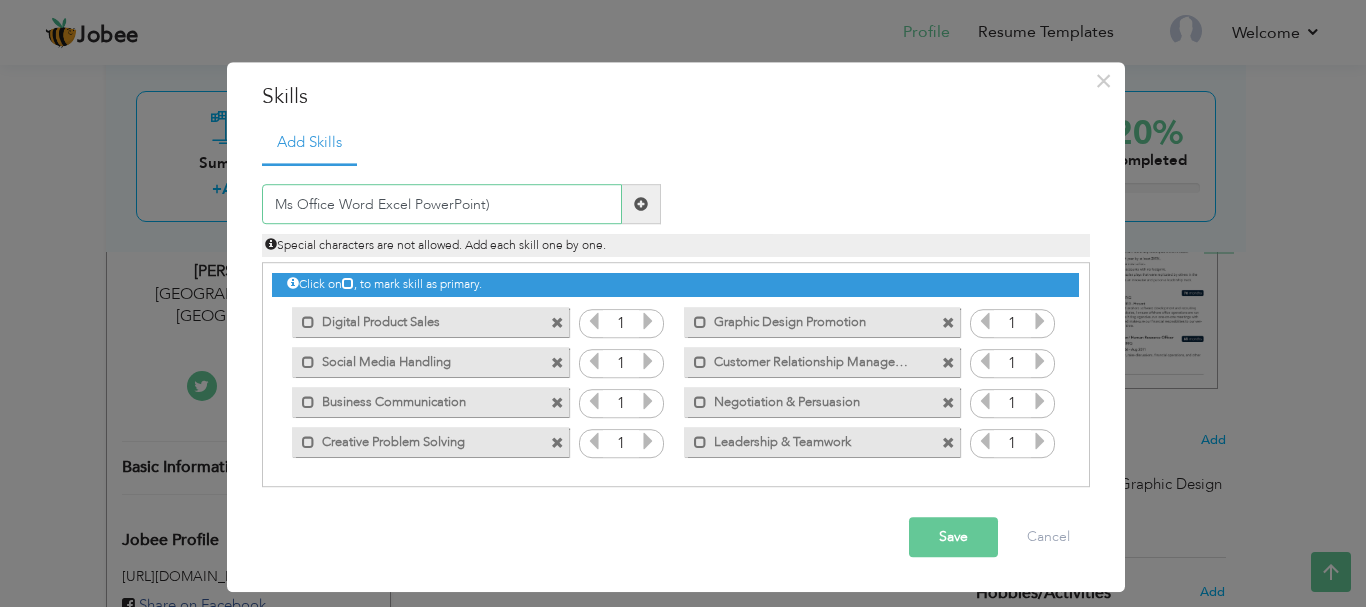 type on "Ms Office Word Excel PowerPoint" 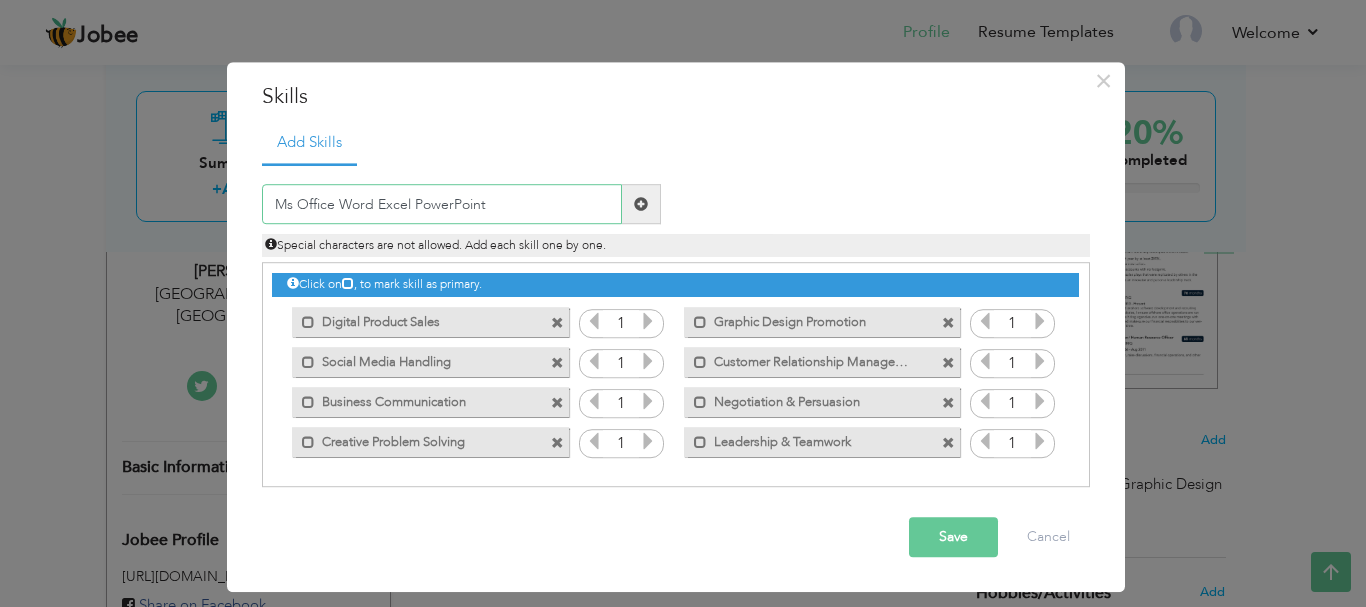 type 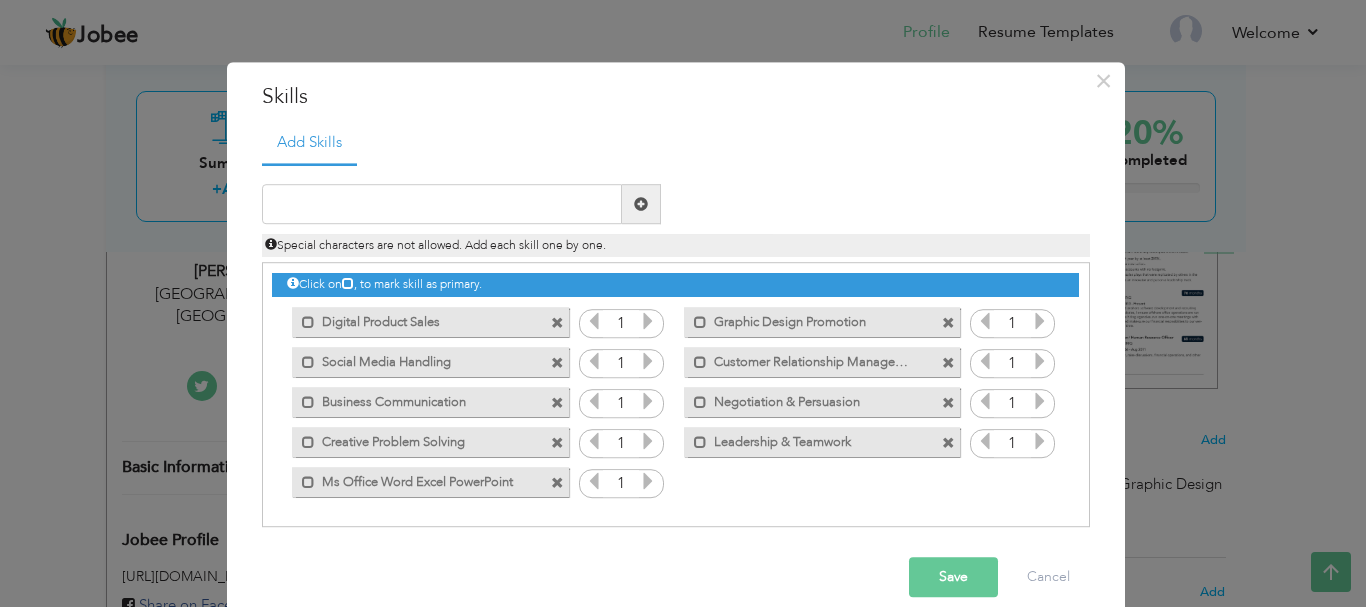 click on "Save" at bounding box center [953, 578] 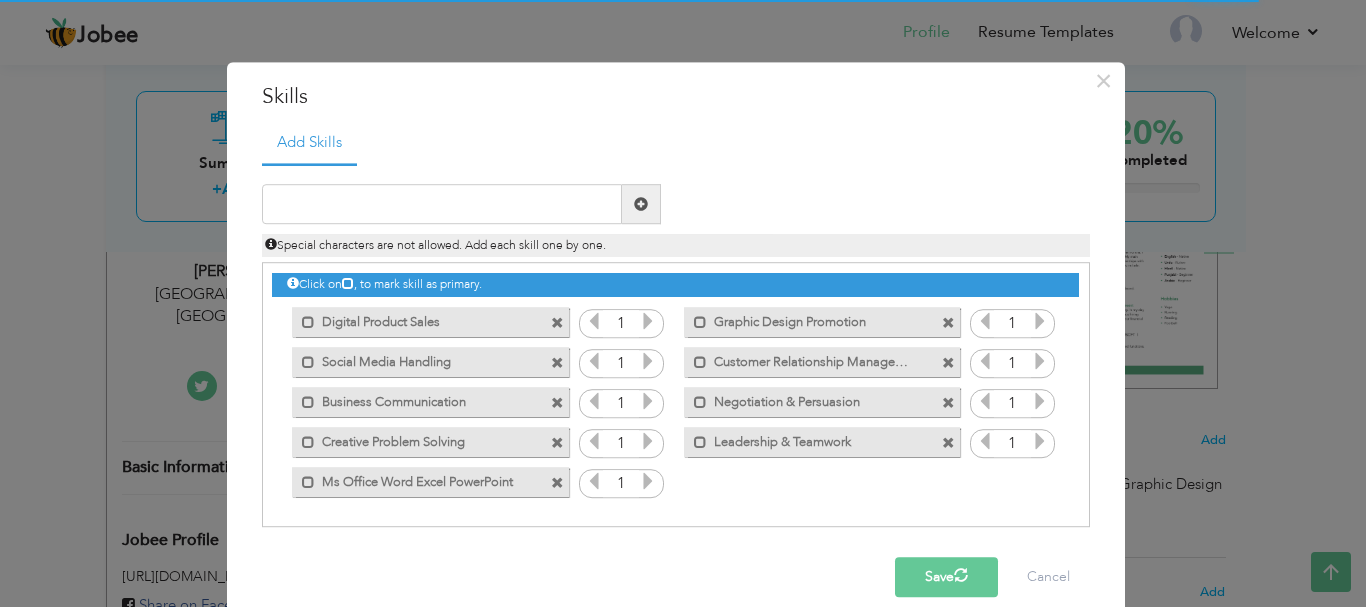 click on "Save" at bounding box center [946, 578] 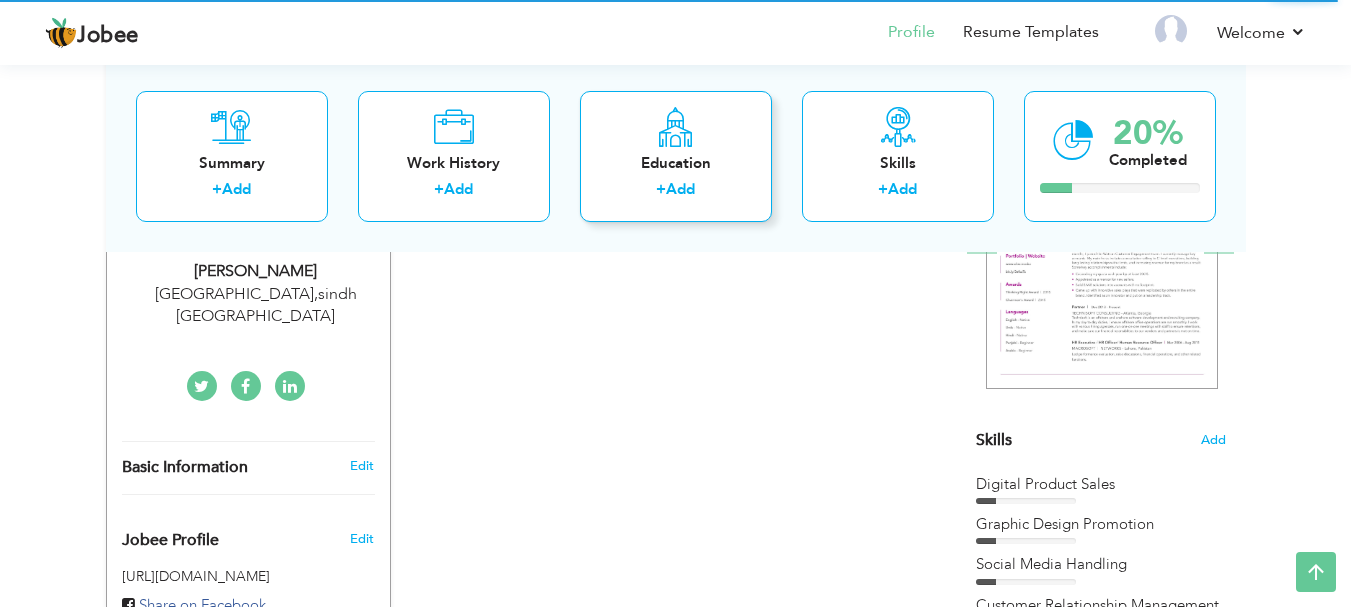click on "Education
+  Add" at bounding box center (676, 155) 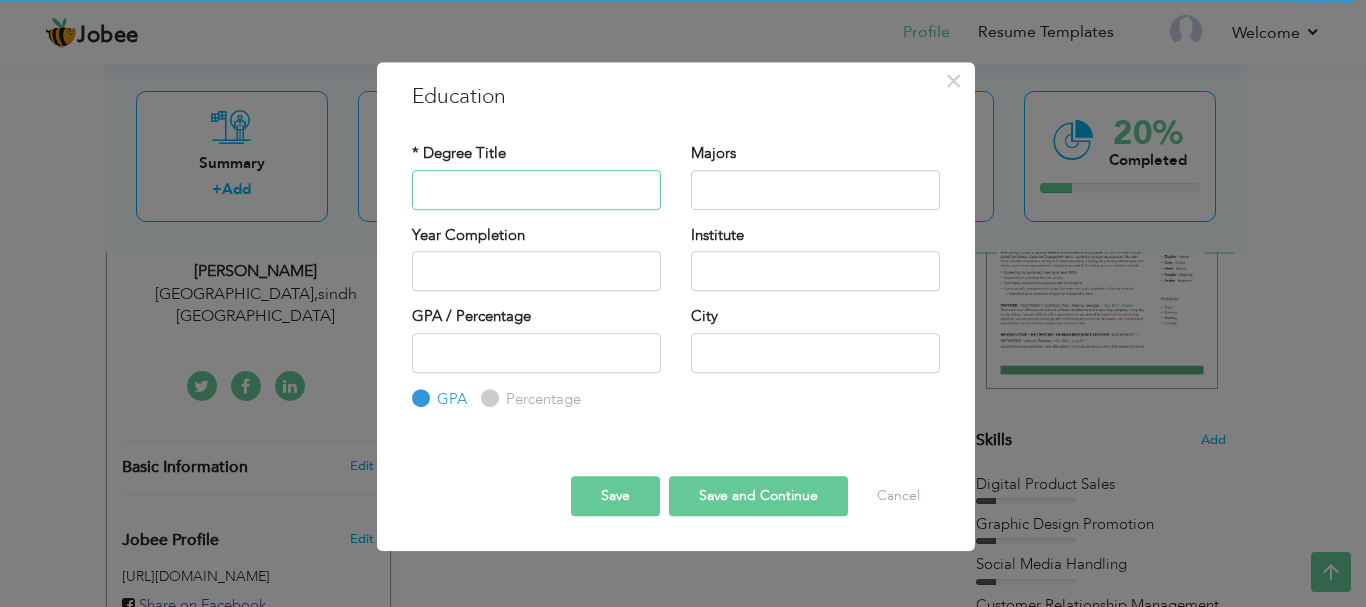 click at bounding box center [536, 190] 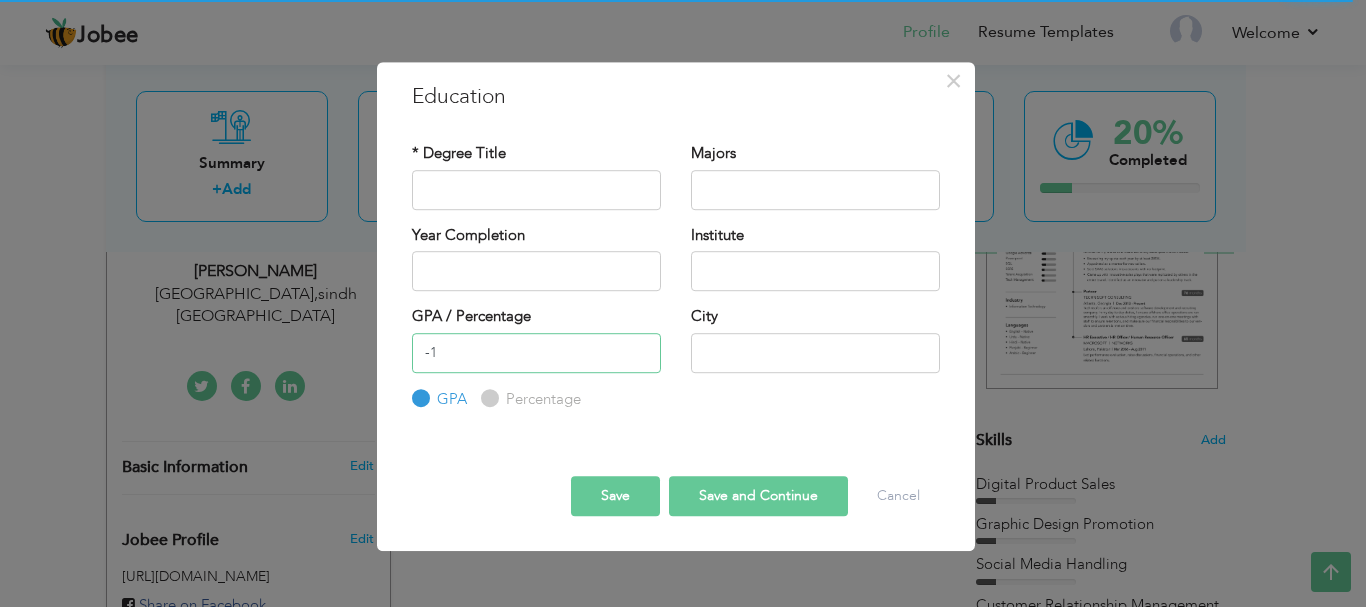 click on "-1" at bounding box center (536, 353) 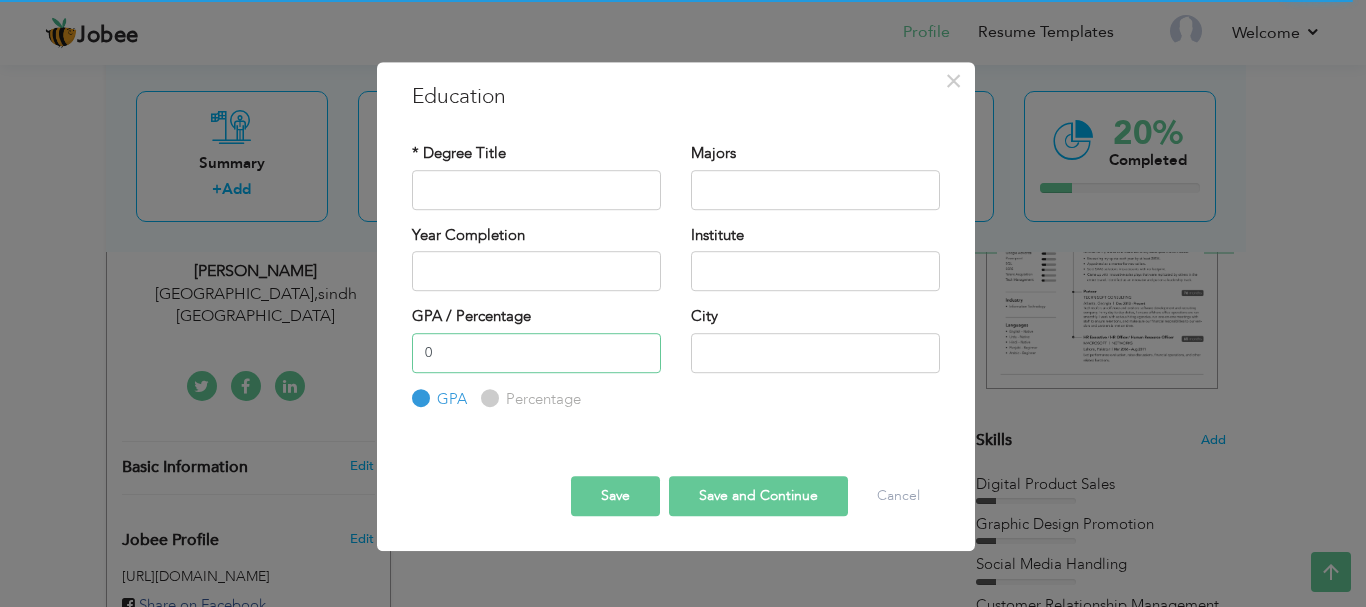 click on "0" at bounding box center (536, 353) 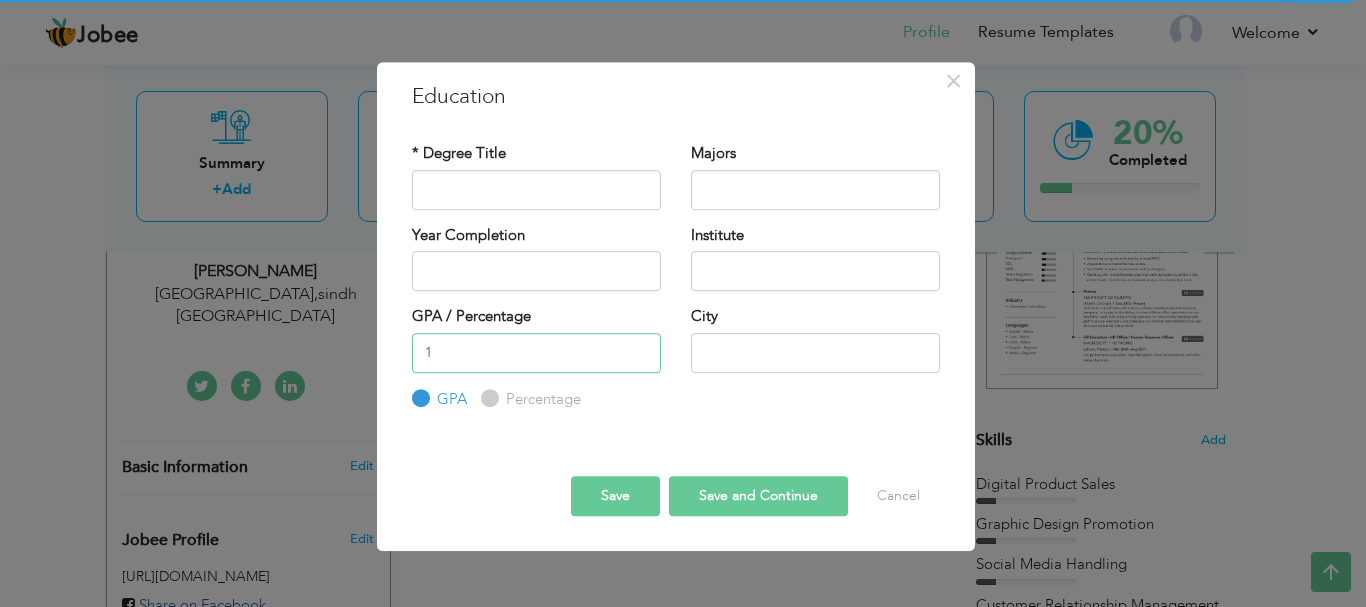 click on "1" at bounding box center [536, 353] 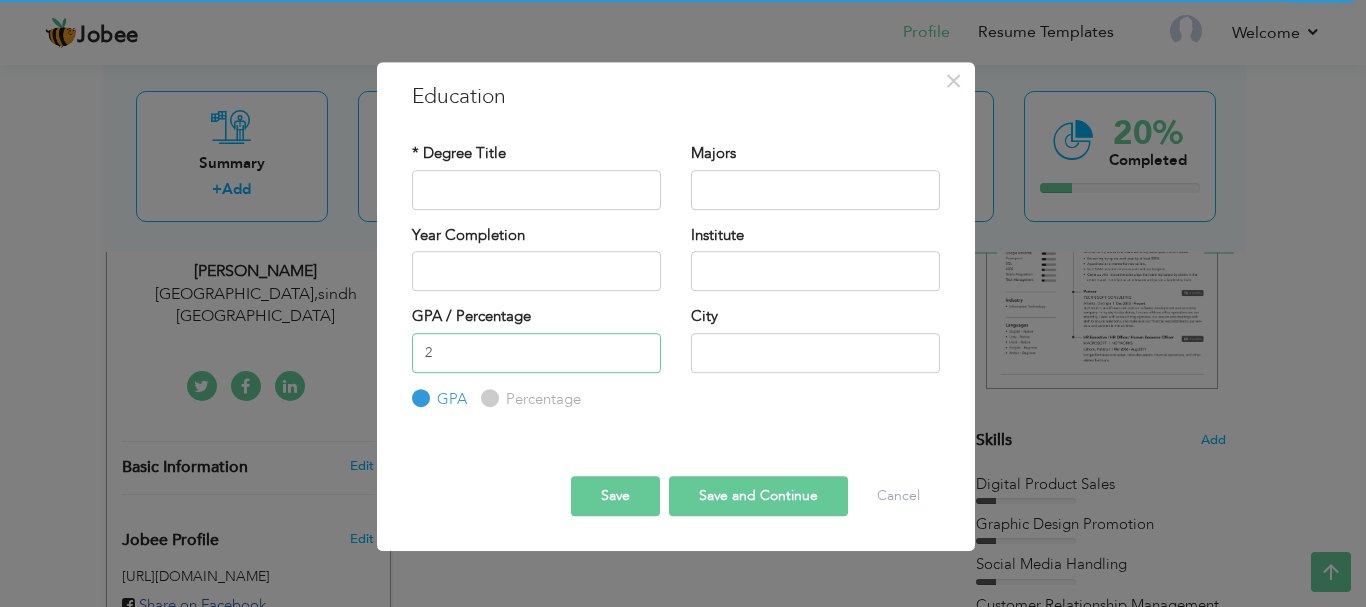 click on "2" at bounding box center (536, 353) 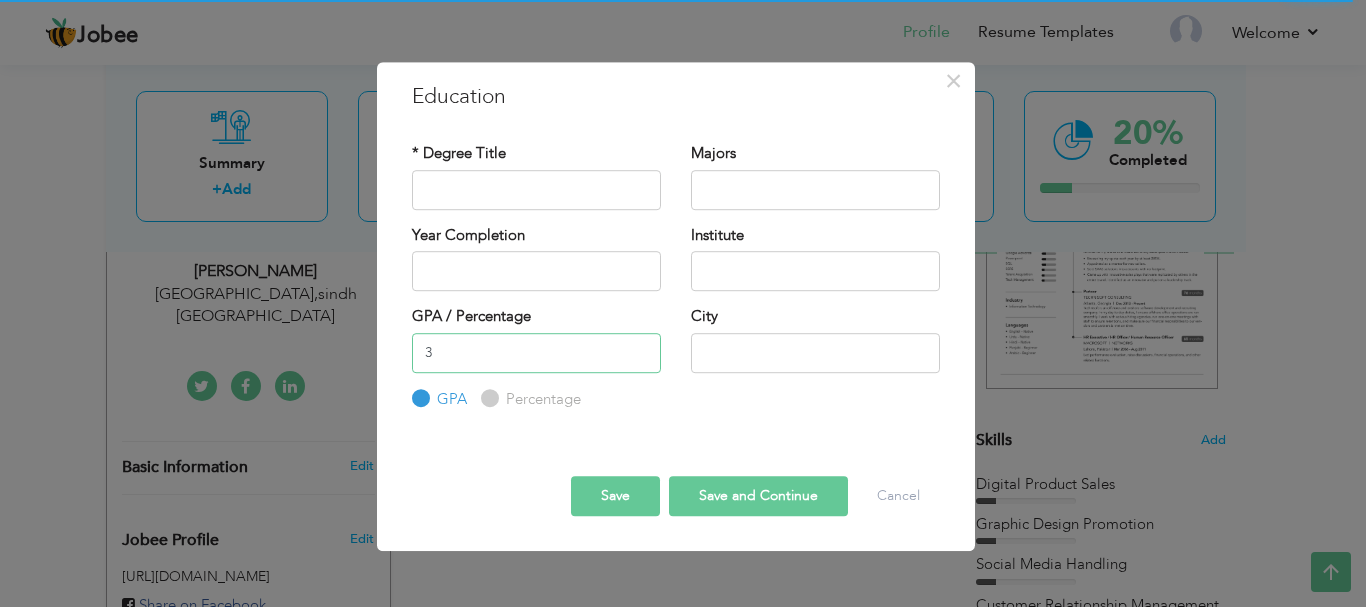 click on "3" at bounding box center (536, 353) 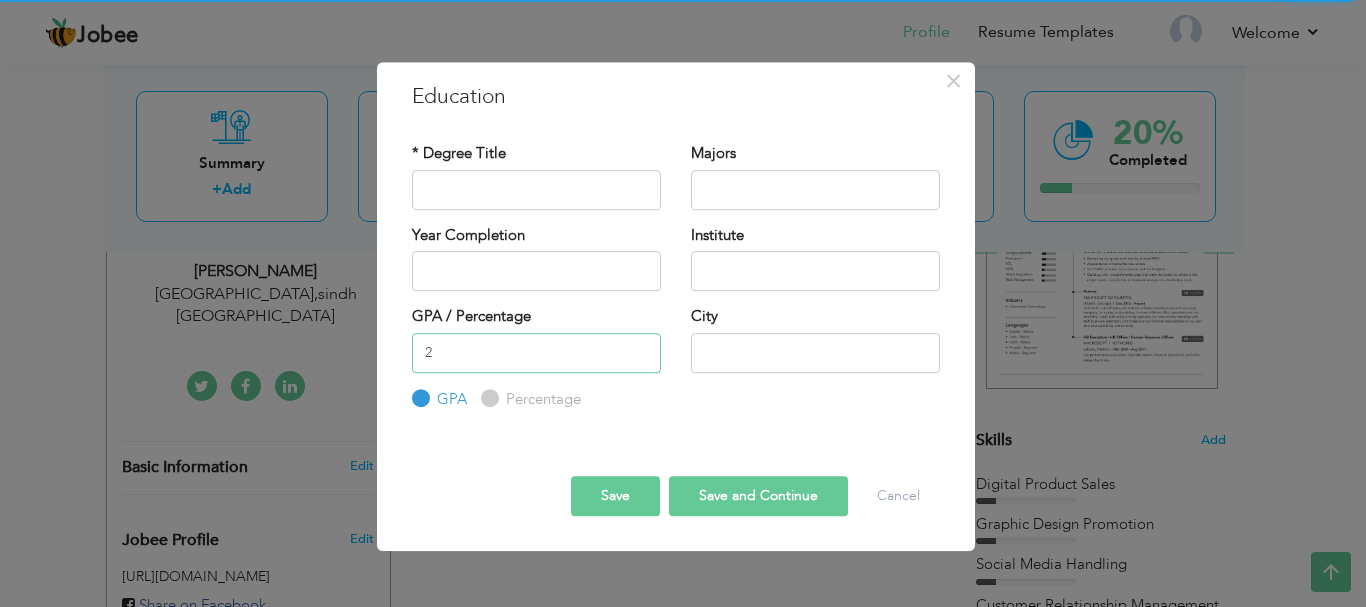 click on "2" at bounding box center (536, 353) 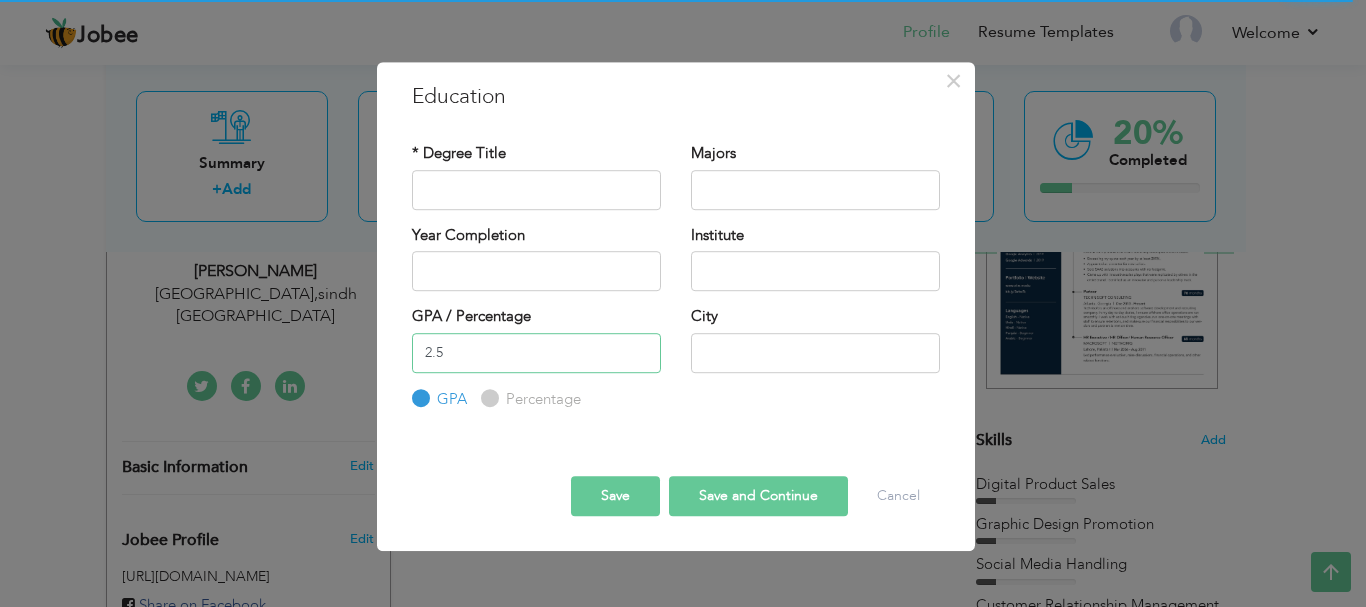 click on "2.5" at bounding box center (536, 353) 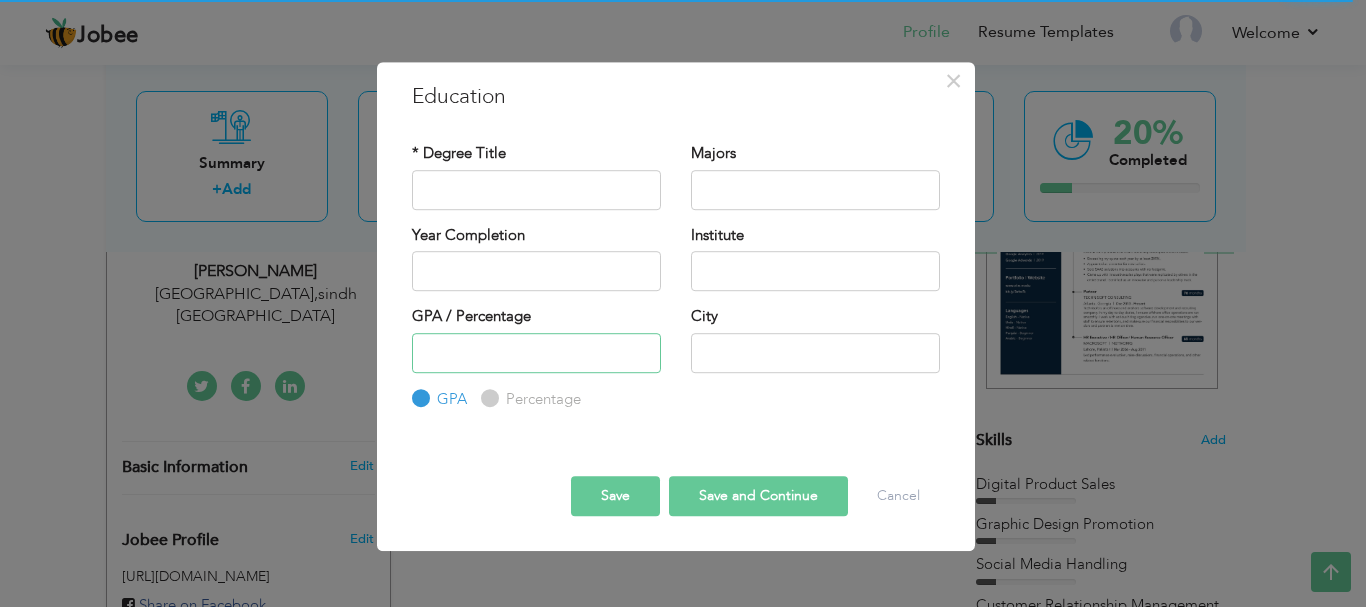type 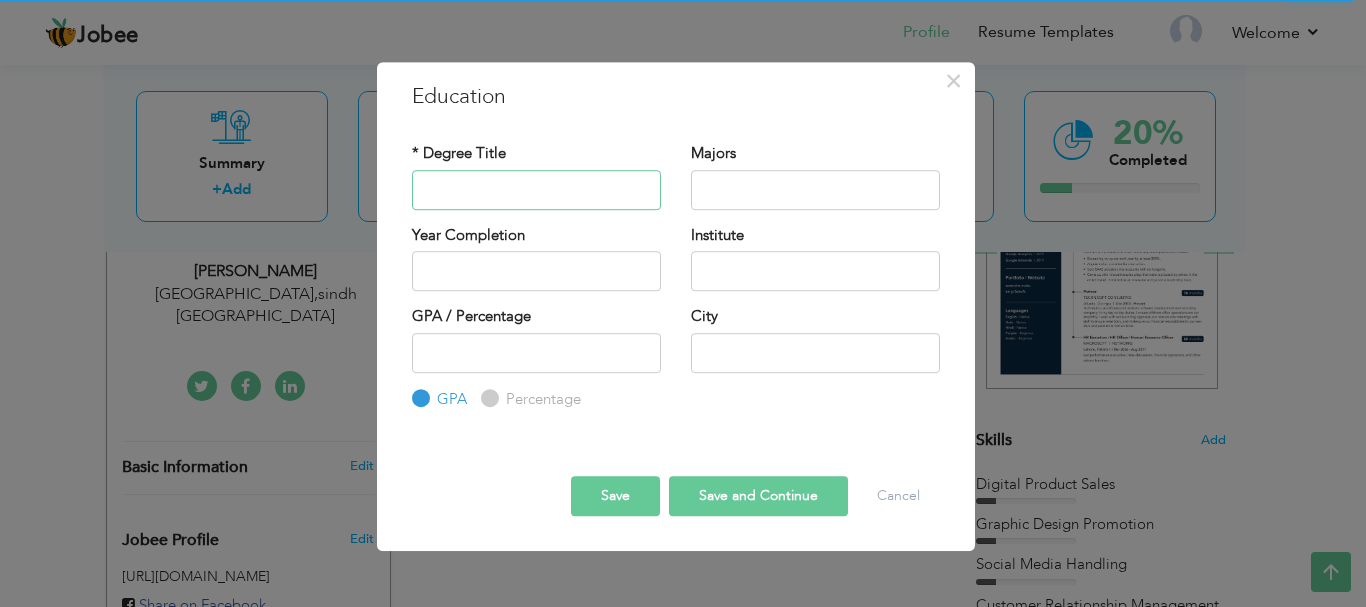 click at bounding box center (536, 190) 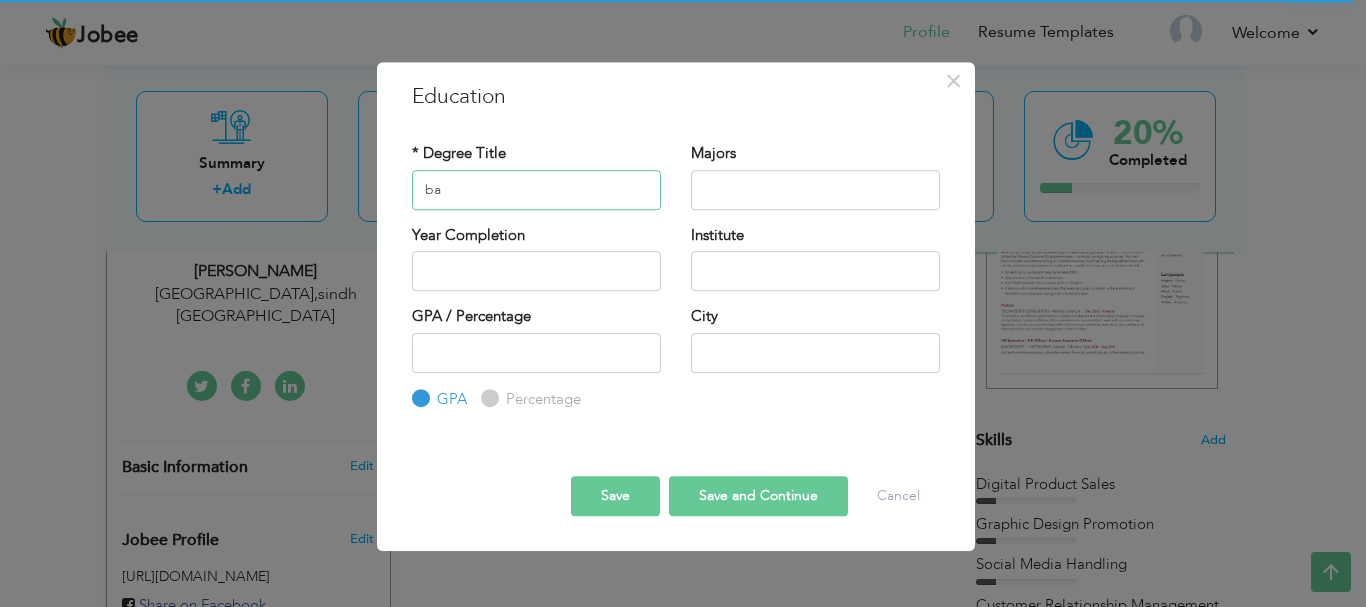 type on "b" 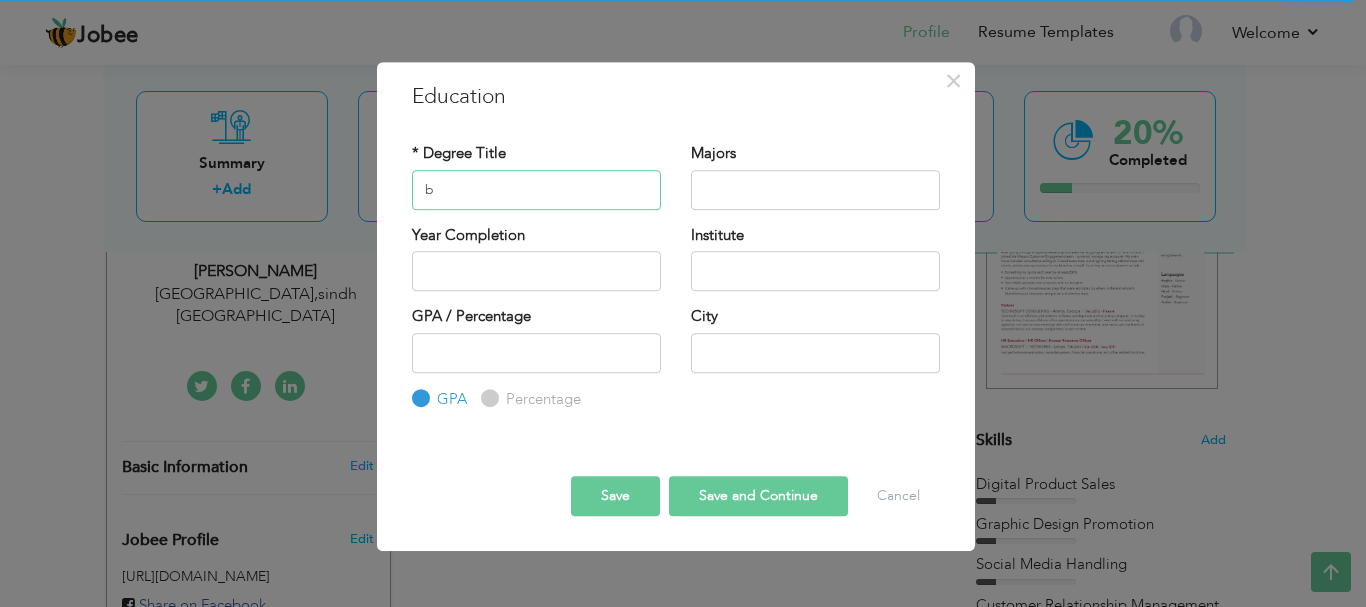 type 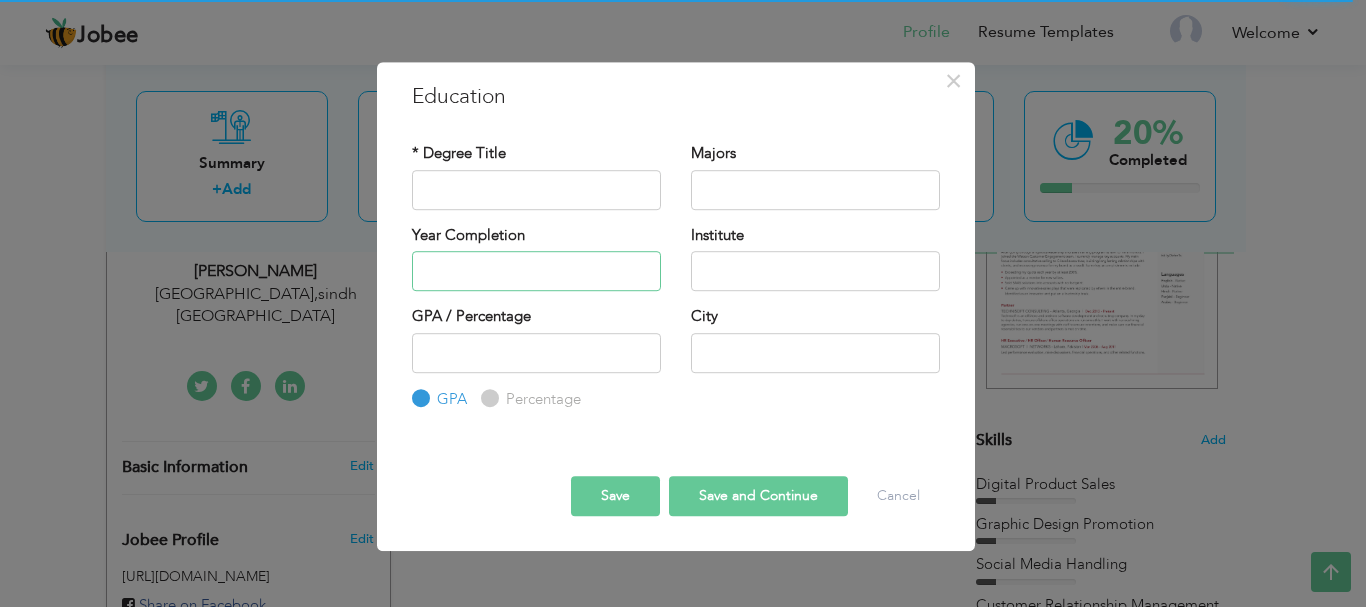 type on "2025" 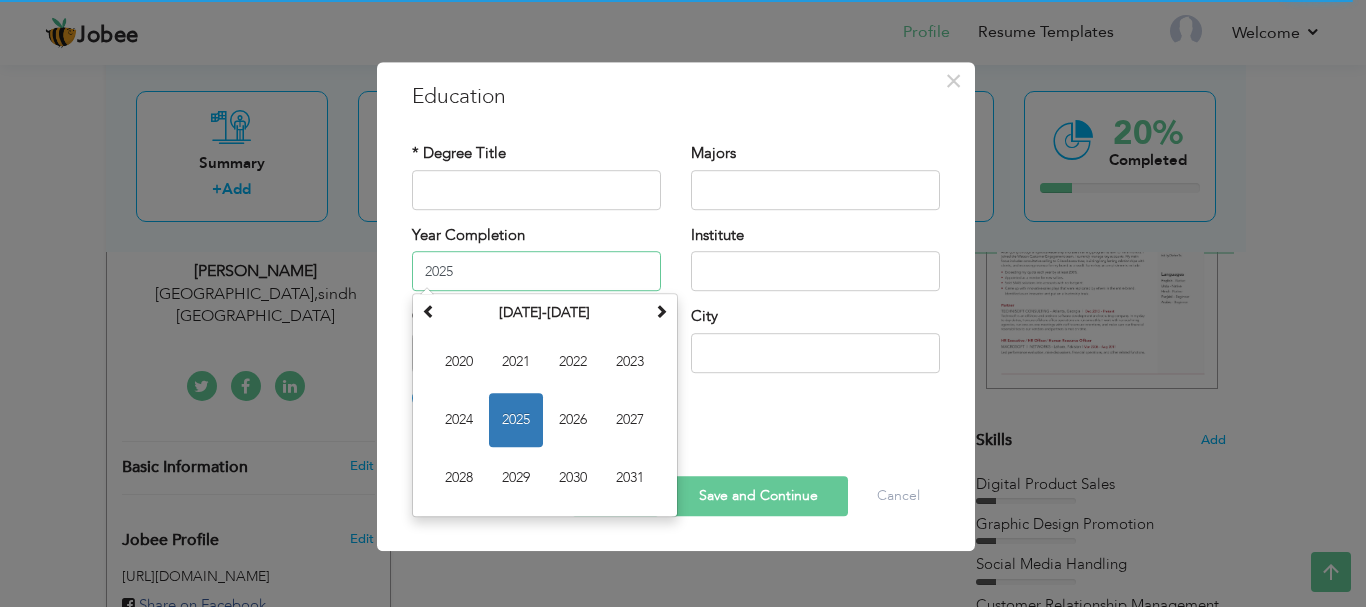 click on "2025" at bounding box center (536, 271) 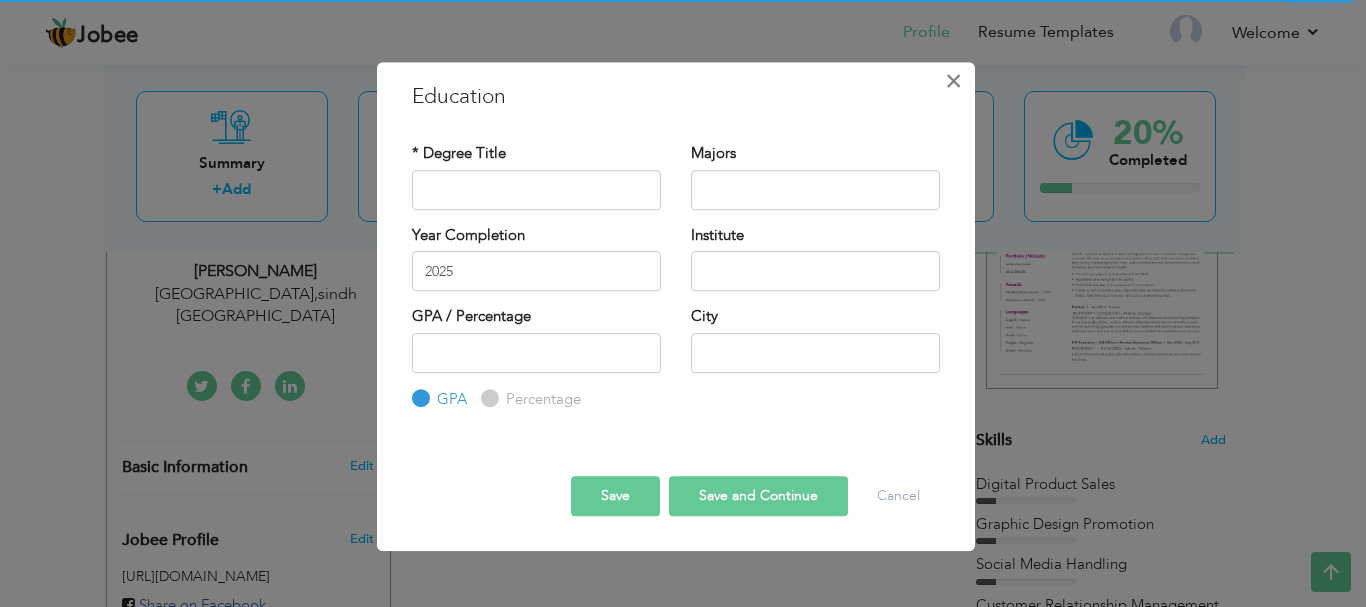 click on "×" at bounding box center [953, 81] 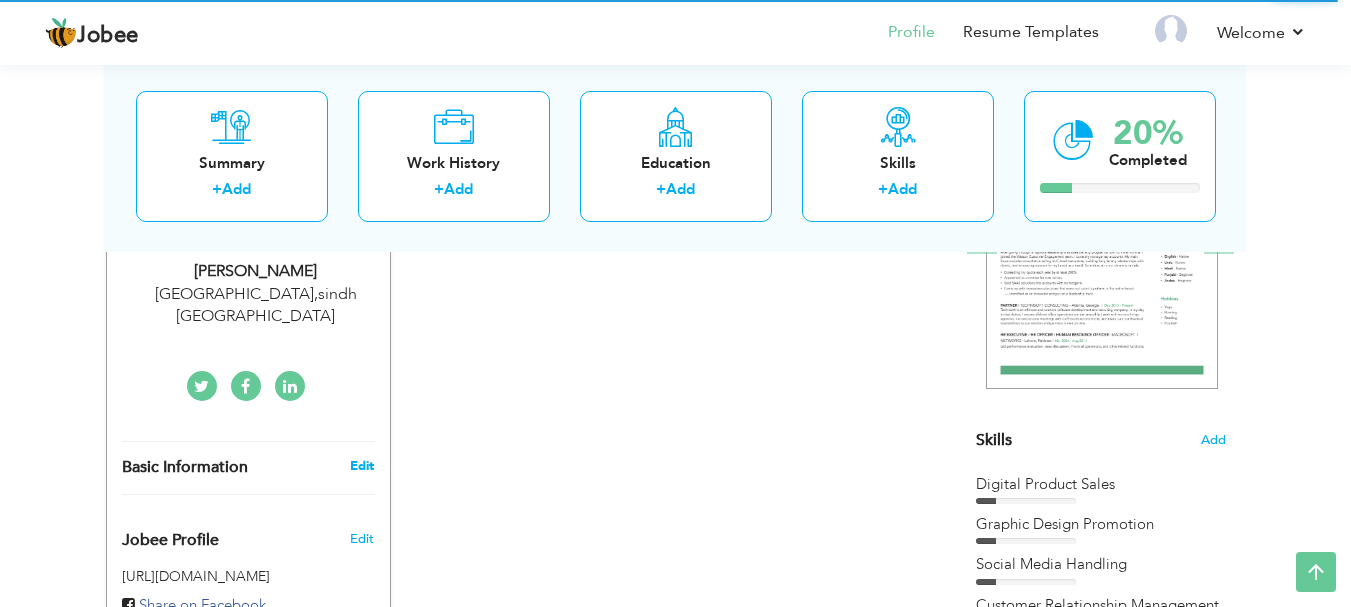 click on "Edit" at bounding box center [362, 466] 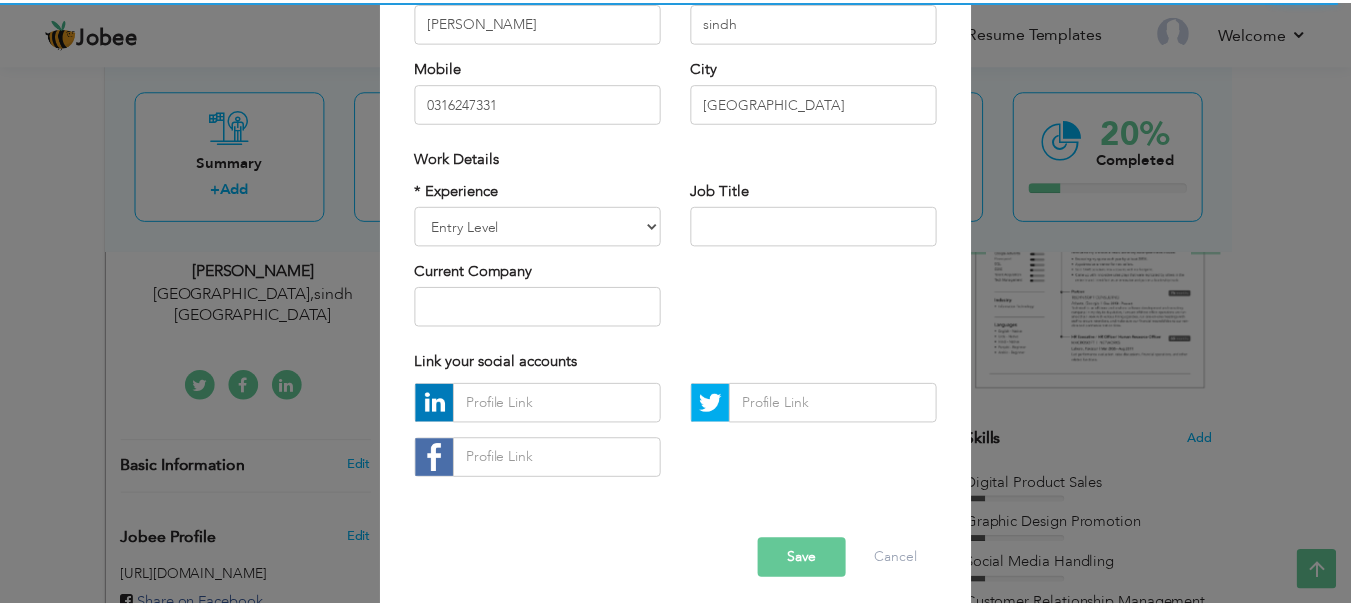 scroll, scrollTop: 292, scrollLeft: 0, axis: vertical 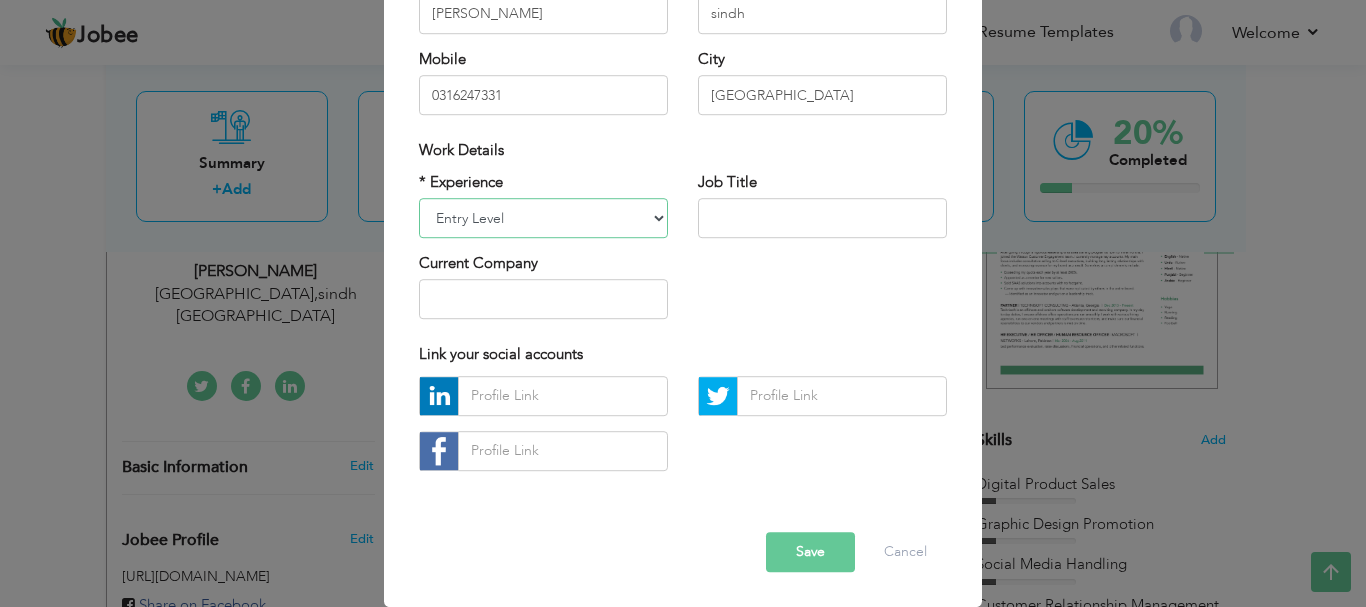 click on "Entry Level Less than 1 Year 1 Year 2 Years 3 Years 4 Years 5 Years 6 Years 7 Years 8 Years 9 Years 10 Years 11 Years 12 Years 13 Years 14 Years 15 Years 16 Years 17 Years 18 Years 19 Years 20 Years 21 Years 22 Years 23 Years 24 Years 25 Years 26 Years 27 Years 28 Years 29 Years 30 Years 31 Years 32 Years 33 Years 34 Years 35 Years More than 35 Years" at bounding box center (543, 218) 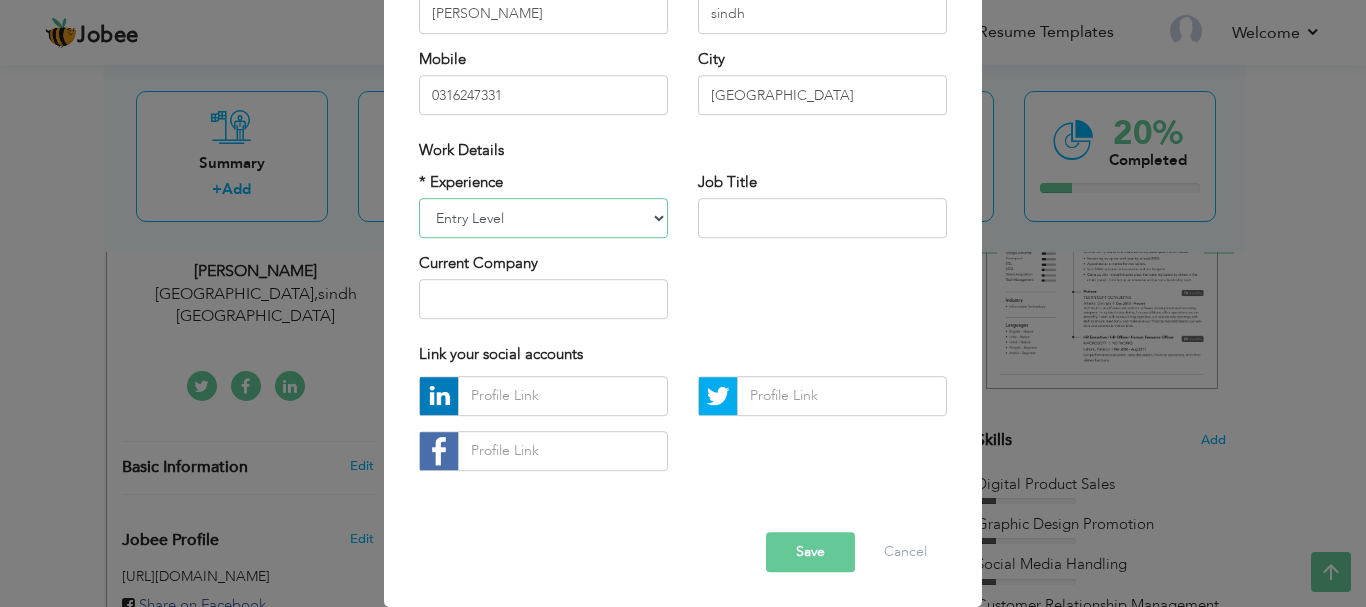 select on "number:2" 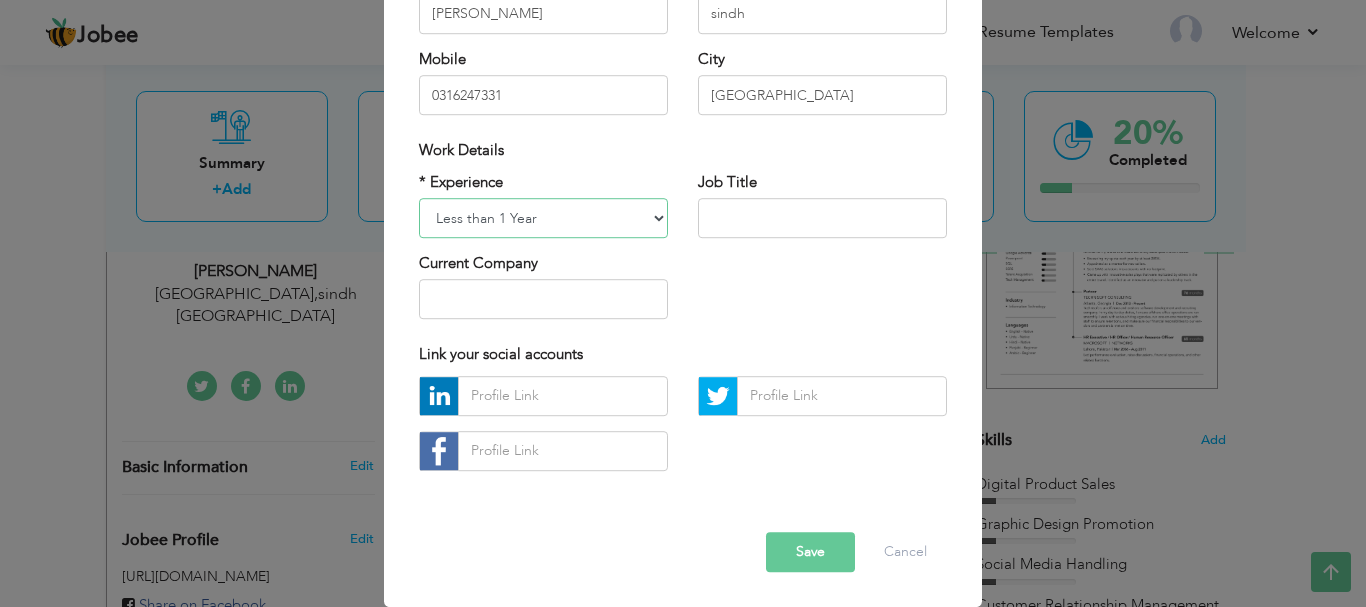 click on "Entry Level Less than 1 Year 1 Year 2 Years 3 Years 4 Years 5 Years 6 Years 7 Years 8 Years 9 Years 10 Years 11 Years 12 Years 13 Years 14 Years 15 Years 16 Years 17 Years 18 Years 19 Years 20 Years 21 Years 22 Years 23 Years 24 Years 25 Years 26 Years 27 Years 28 Years 29 Years 30 Years 31 Years 32 Years 33 Years 34 Years 35 Years More than 35 Years" at bounding box center [543, 218] 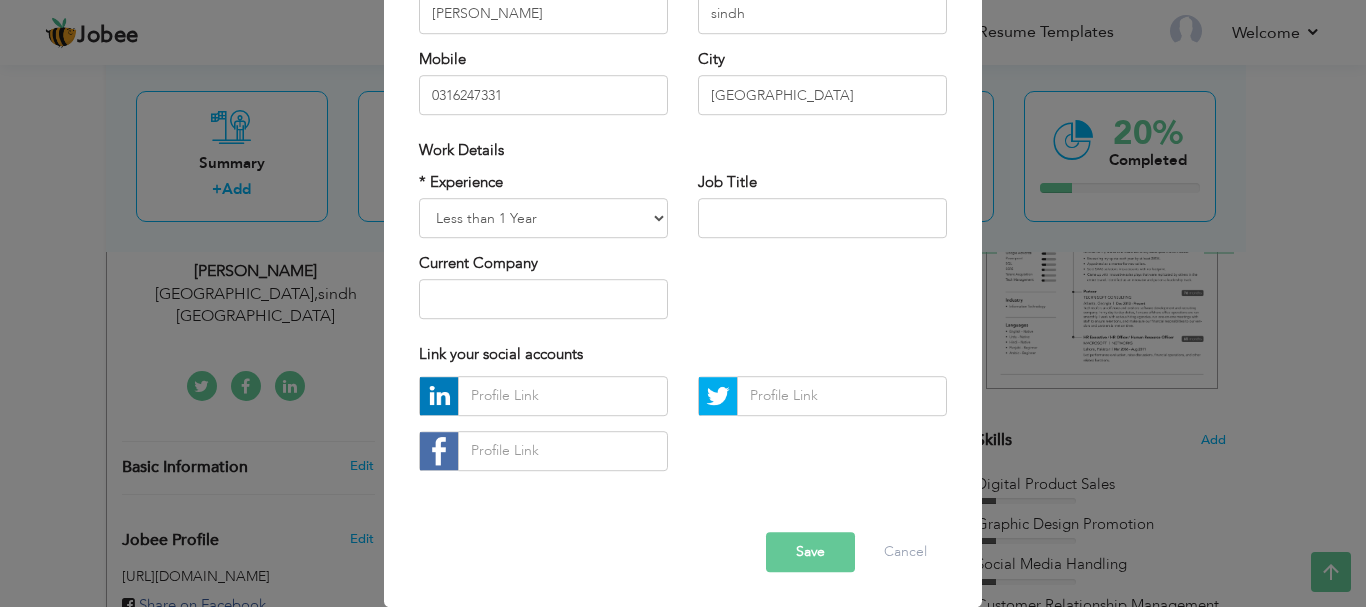 click on "Save" at bounding box center [810, 552] 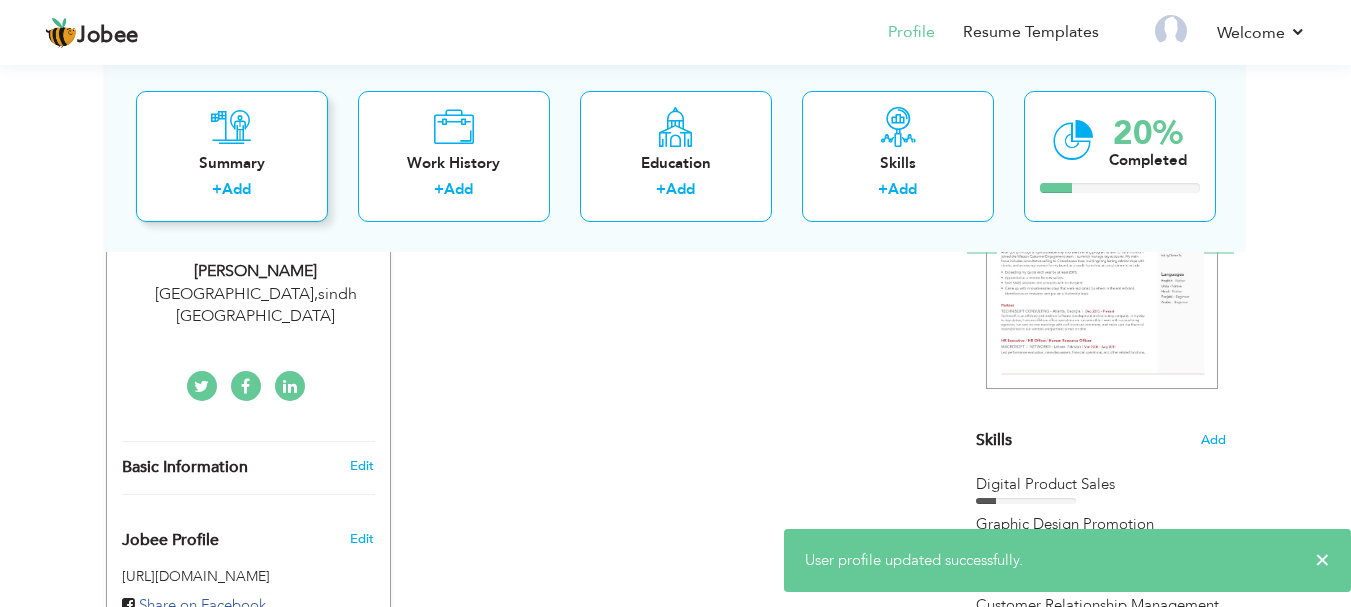 click on "+  Add" at bounding box center (232, 192) 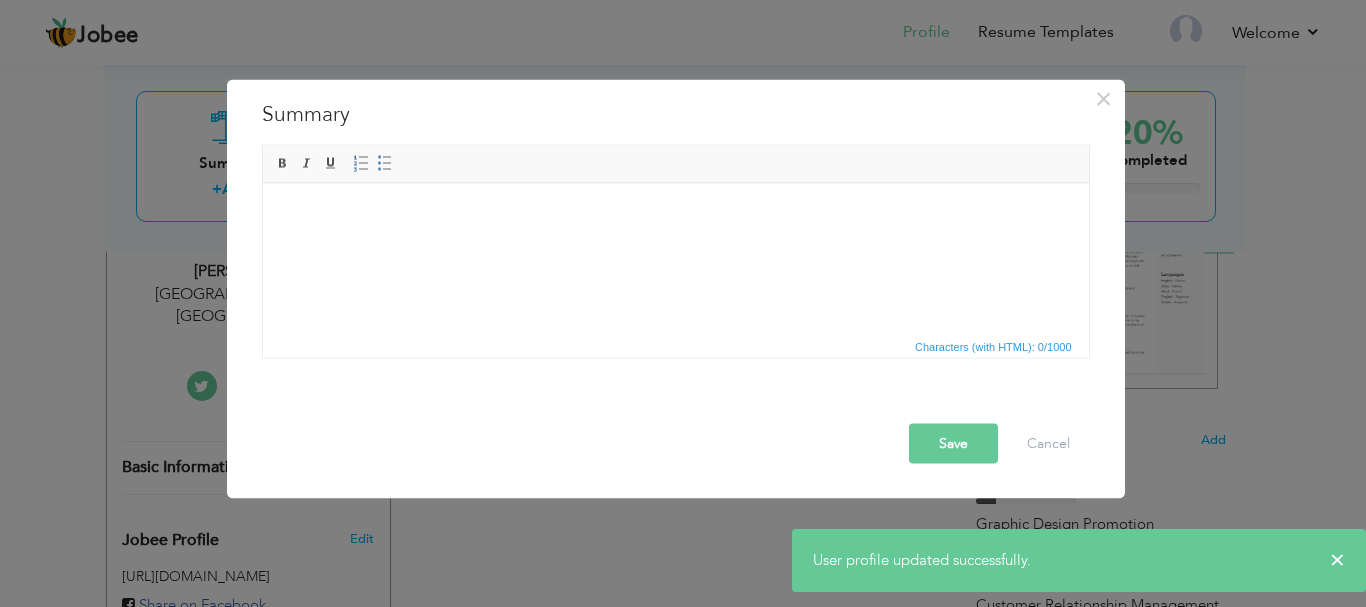 click at bounding box center (675, 213) 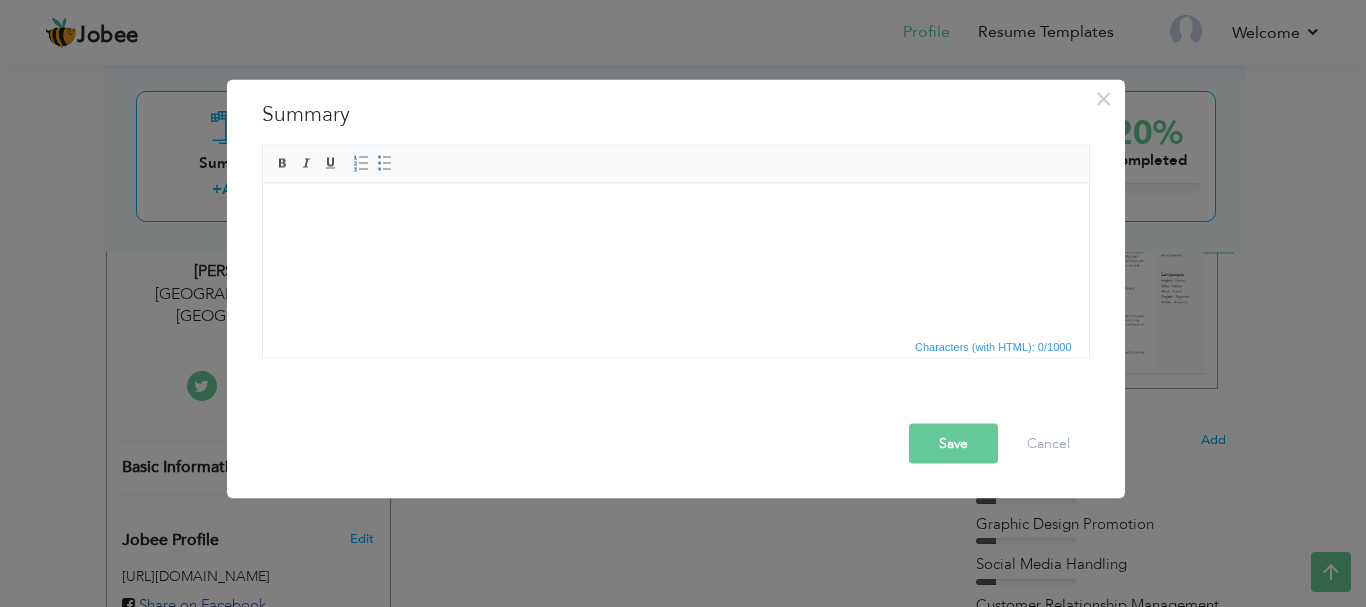 click at bounding box center [675, 213] 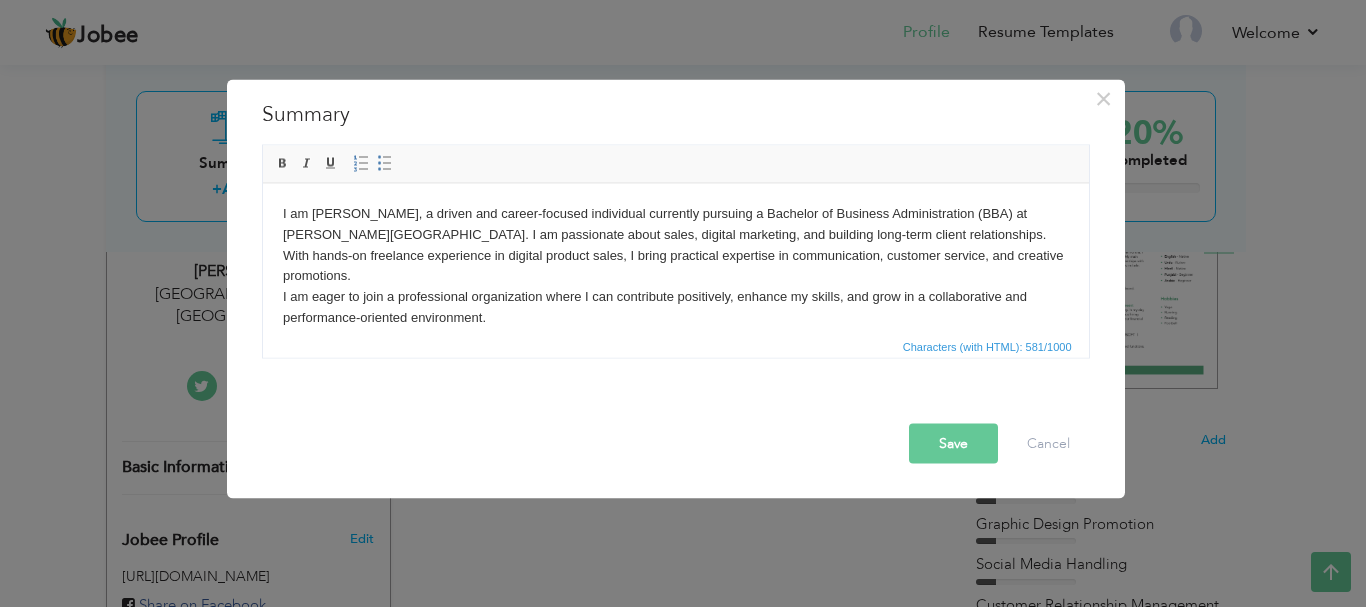 click on "Save" at bounding box center [953, 443] 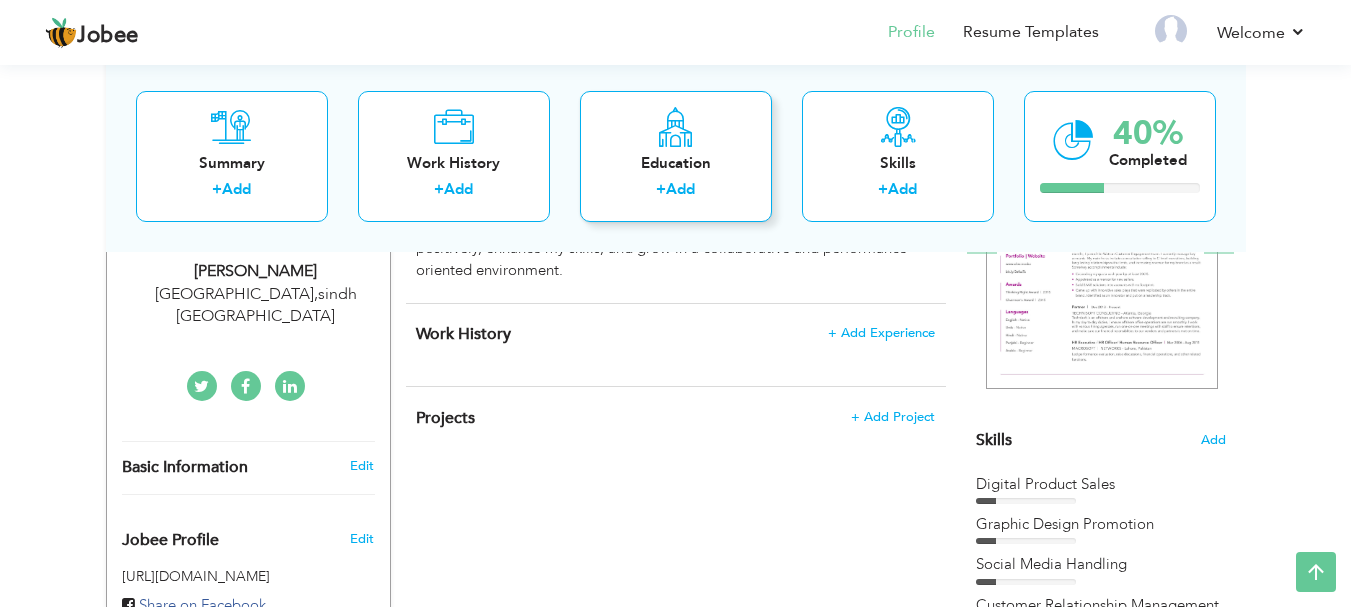 click on "Education" at bounding box center [676, 162] 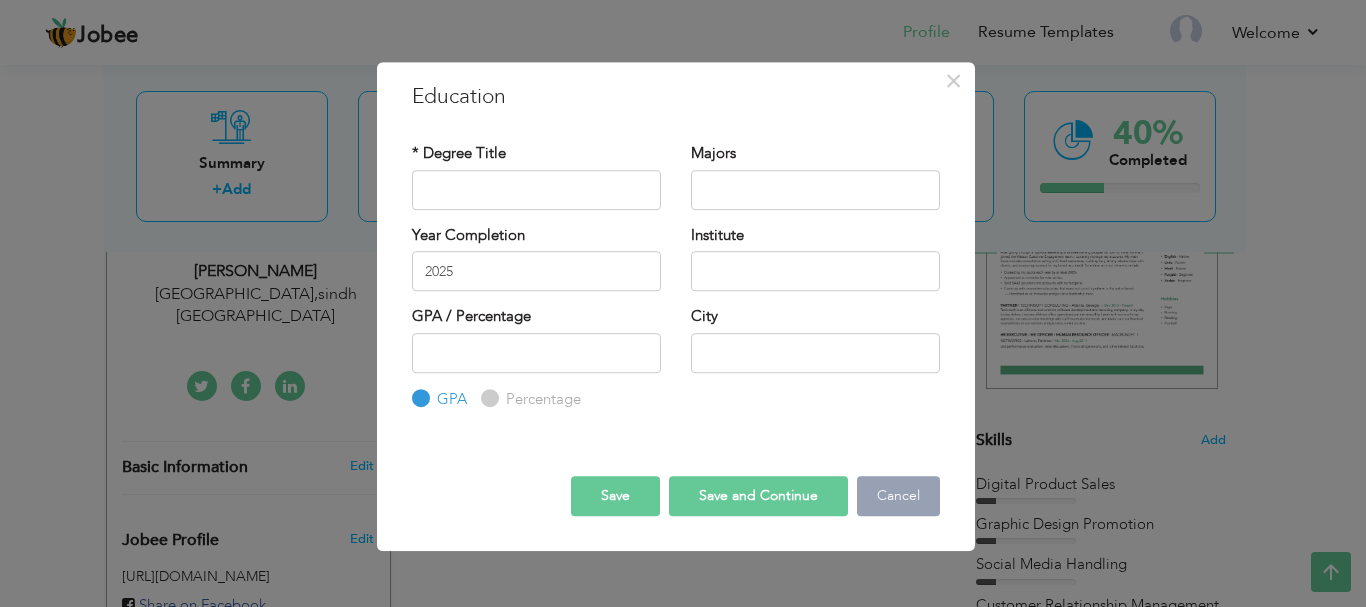 click on "Cancel" at bounding box center (898, 496) 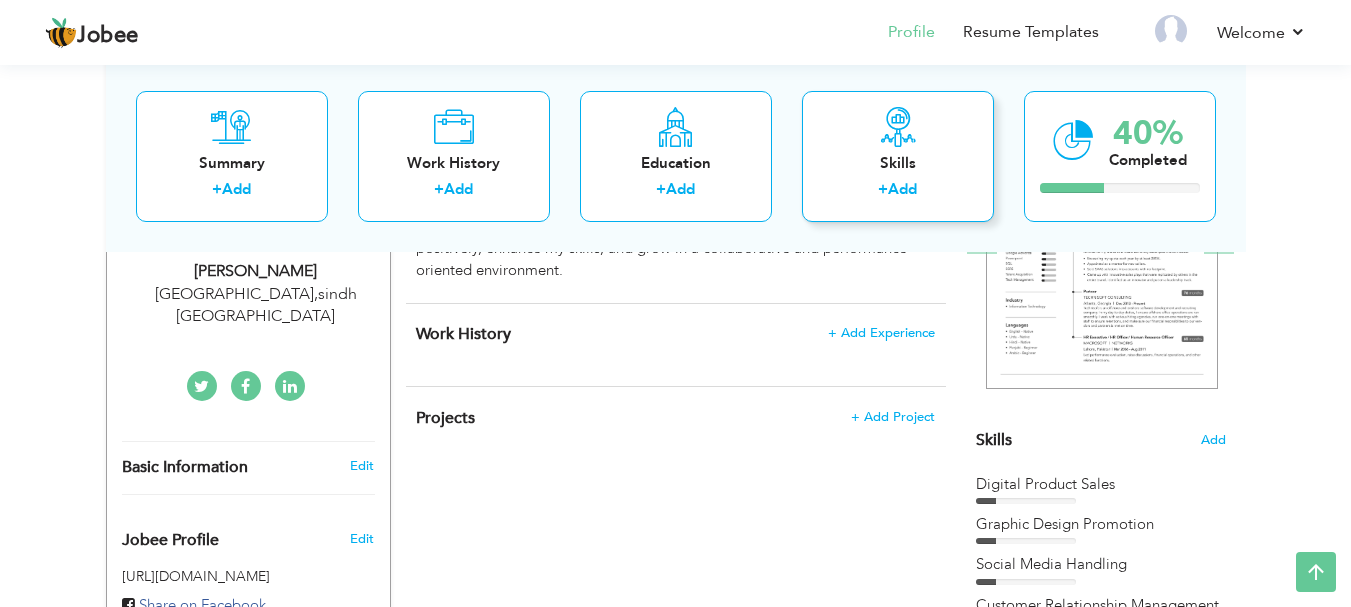 click on "Skills
+  Add" at bounding box center (898, 155) 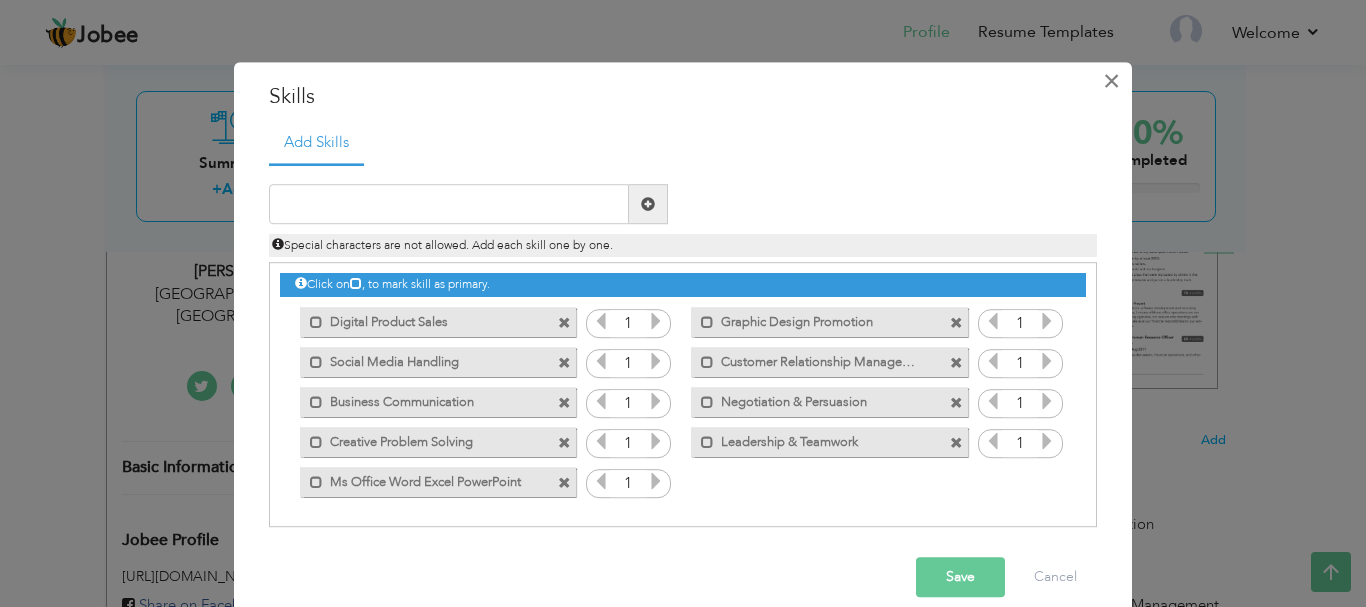click on "×" at bounding box center [1111, 81] 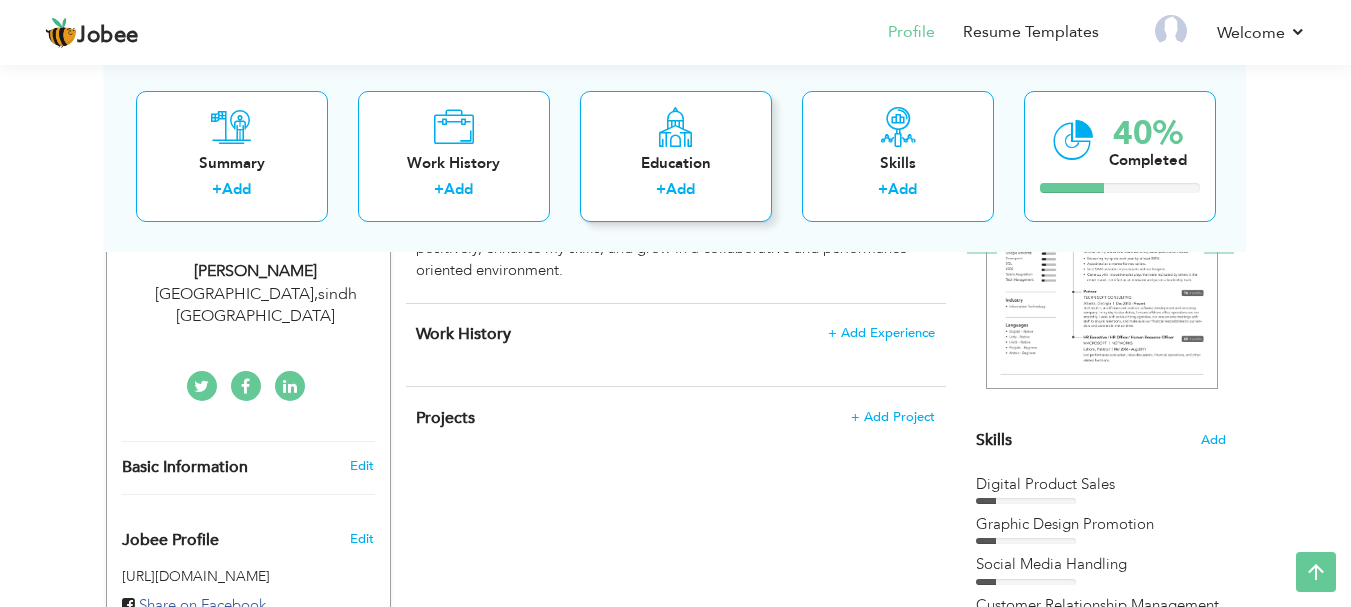 click on "Education
+  Add" at bounding box center [676, 155] 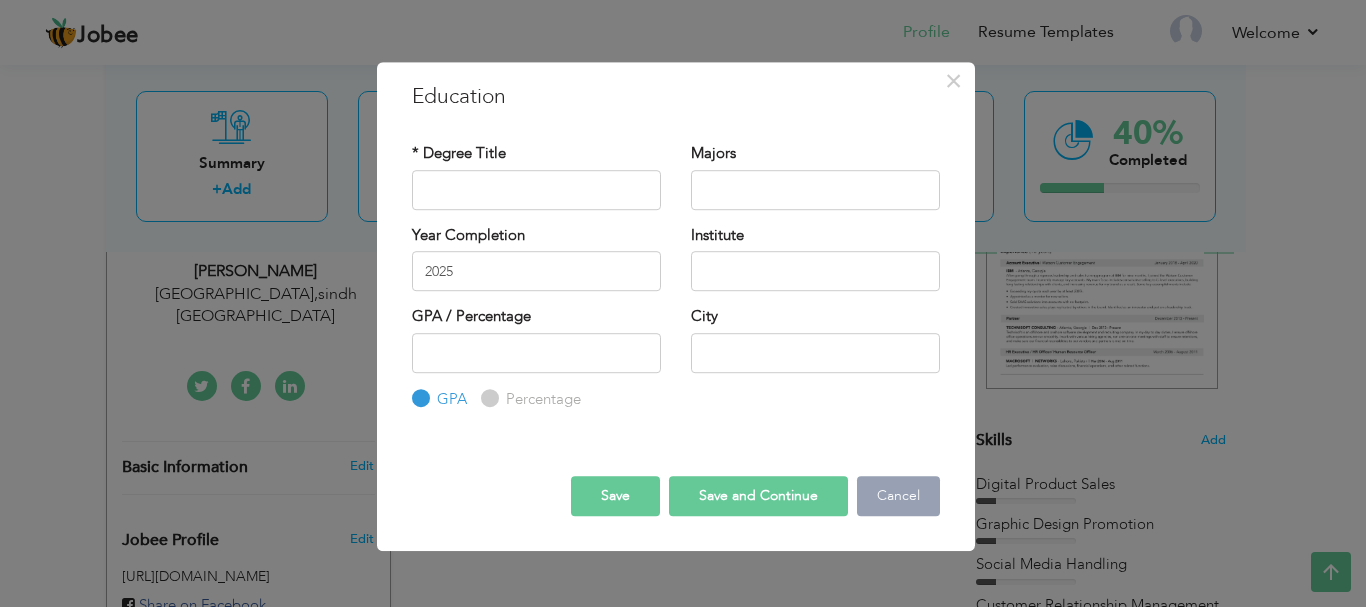 click on "Cancel" at bounding box center (898, 496) 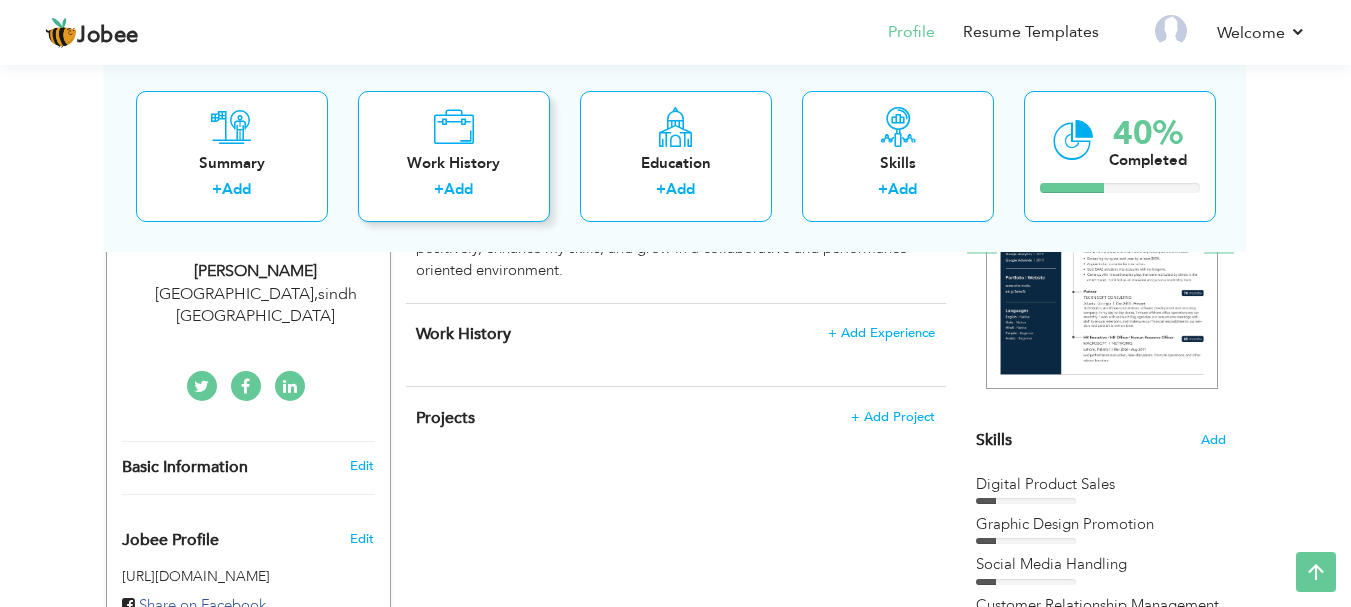 click on "Work History
+  Add" at bounding box center [454, 155] 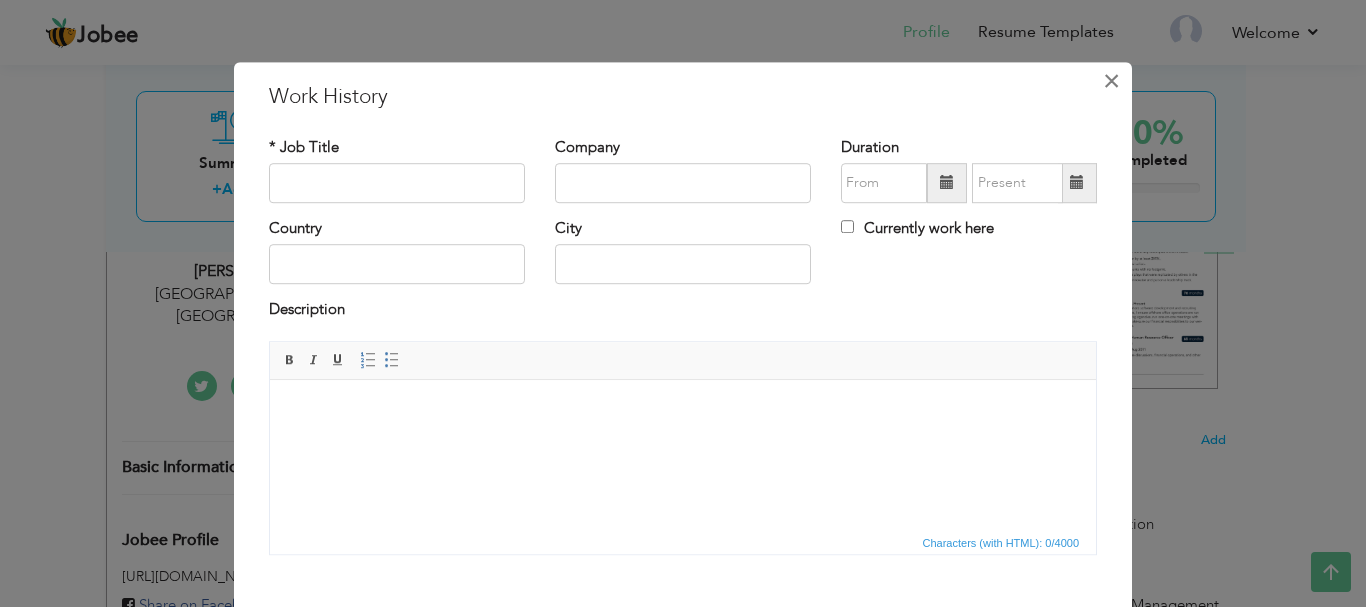click on "×" at bounding box center [1111, 81] 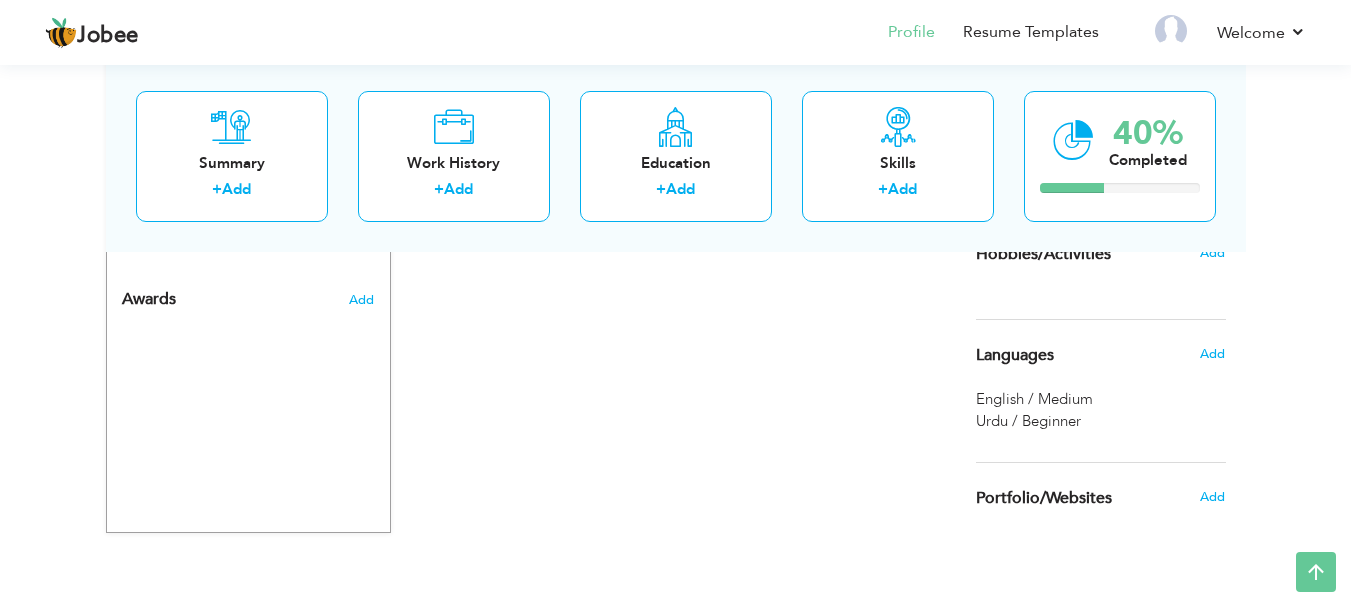scroll, scrollTop: 1013, scrollLeft: 0, axis: vertical 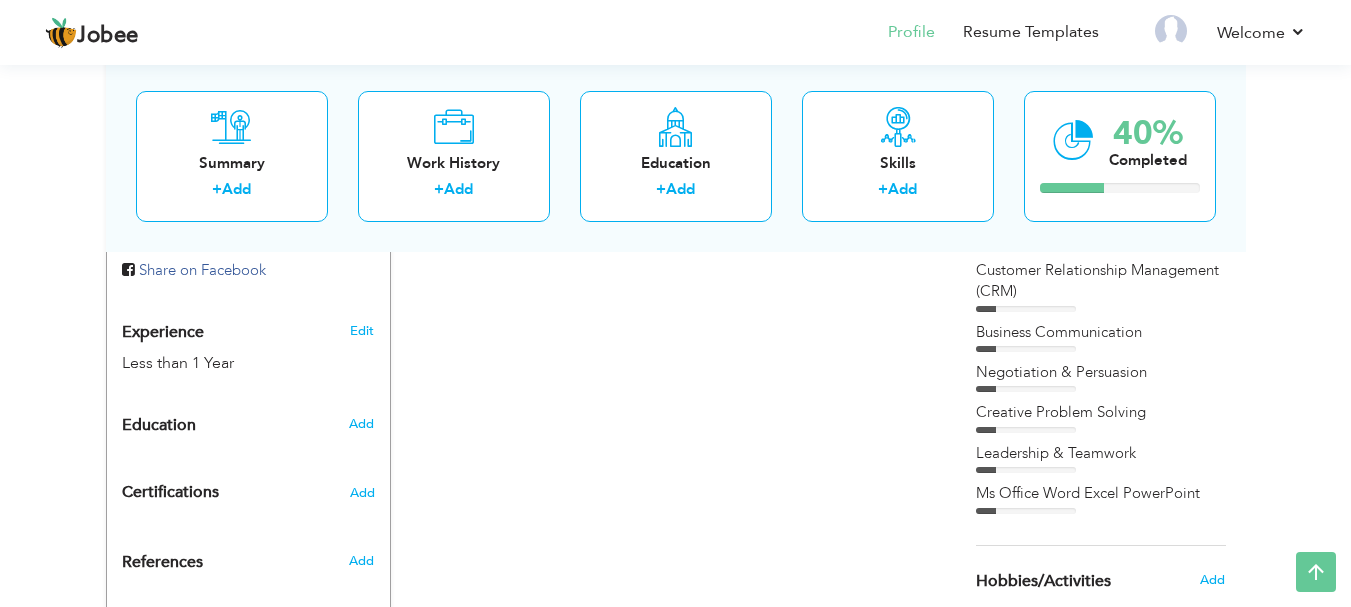click on "Add" at bounding box center (365, 424) 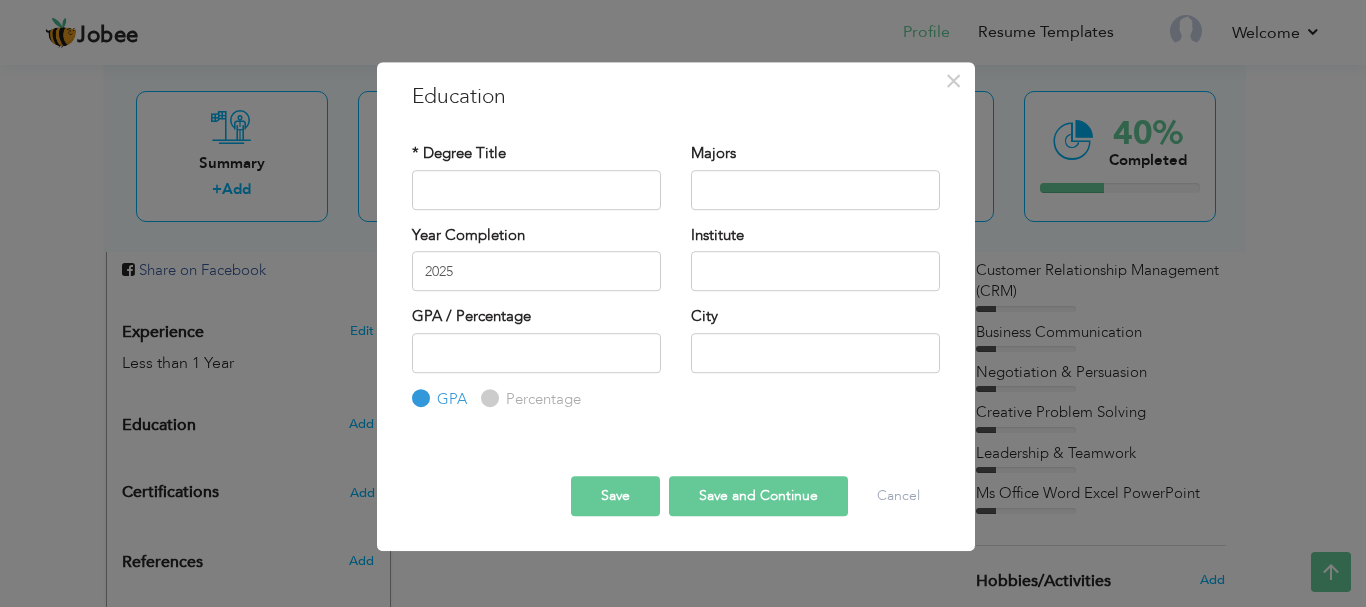 click on "* Degree Title" at bounding box center (536, 183) 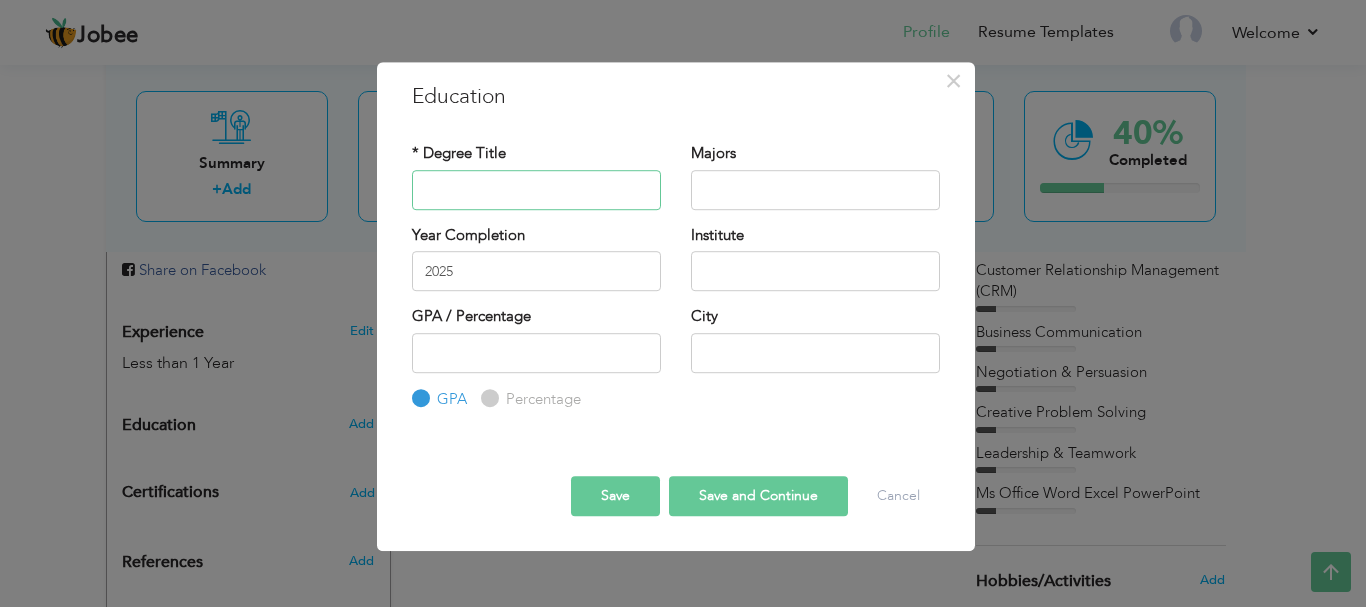 click at bounding box center (536, 190) 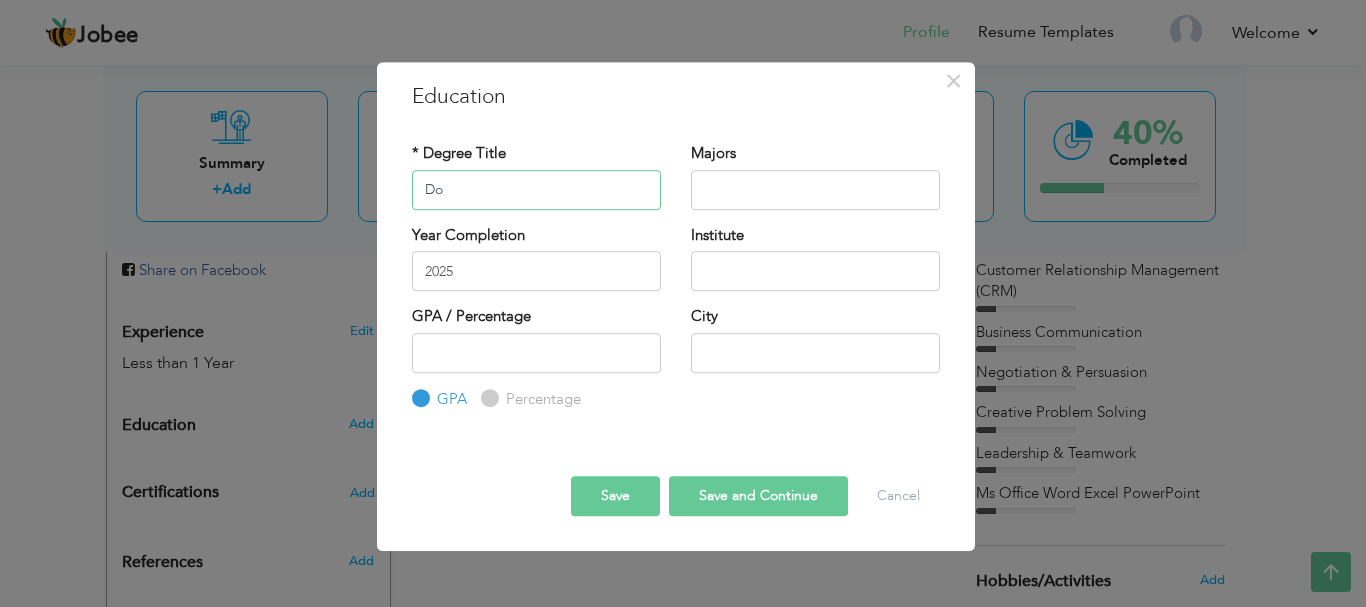 type on "D" 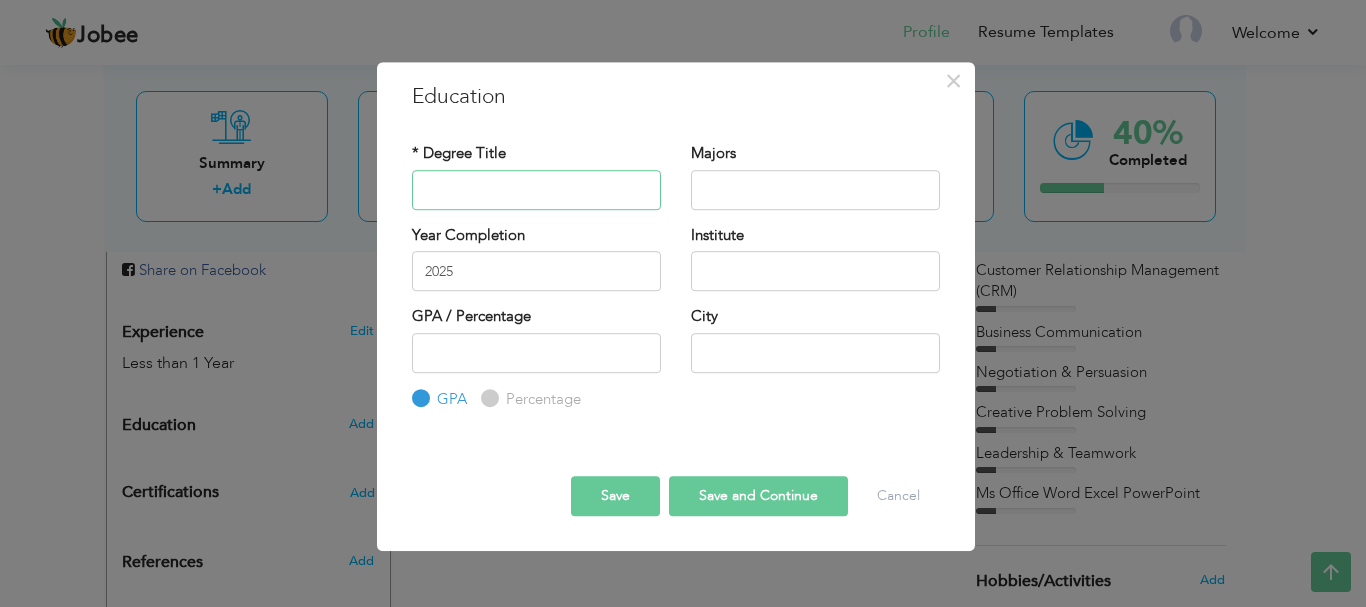 paste on "Bachelor of Business Administration (BBA)" 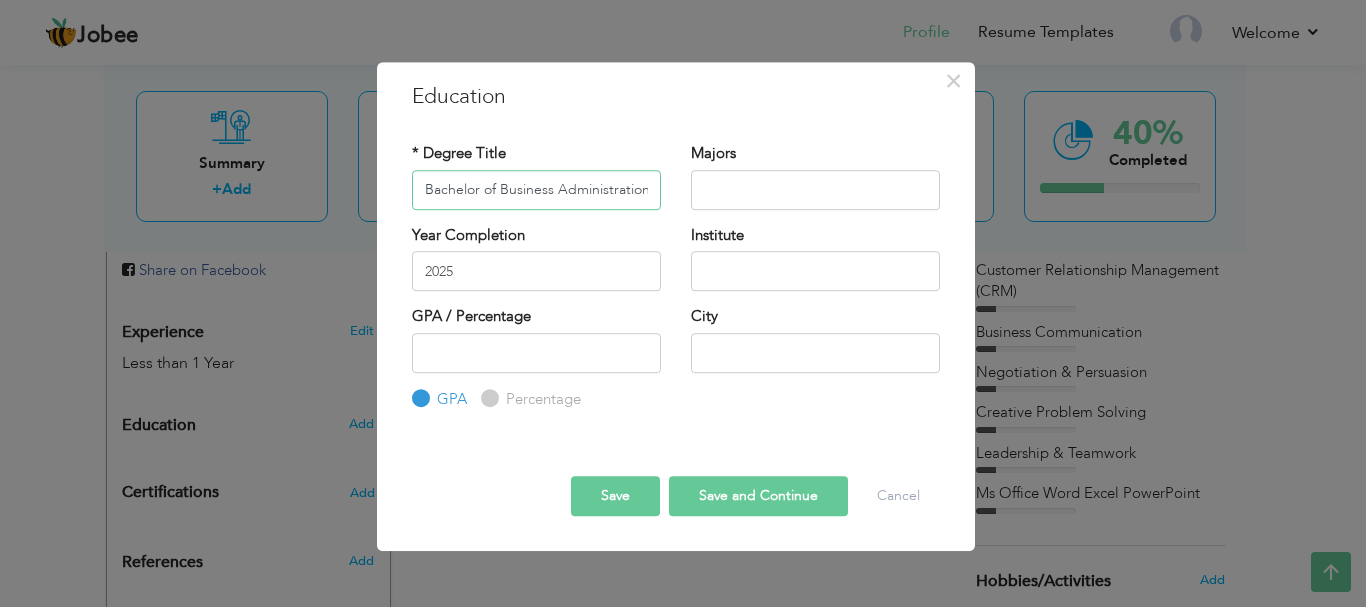 scroll, scrollTop: 0, scrollLeft: 38, axis: horizontal 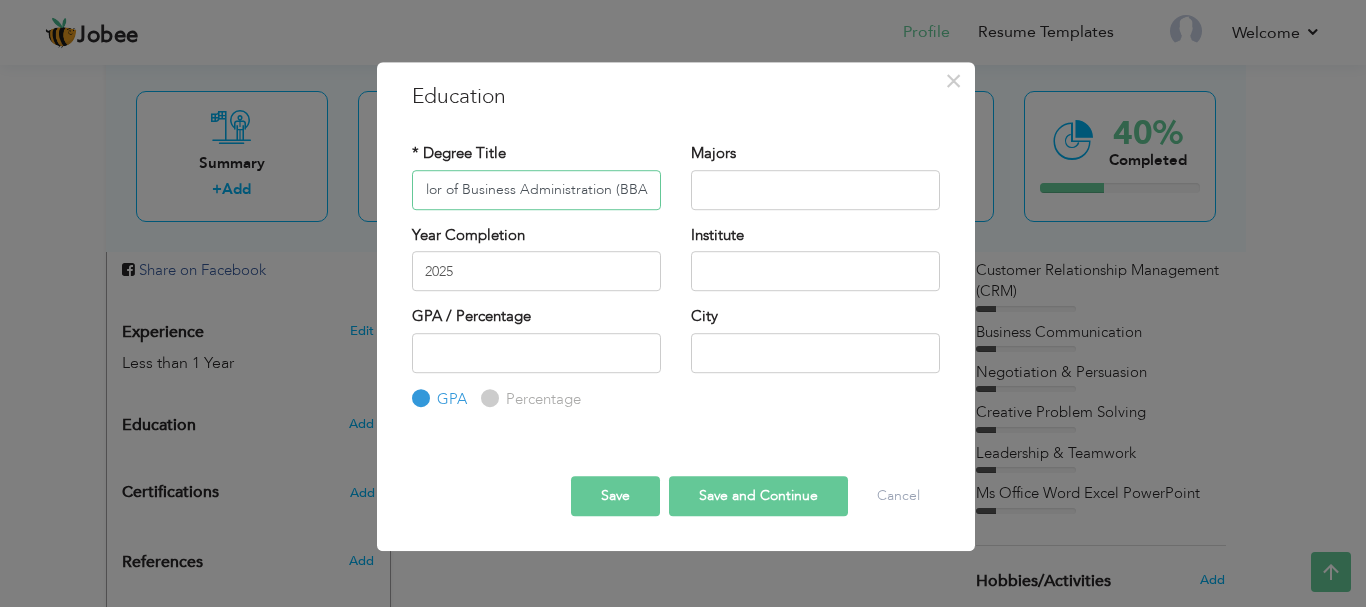 type on "Bachelor of Business Administration (BBA)" 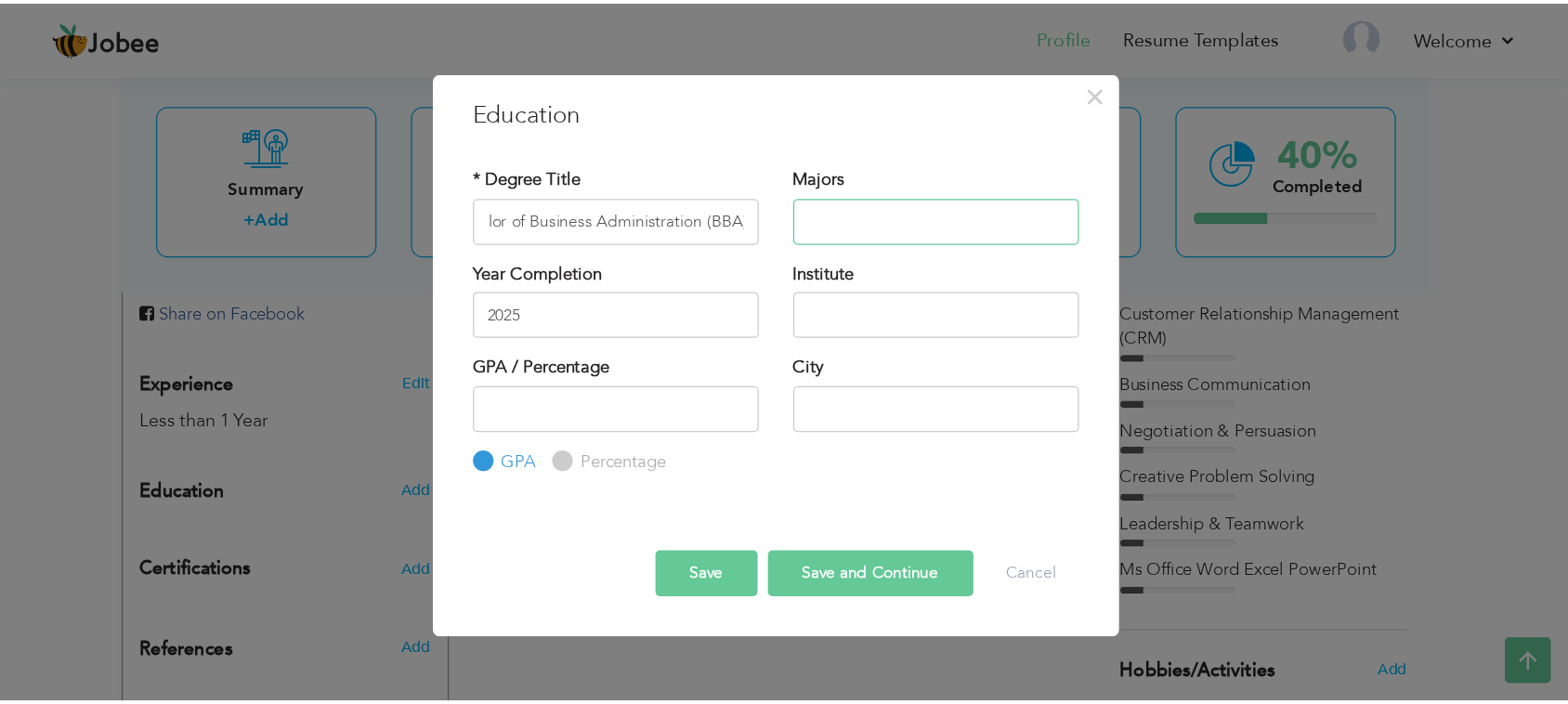 scroll, scrollTop: 0, scrollLeft: 0, axis: both 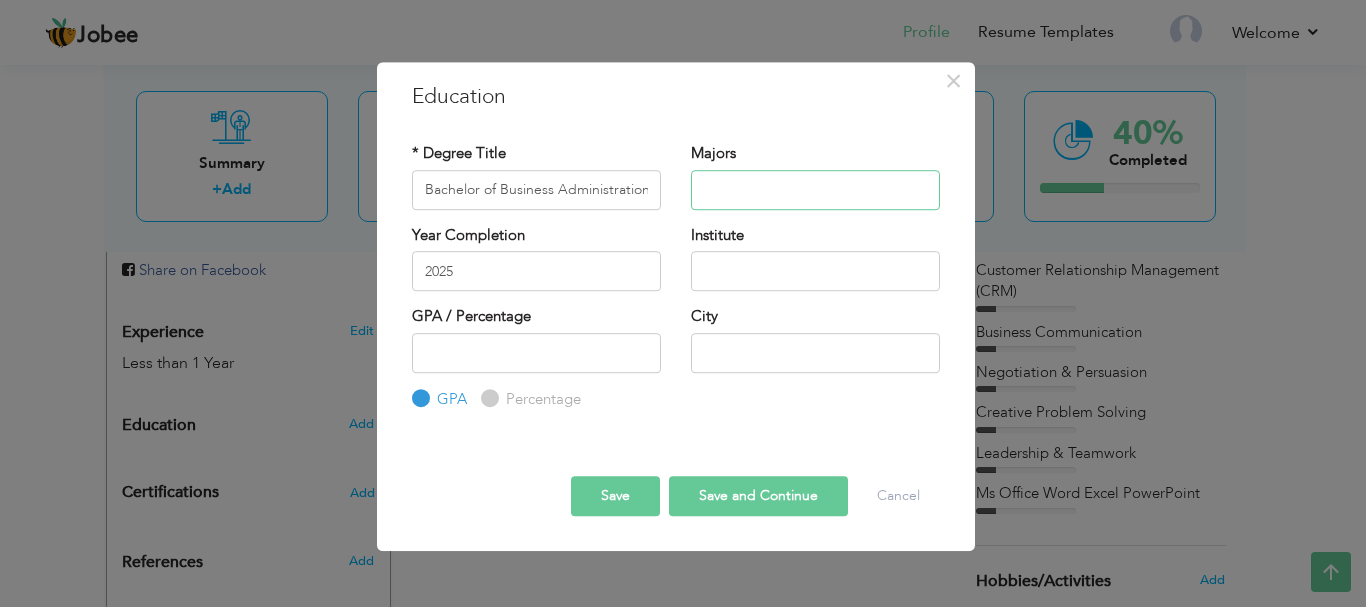 click at bounding box center (815, 190) 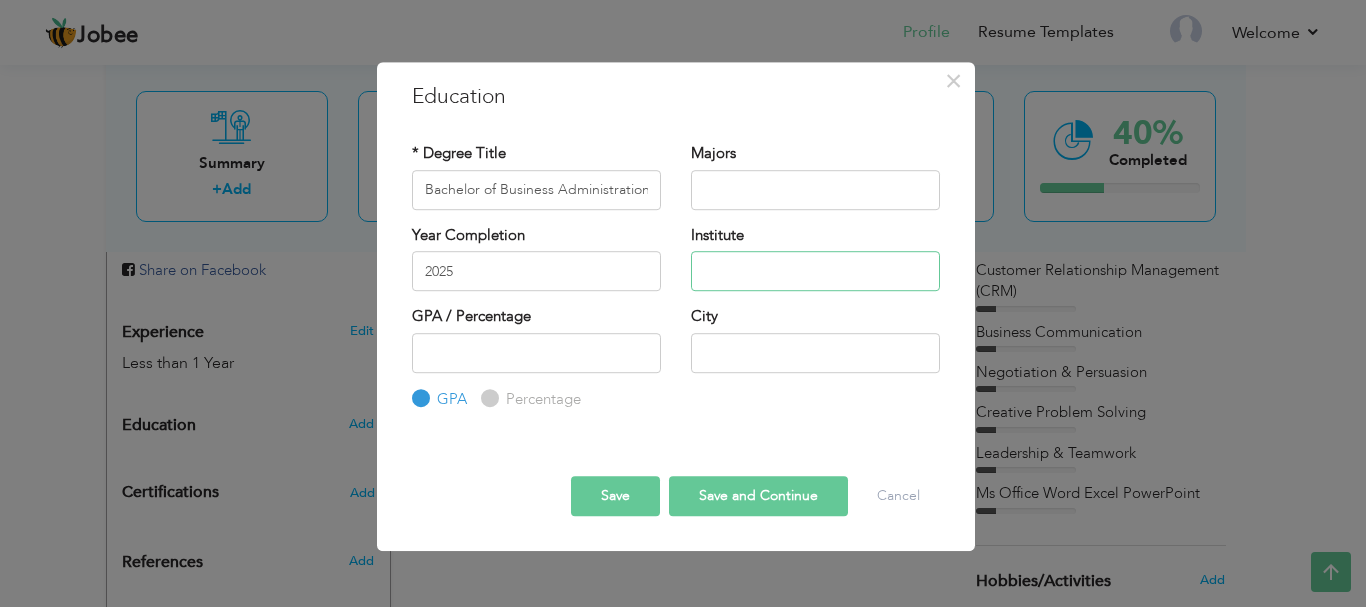 click at bounding box center (815, 271) 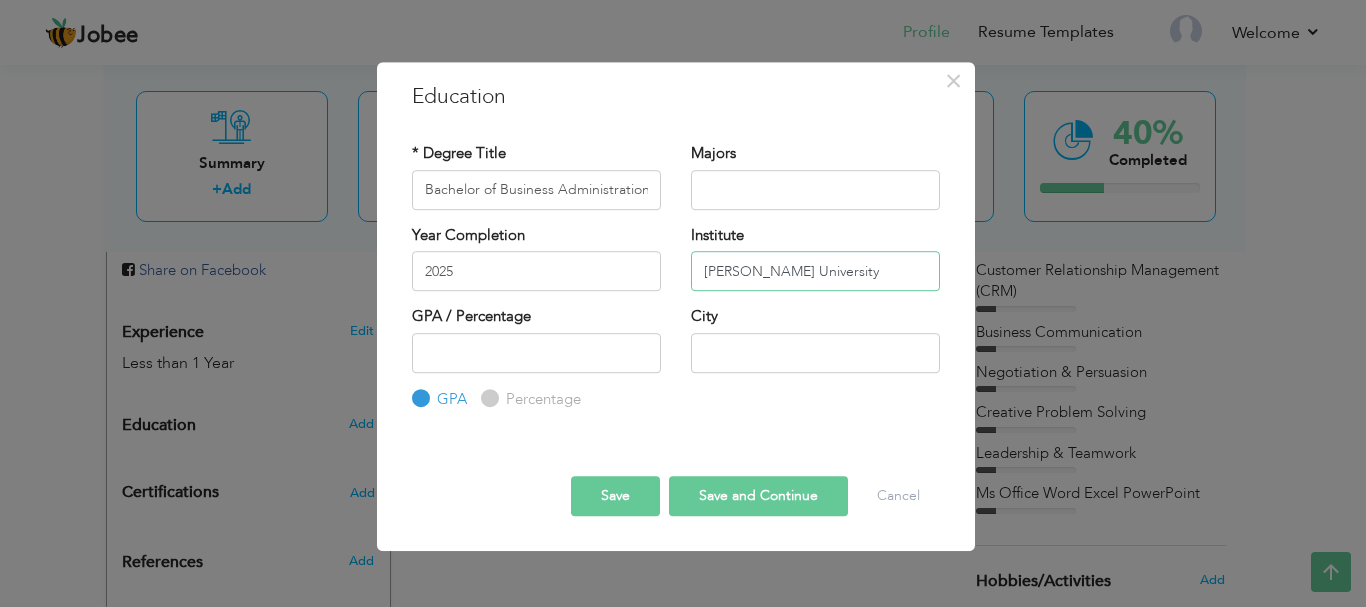 type on "[PERSON_NAME] University" 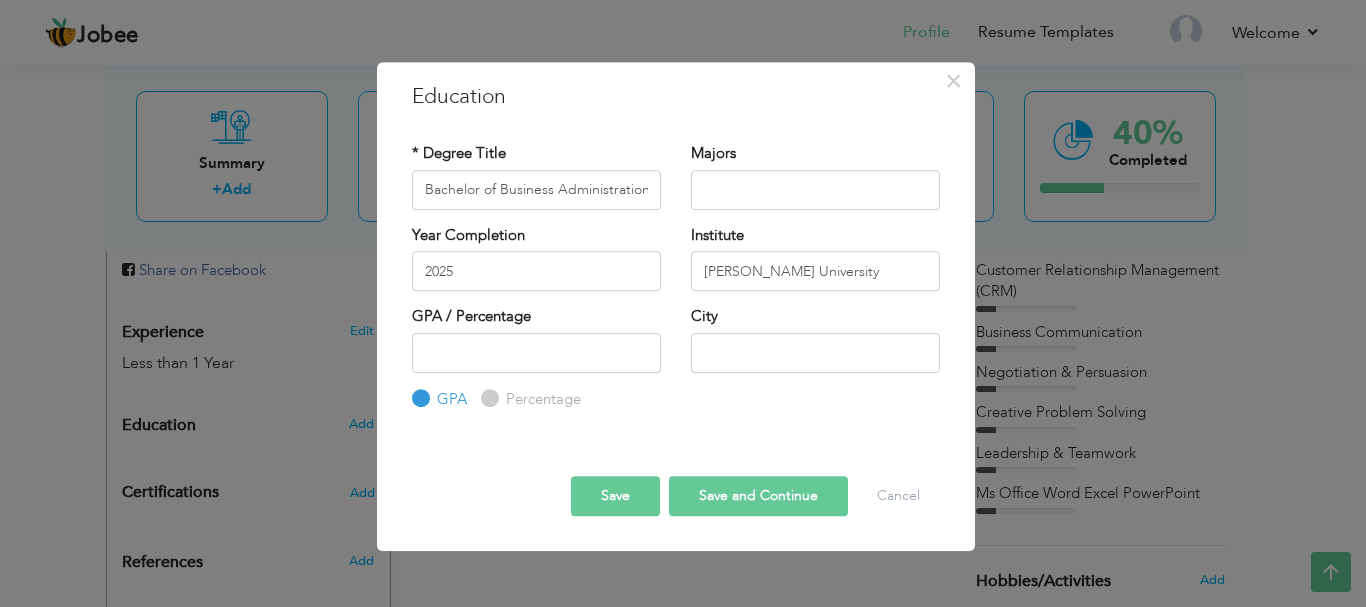 click on "City" at bounding box center [815, 339] 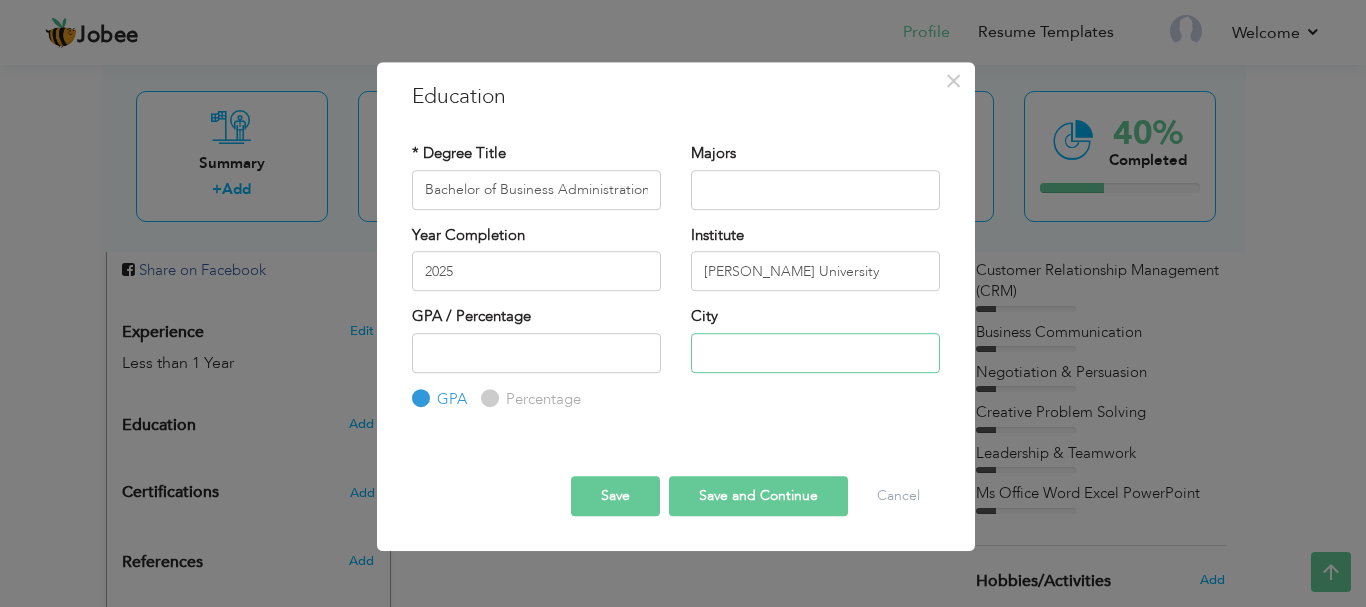click at bounding box center (815, 353) 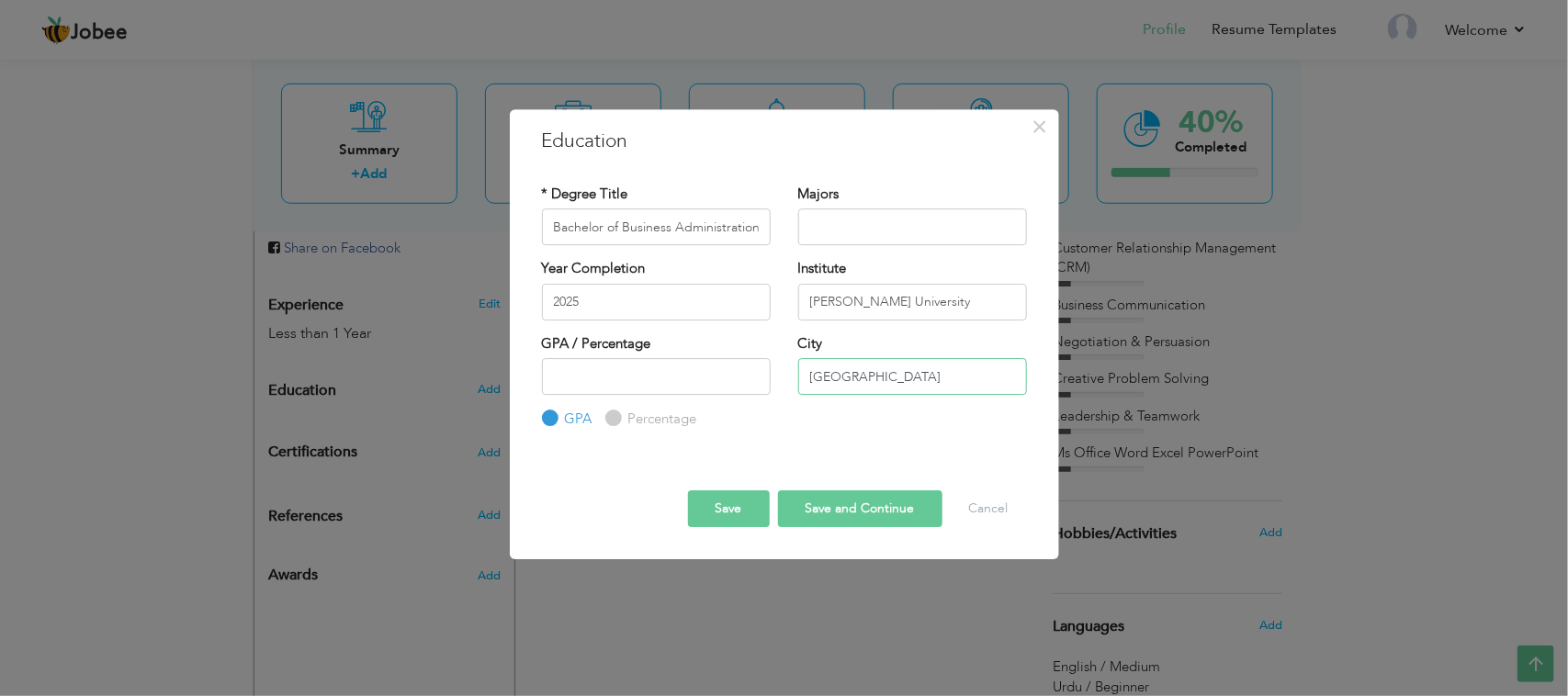 type on "[GEOGRAPHIC_DATA]" 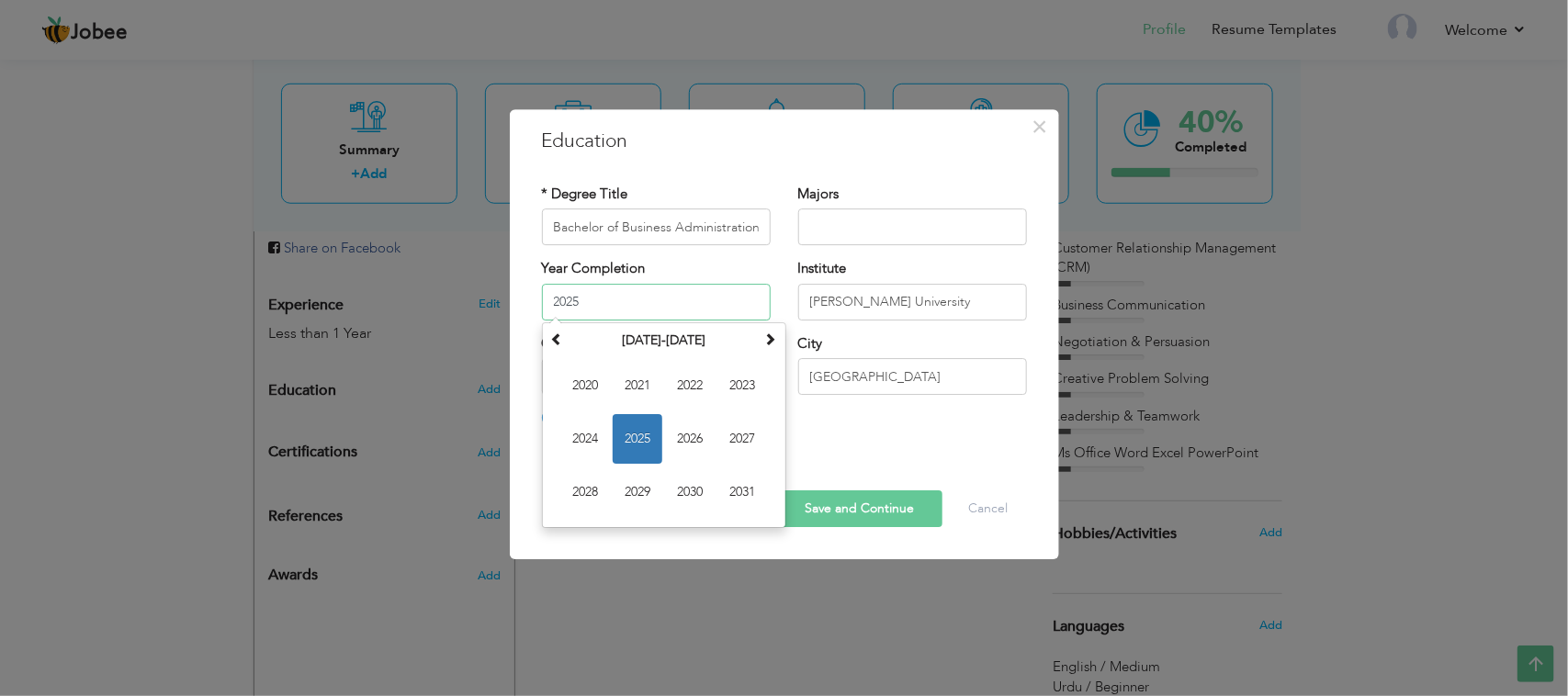 click on "2025" at bounding box center [656, 302] 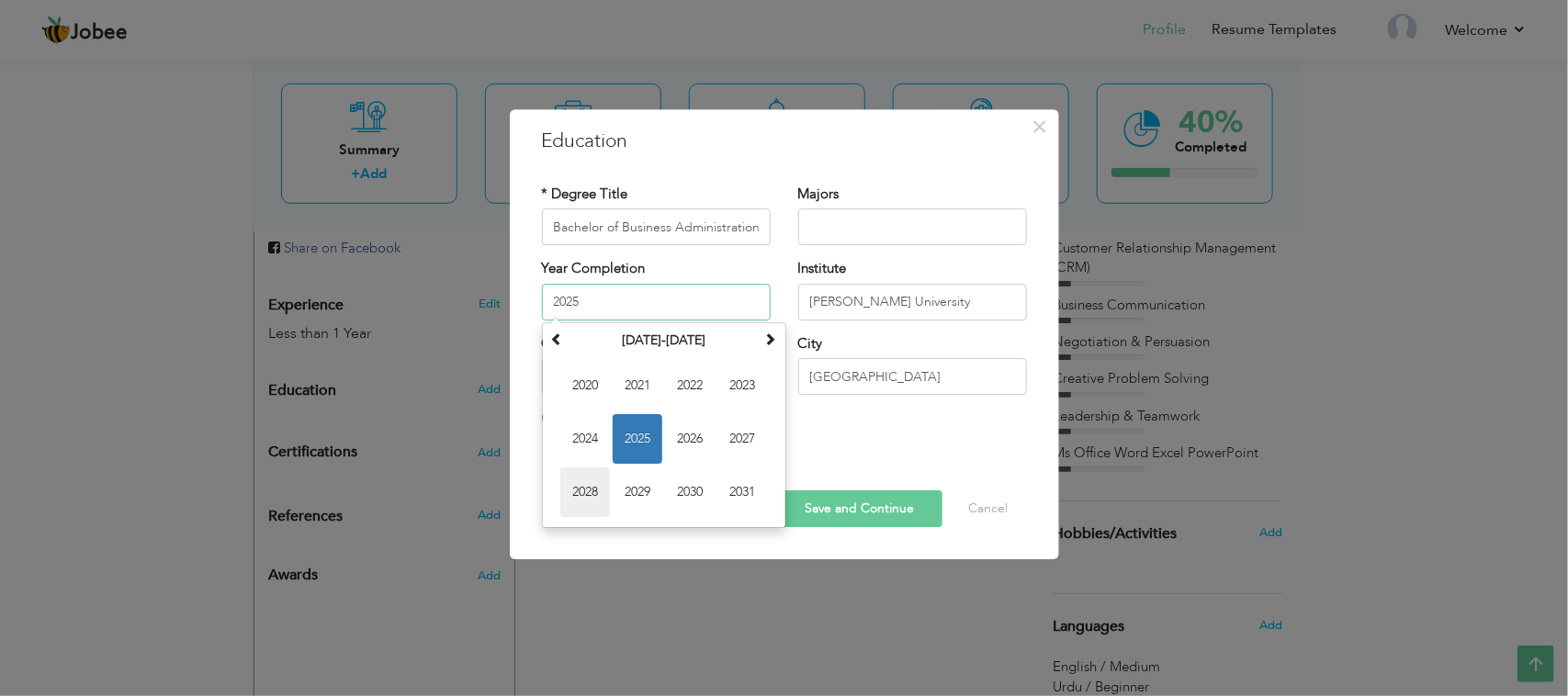 click on "2028" at bounding box center (585, 492) 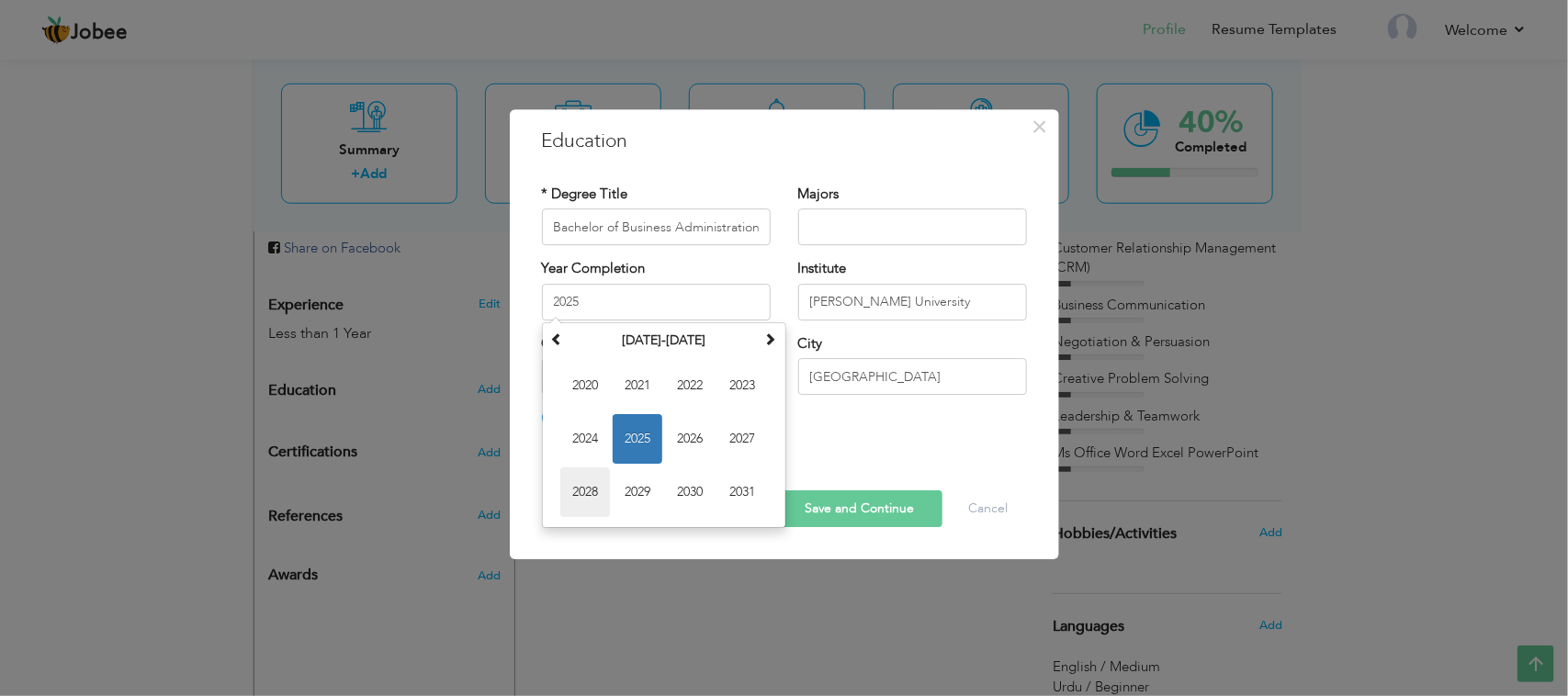 type on "2028" 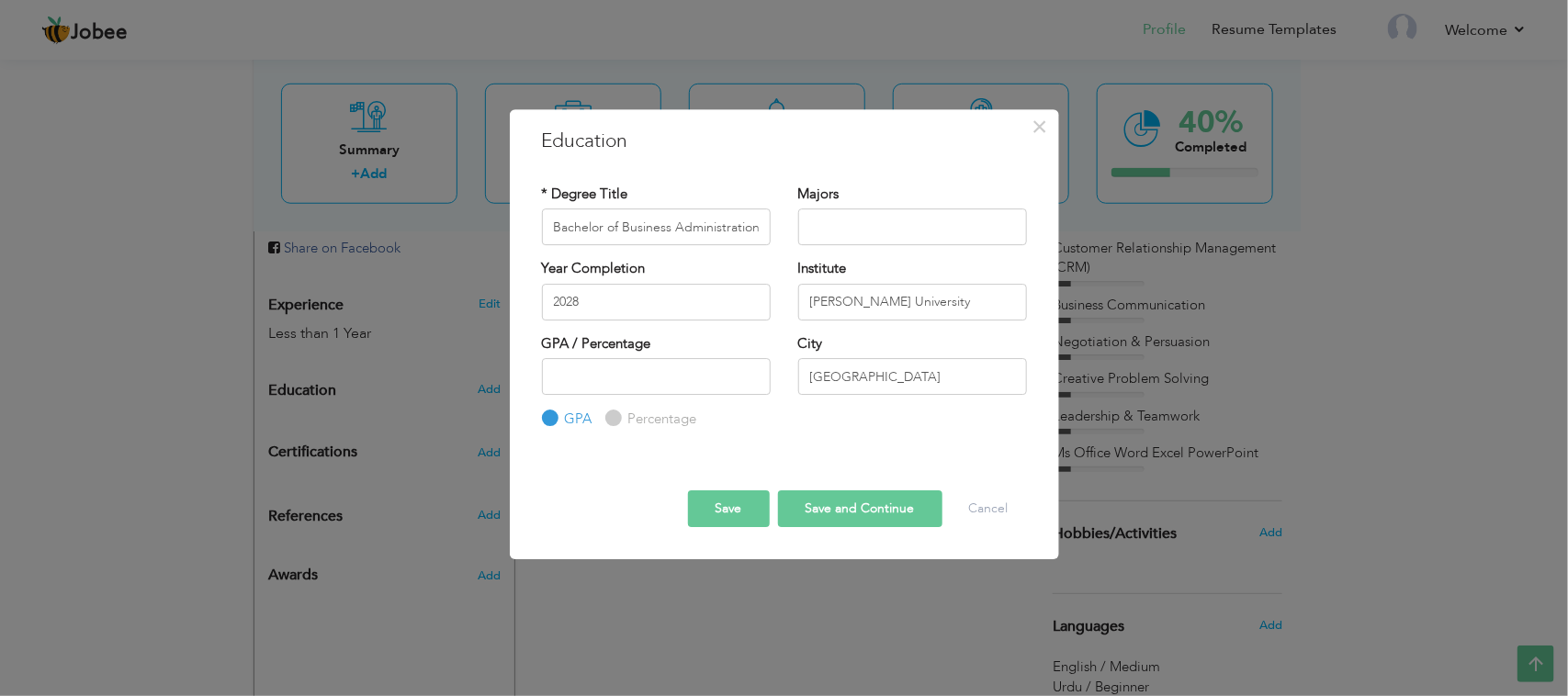click on "Save and Continue" at bounding box center (860, 509) 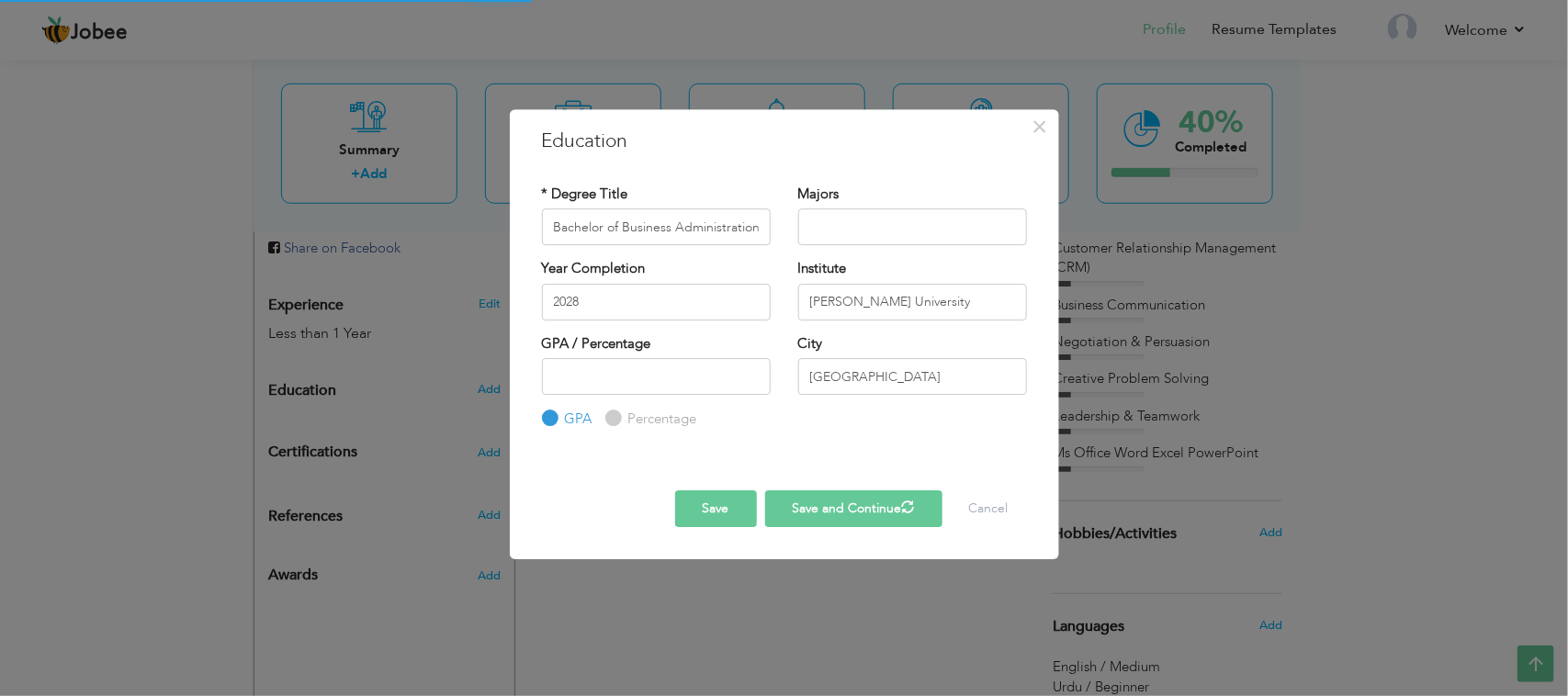 type 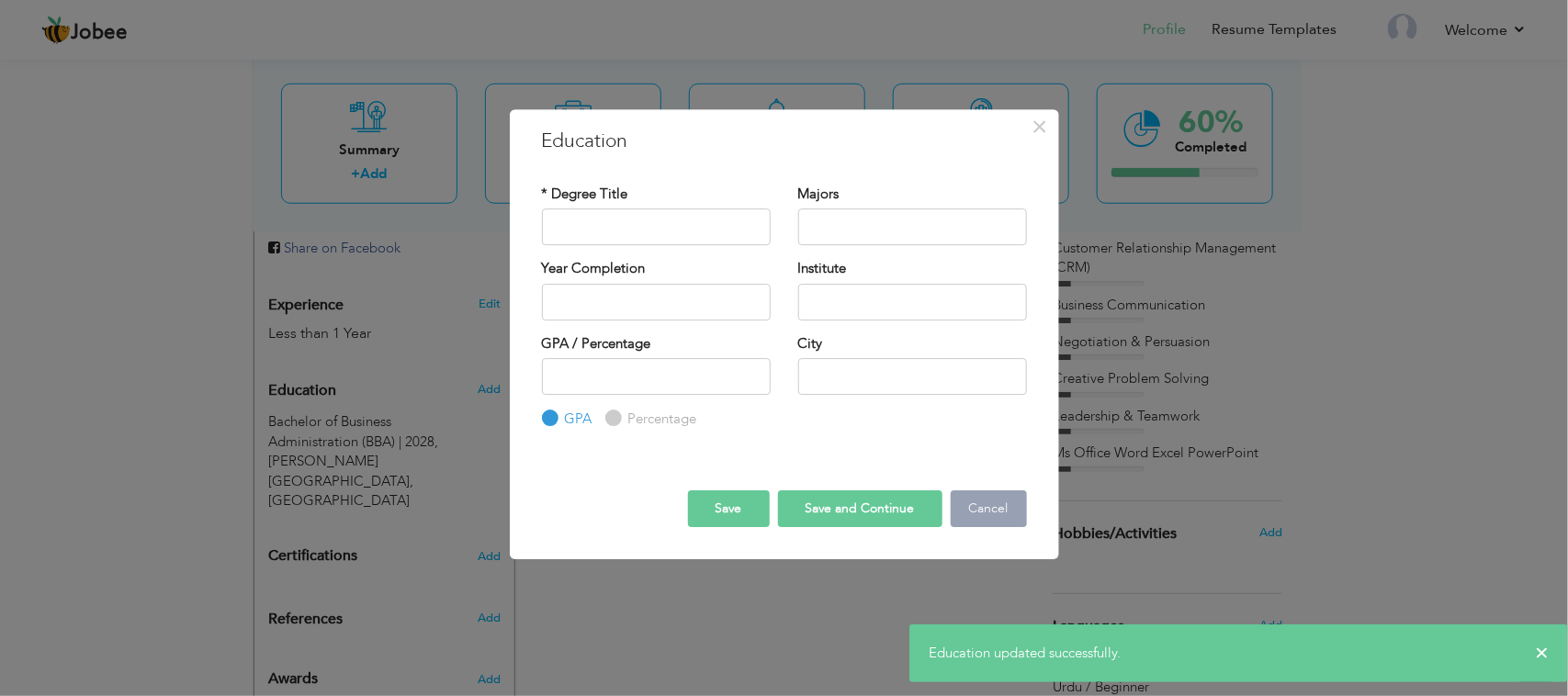 click on "Cancel" at bounding box center [988, 509] 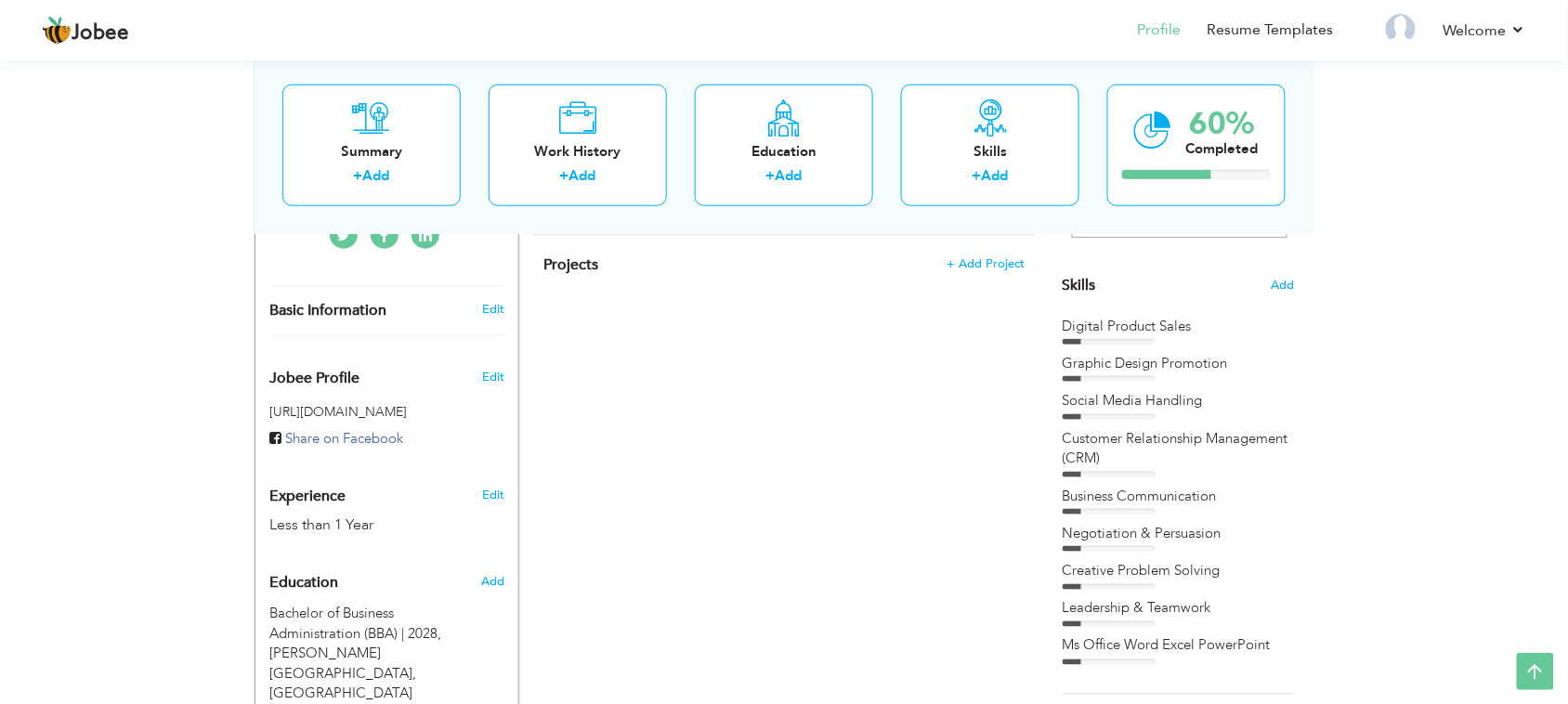 scroll, scrollTop: 435, scrollLeft: 0, axis: vertical 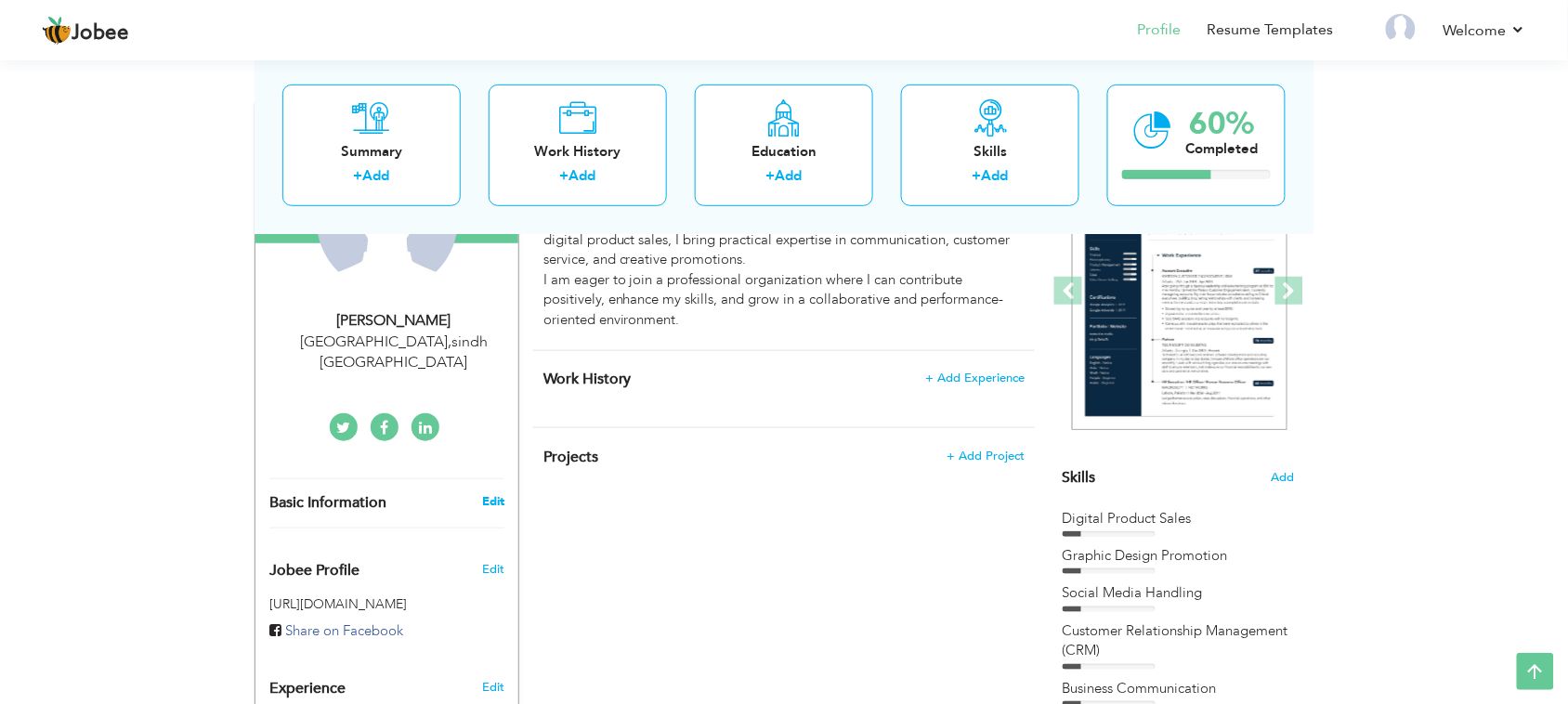 click on "Edit" at bounding box center (493, 502) 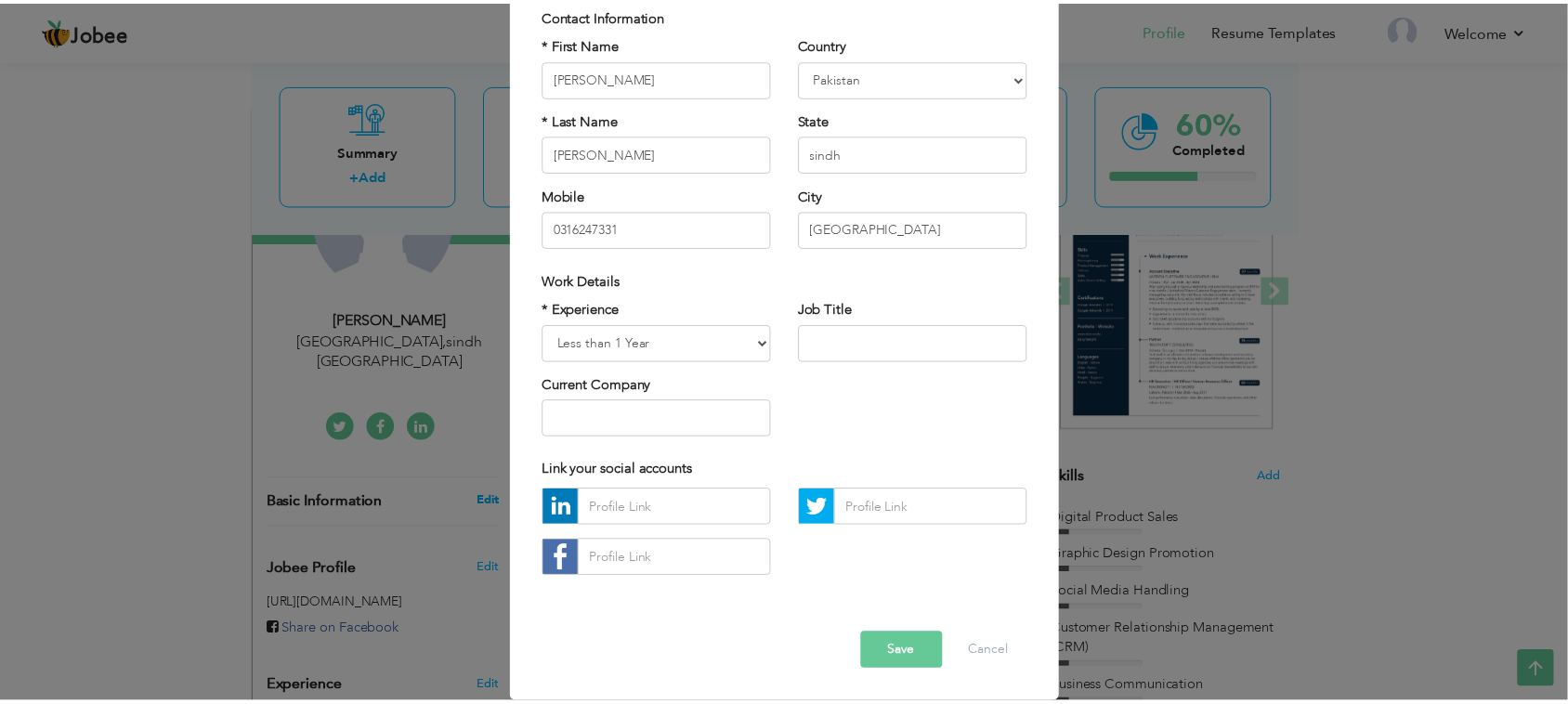 scroll, scrollTop: 0, scrollLeft: 0, axis: both 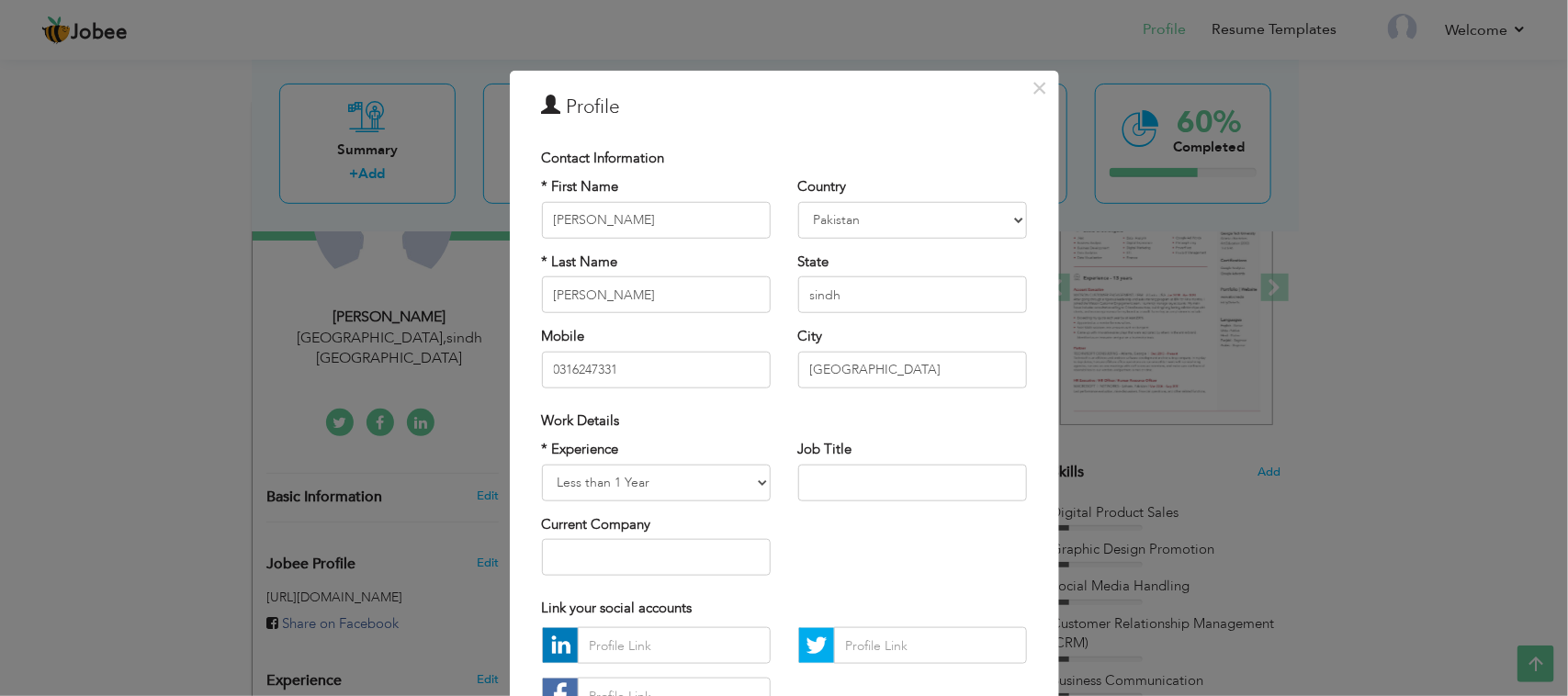 click on "×
Profile
Contact Information
* First Name
Muhammad Ibrahim
* Last Name Jilani  Mobile  0316247331  Country  Albania" at bounding box center (784, 348) 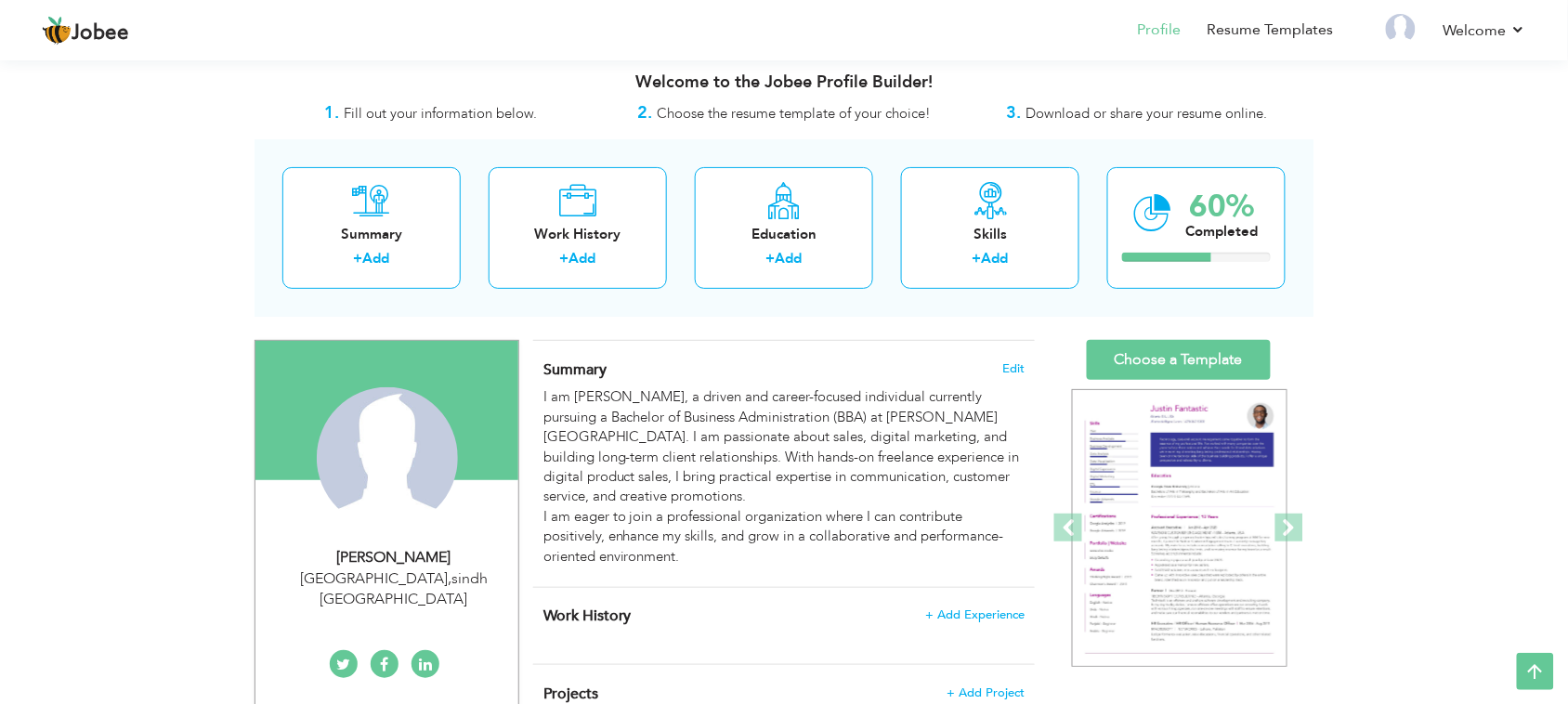 scroll, scrollTop: 0, scrollLeft: 0, axis: both 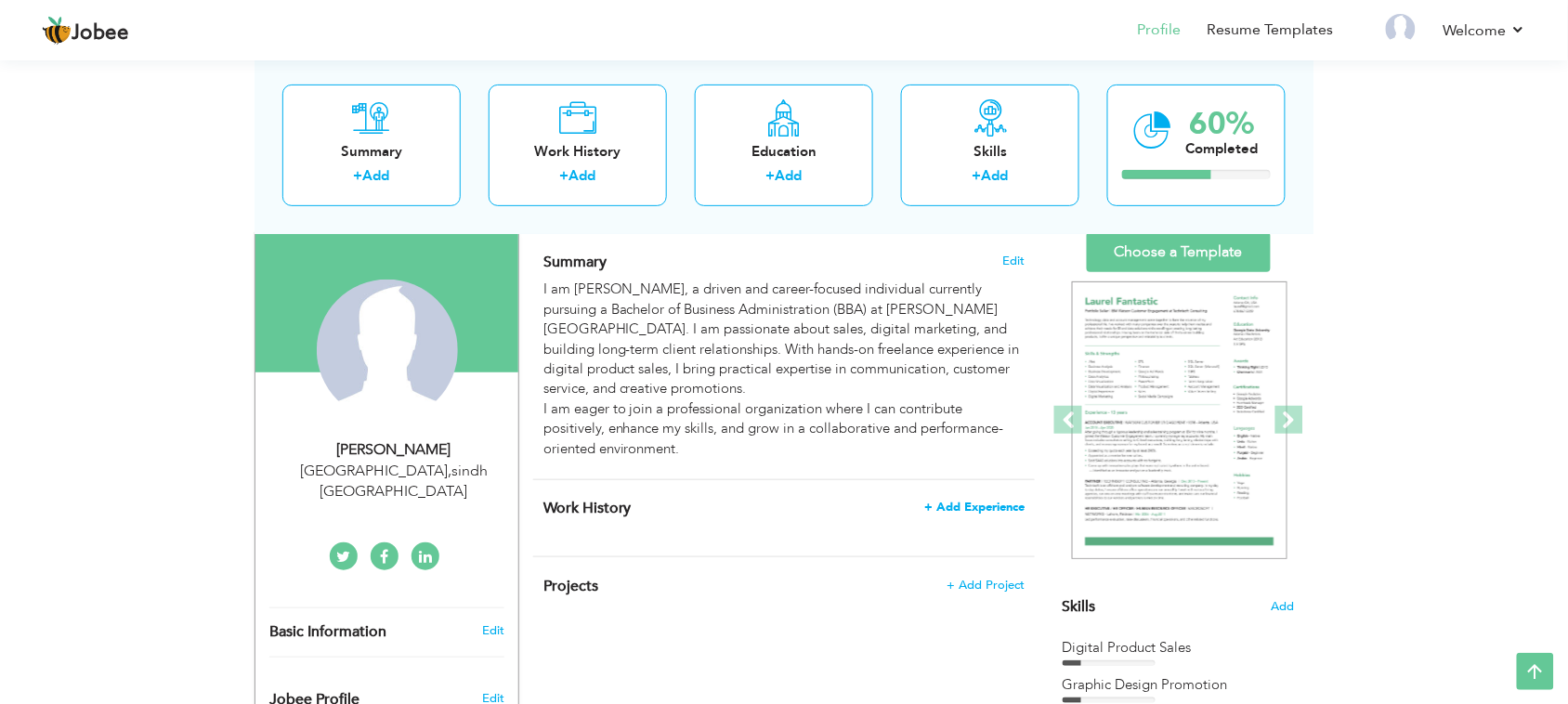 click on "+ Add Experience" at bounding box center [974, 507] 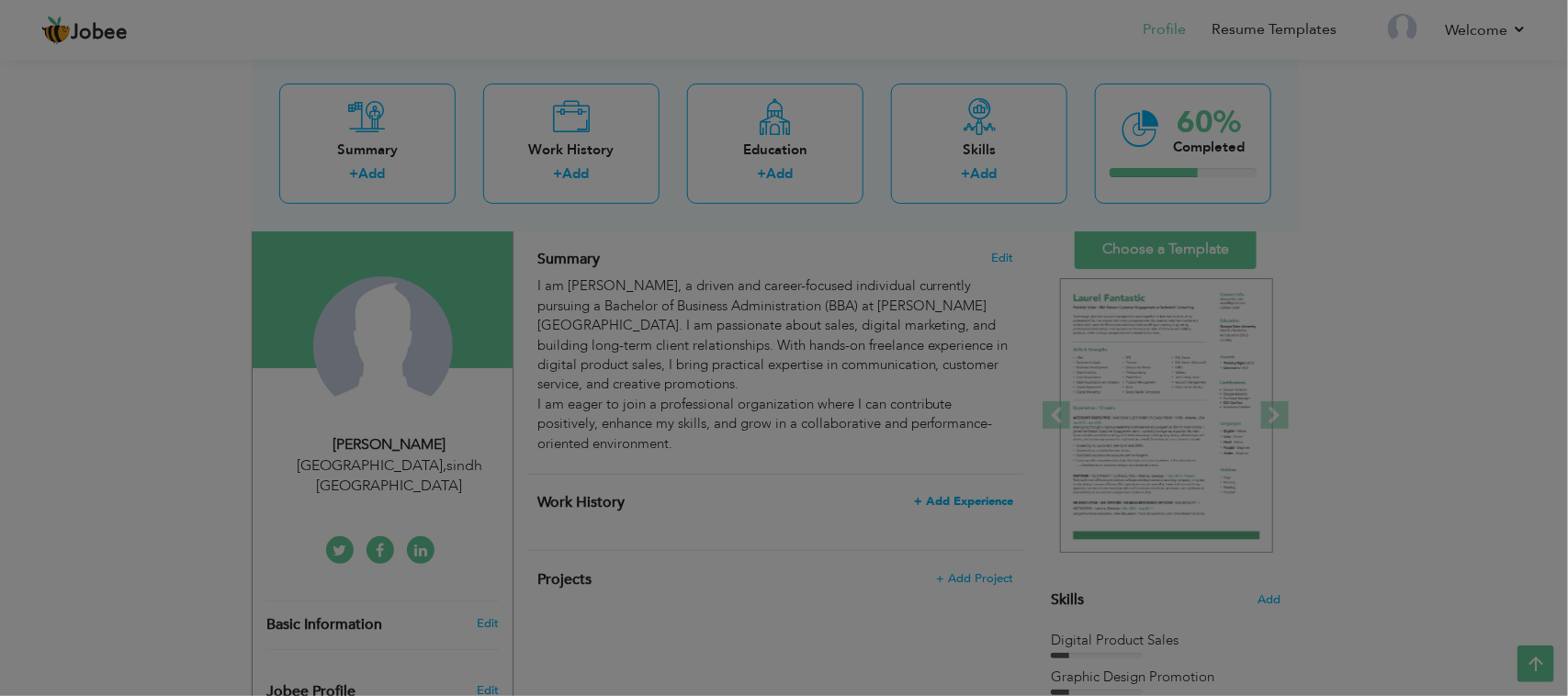 click on "Jobee
Profile
Resume Templates
Resume Templates
Cover Letters
About
My Resume
Welcome
Settings
Log off" at bounding box center [784, 627] 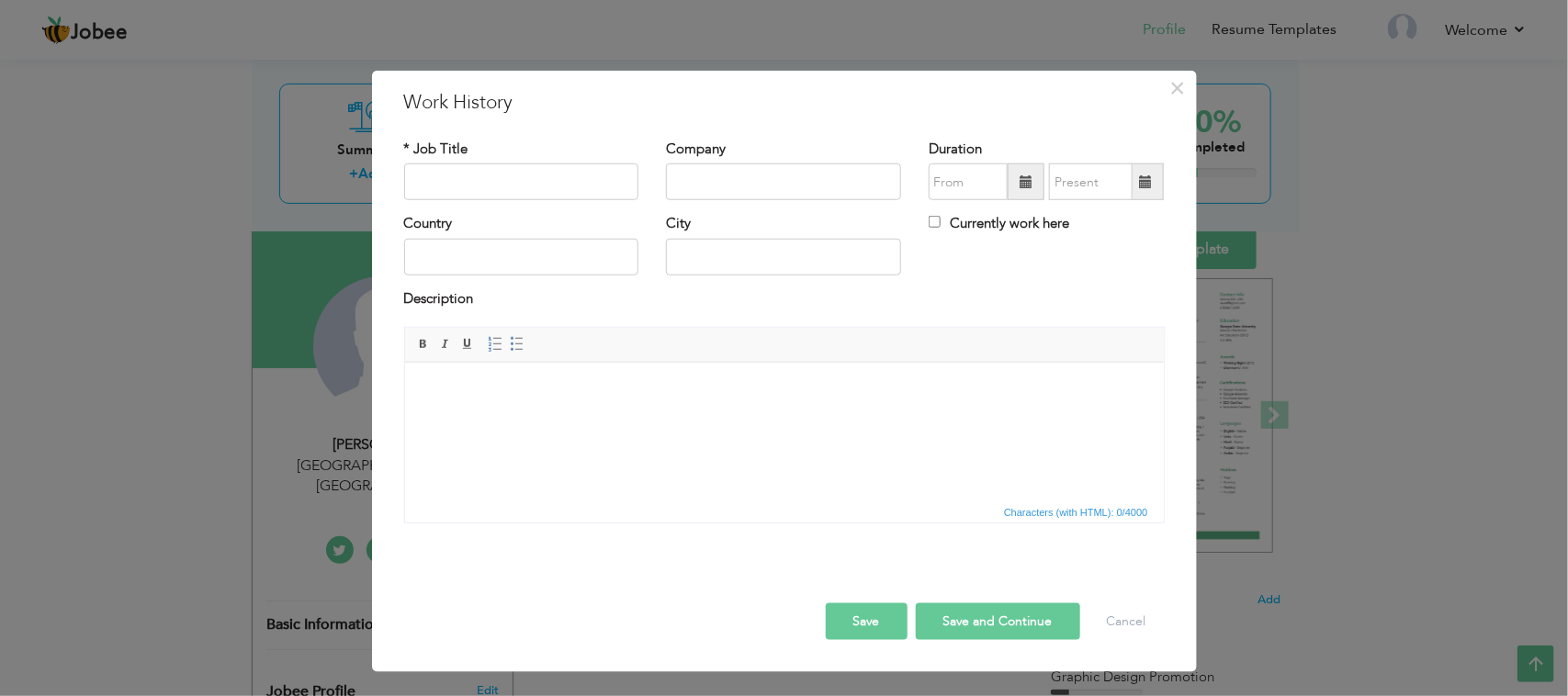 click at bounding box center (784, 389) 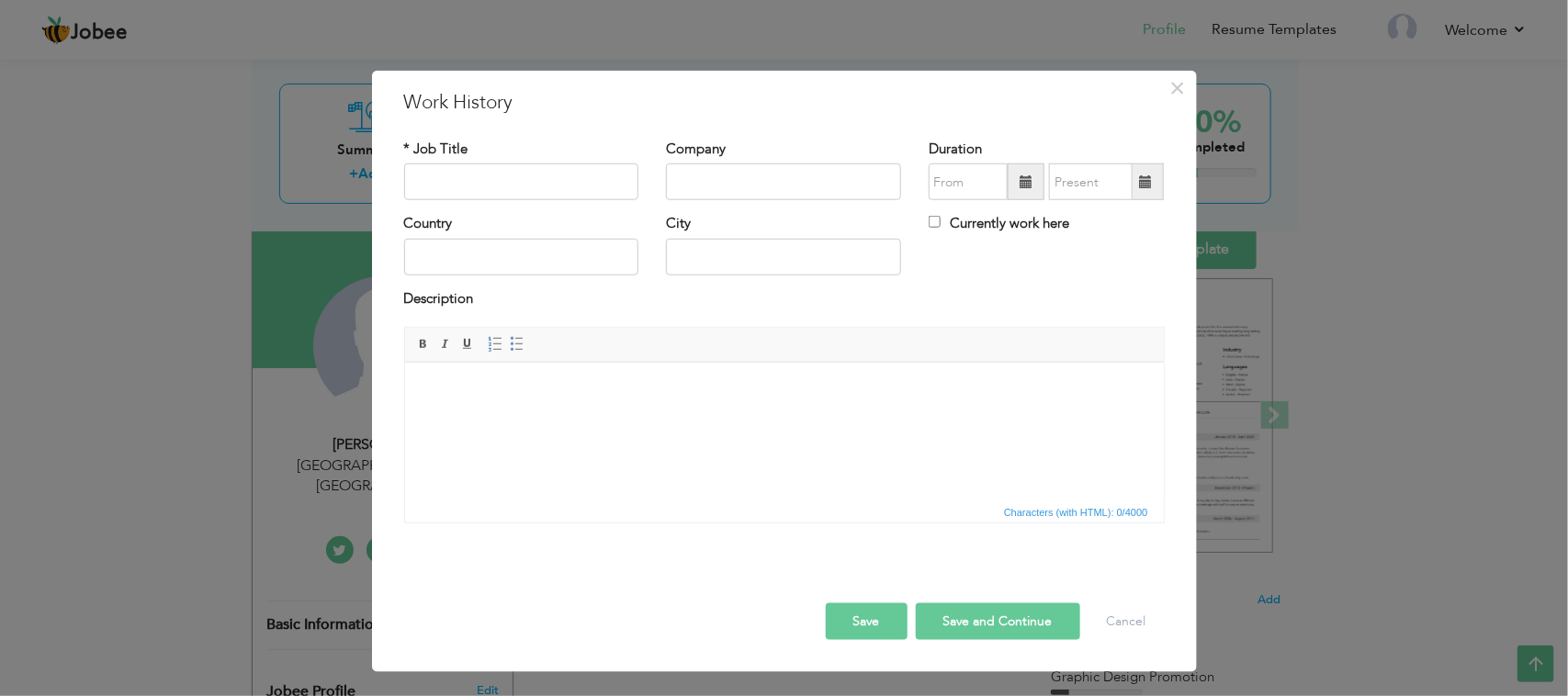 click at bounding box center (784, 389) 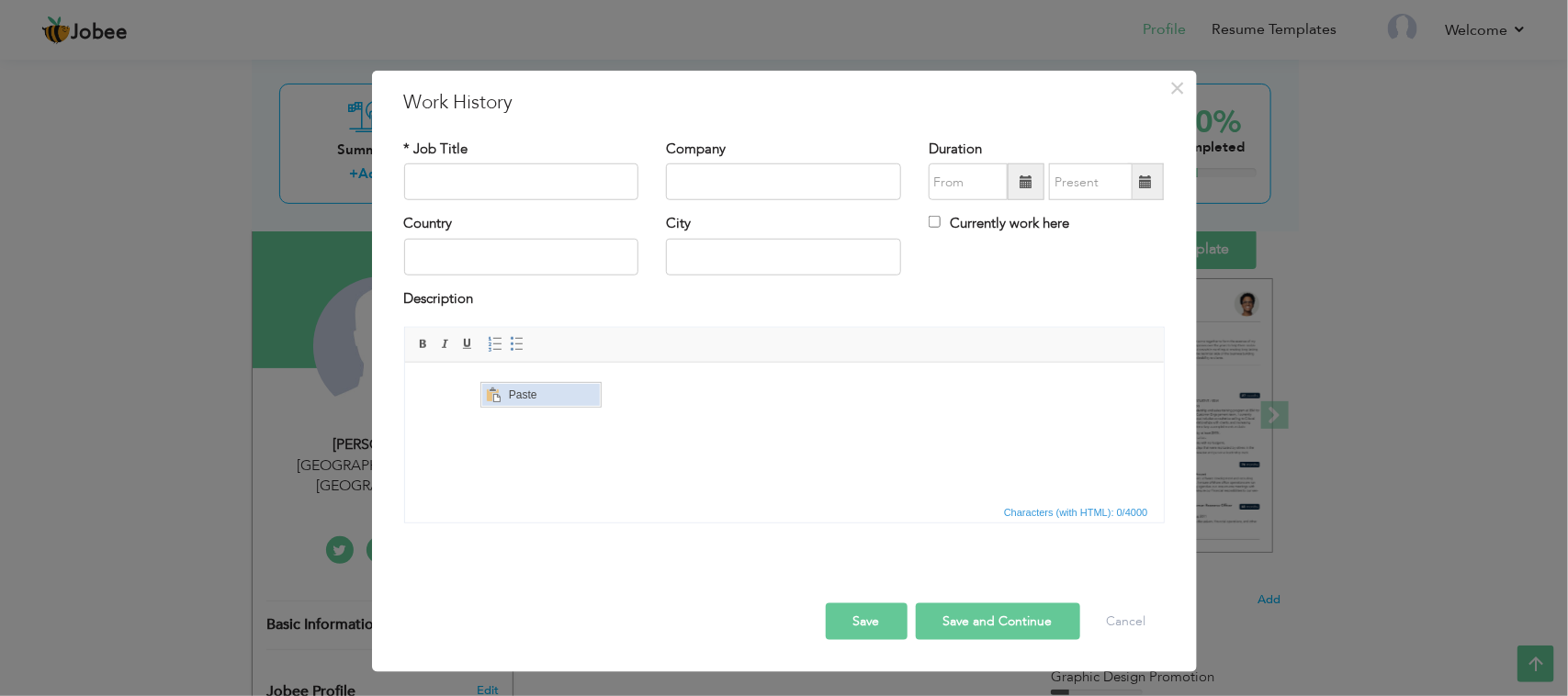 click at bounding box center (493, 394) 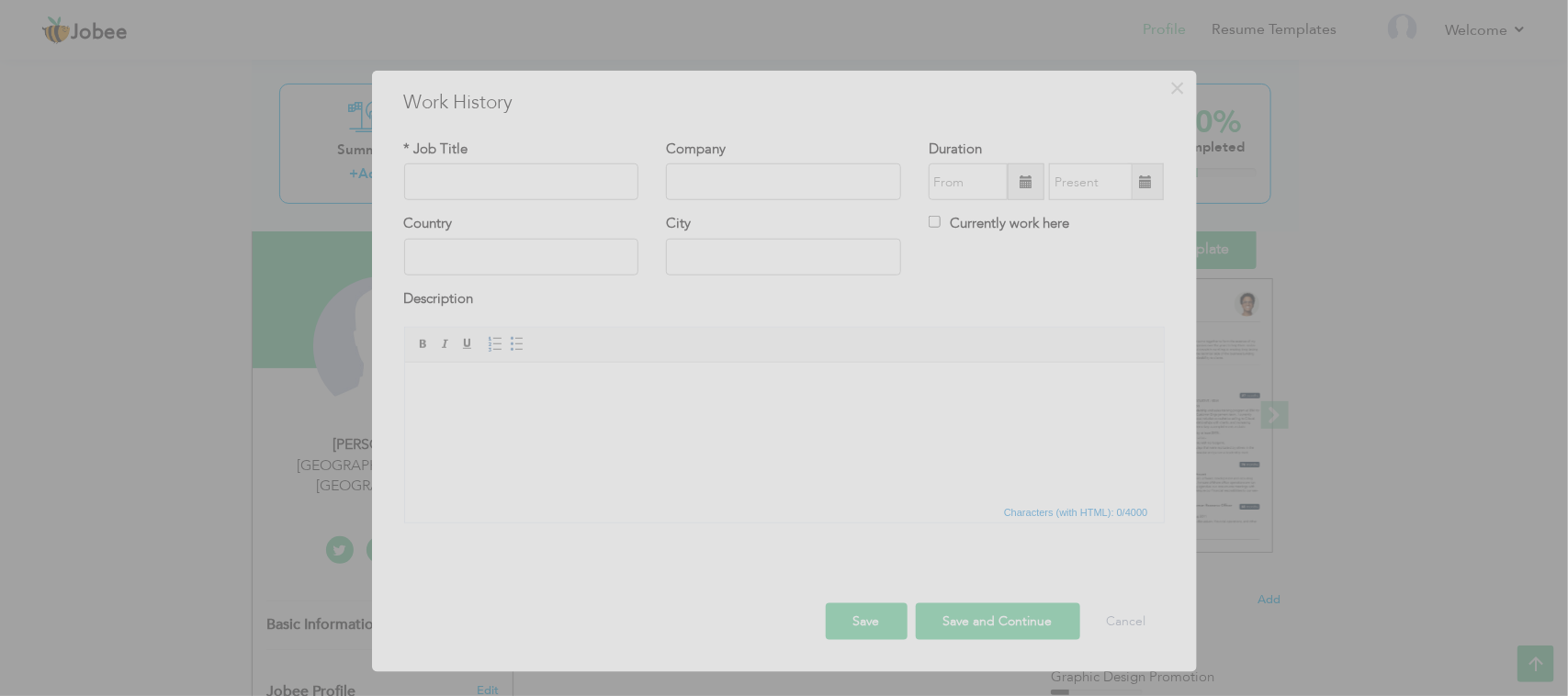 click at bounding box center [784, 348] 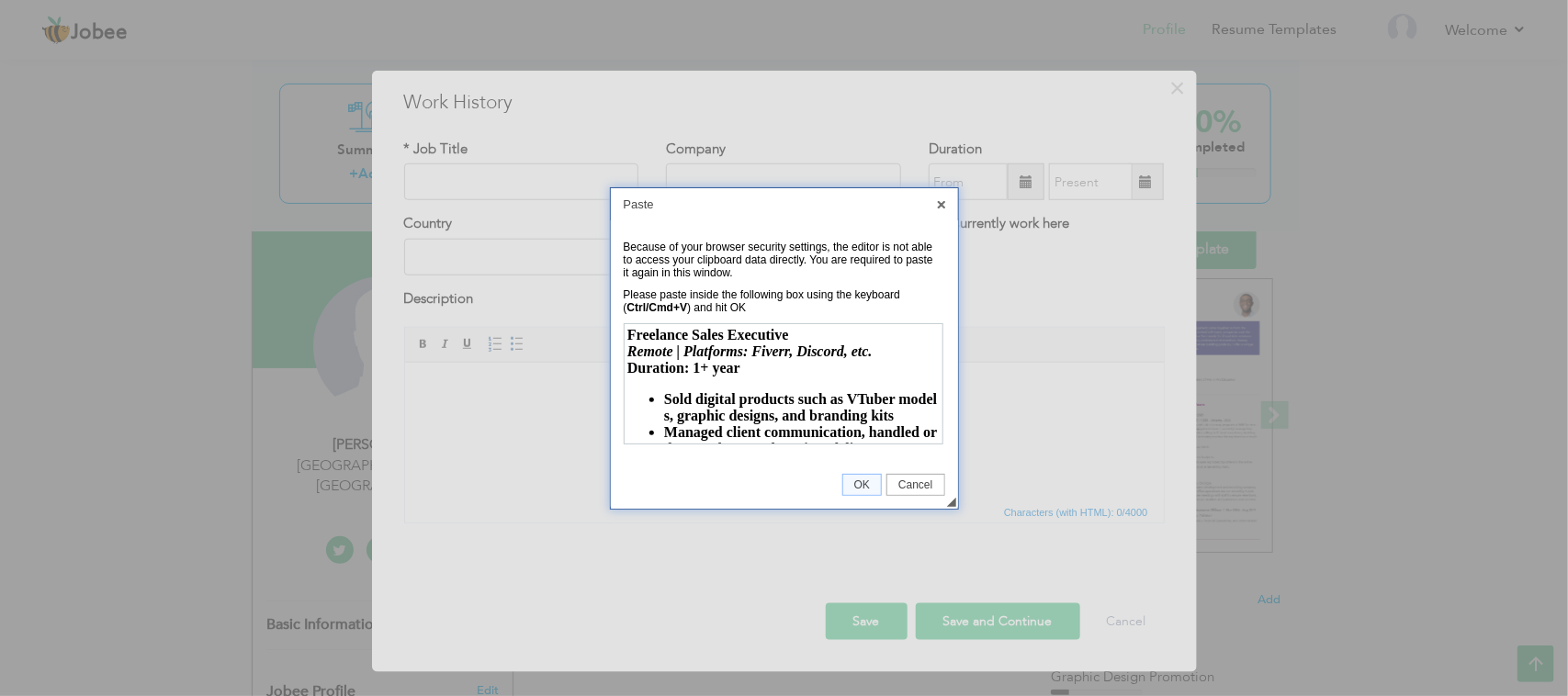 scroll, scrollTop: 0, scrollLeft: 0, axis: both 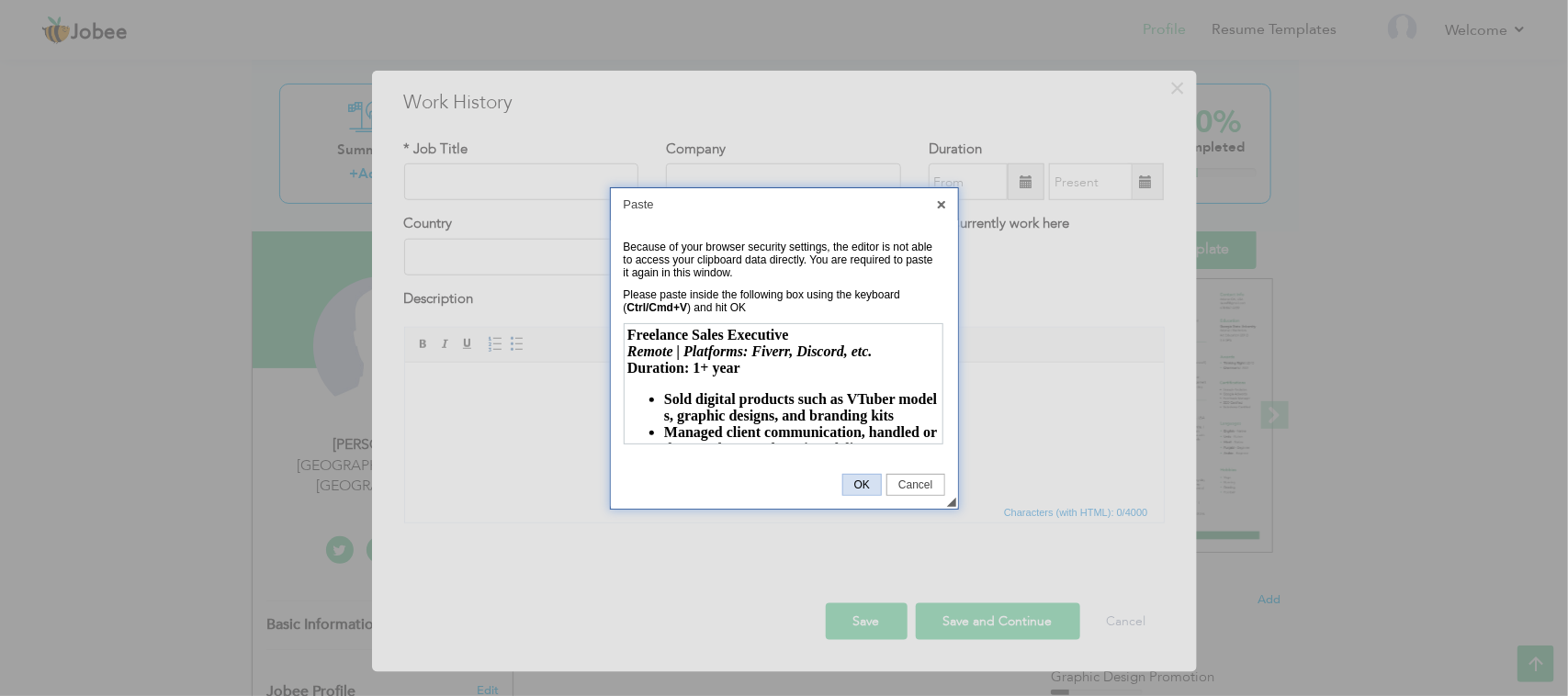 click on "OK" at bounding box center [862, 485] 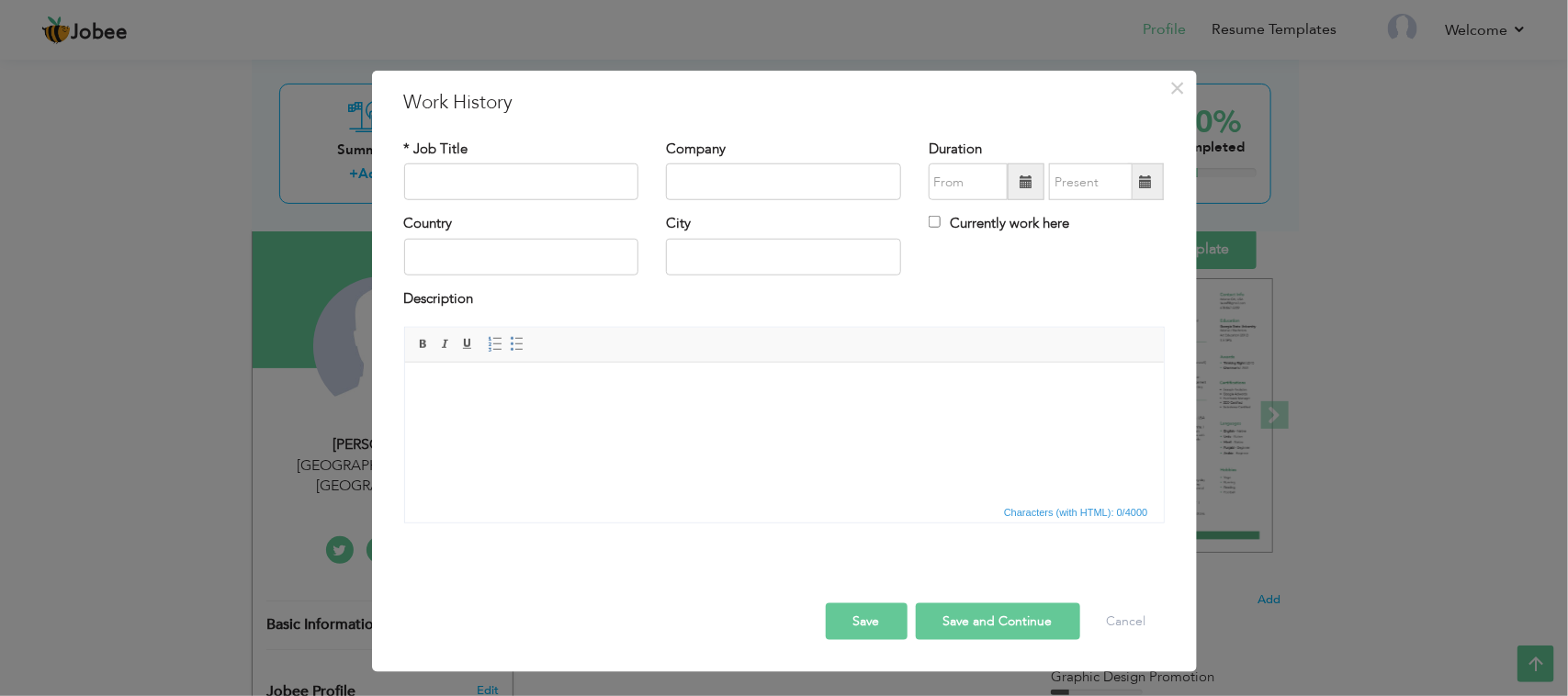 click at bounding box center (784, 389) 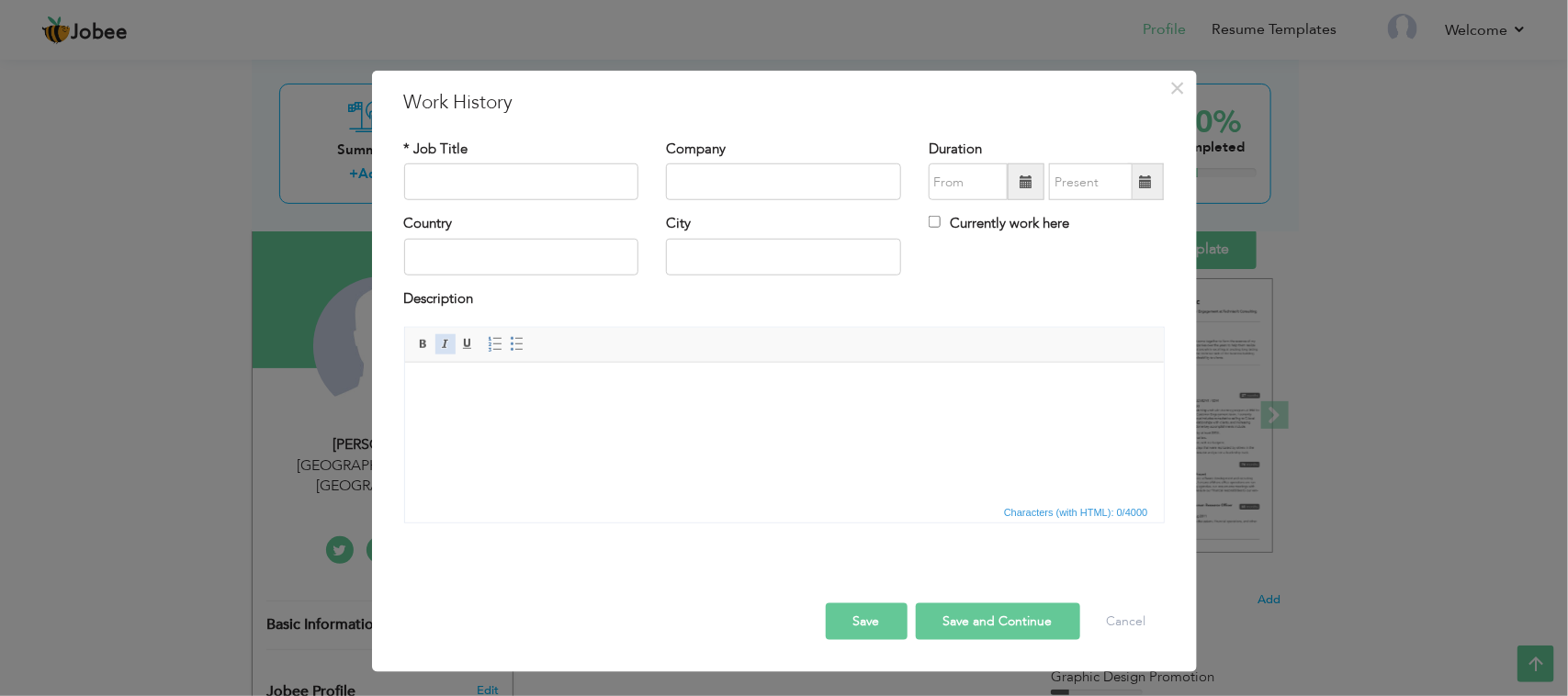 click on "Italic" at bounding box center [446, 344] 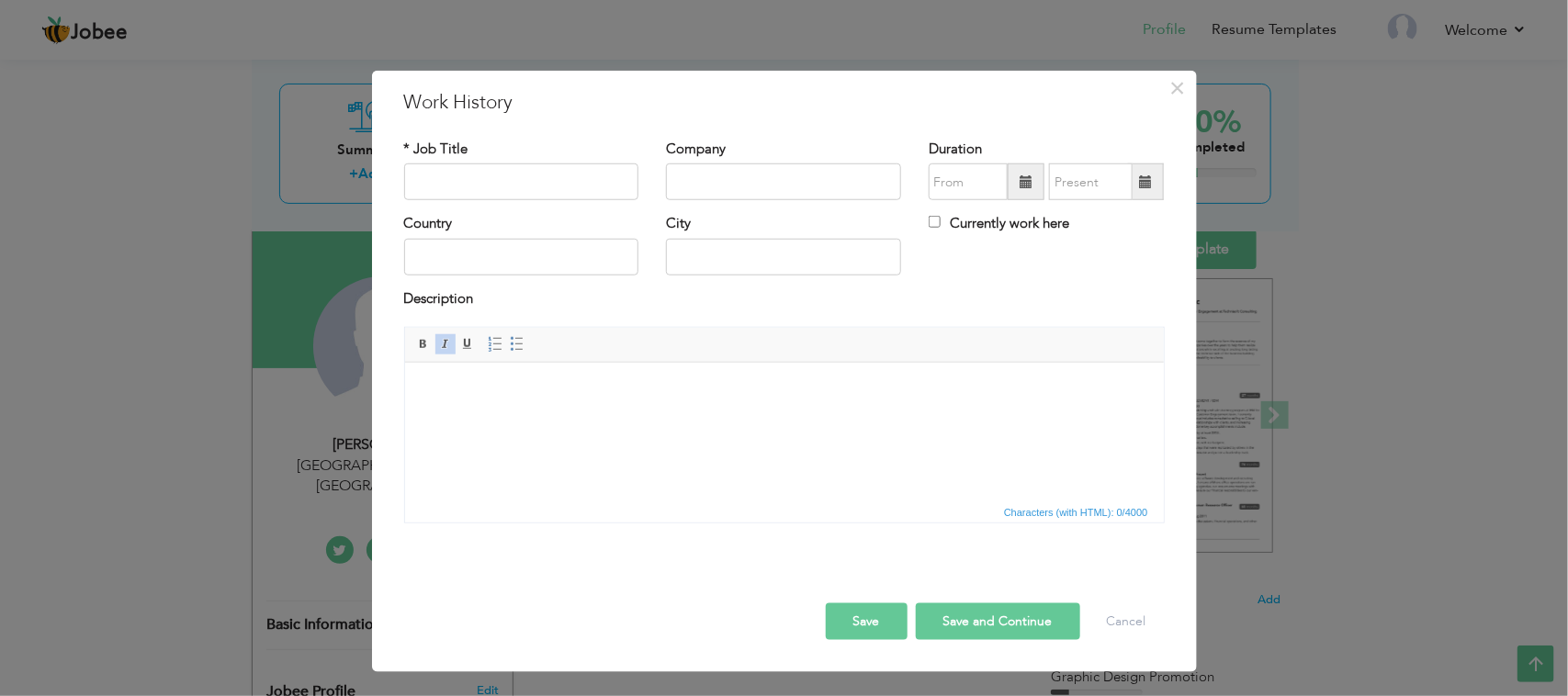 click at bounding box center (446, 344) 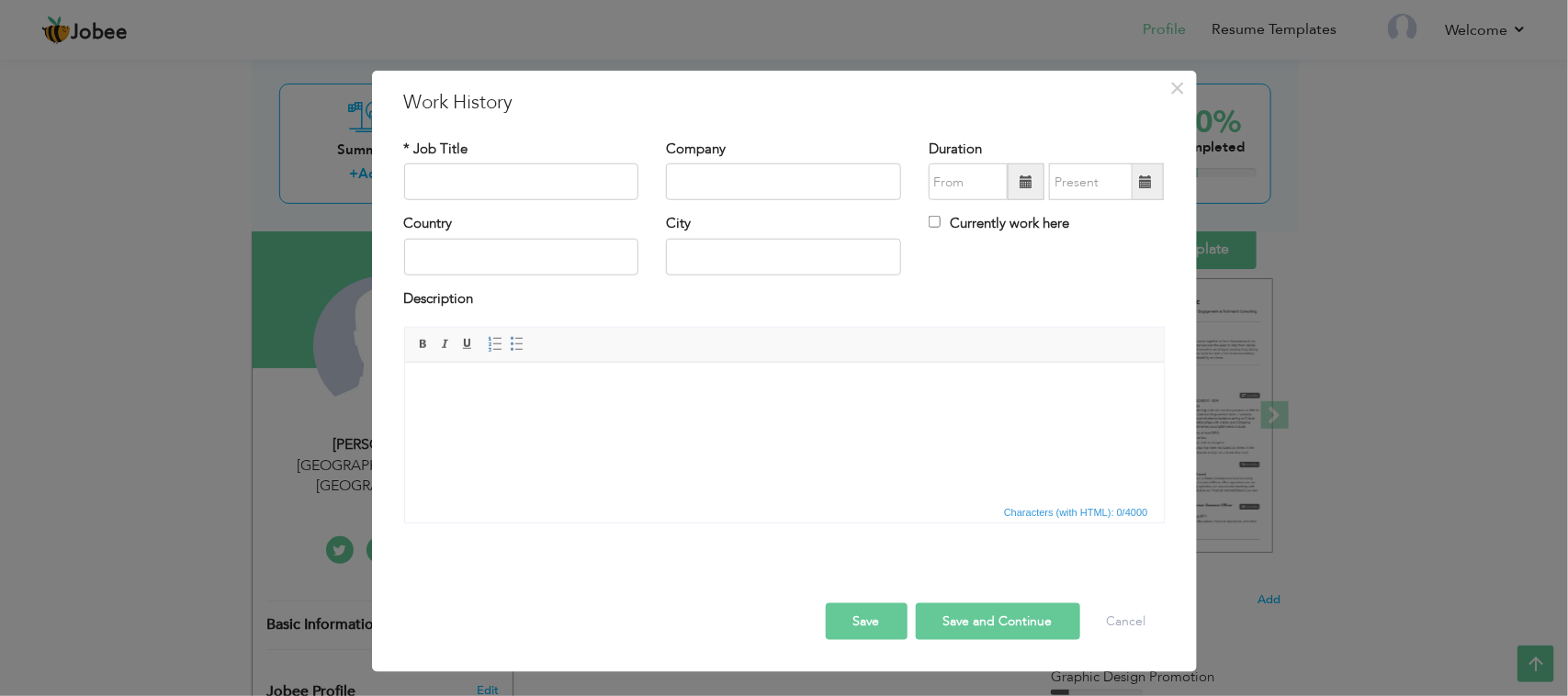 click at bounding box center [784, 389] 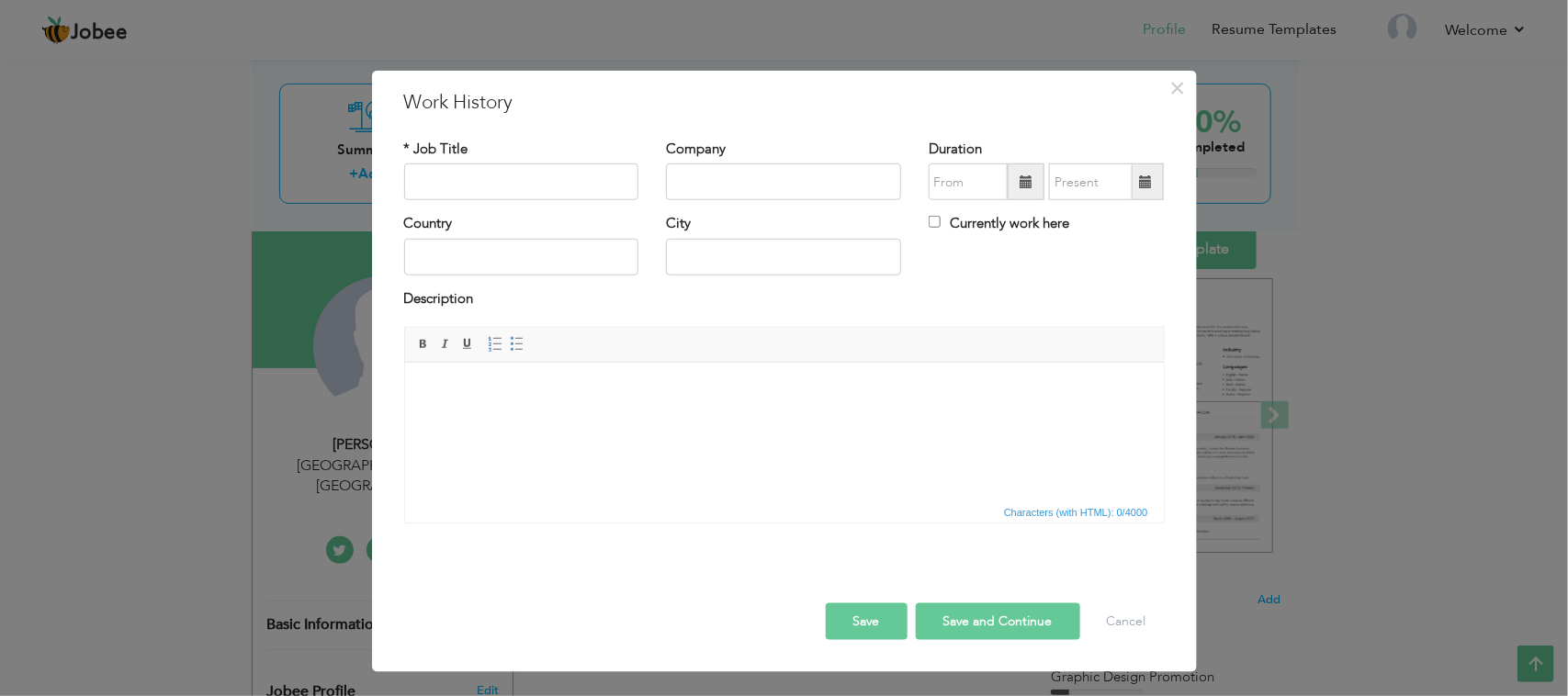click at bounding box center (784, 389) 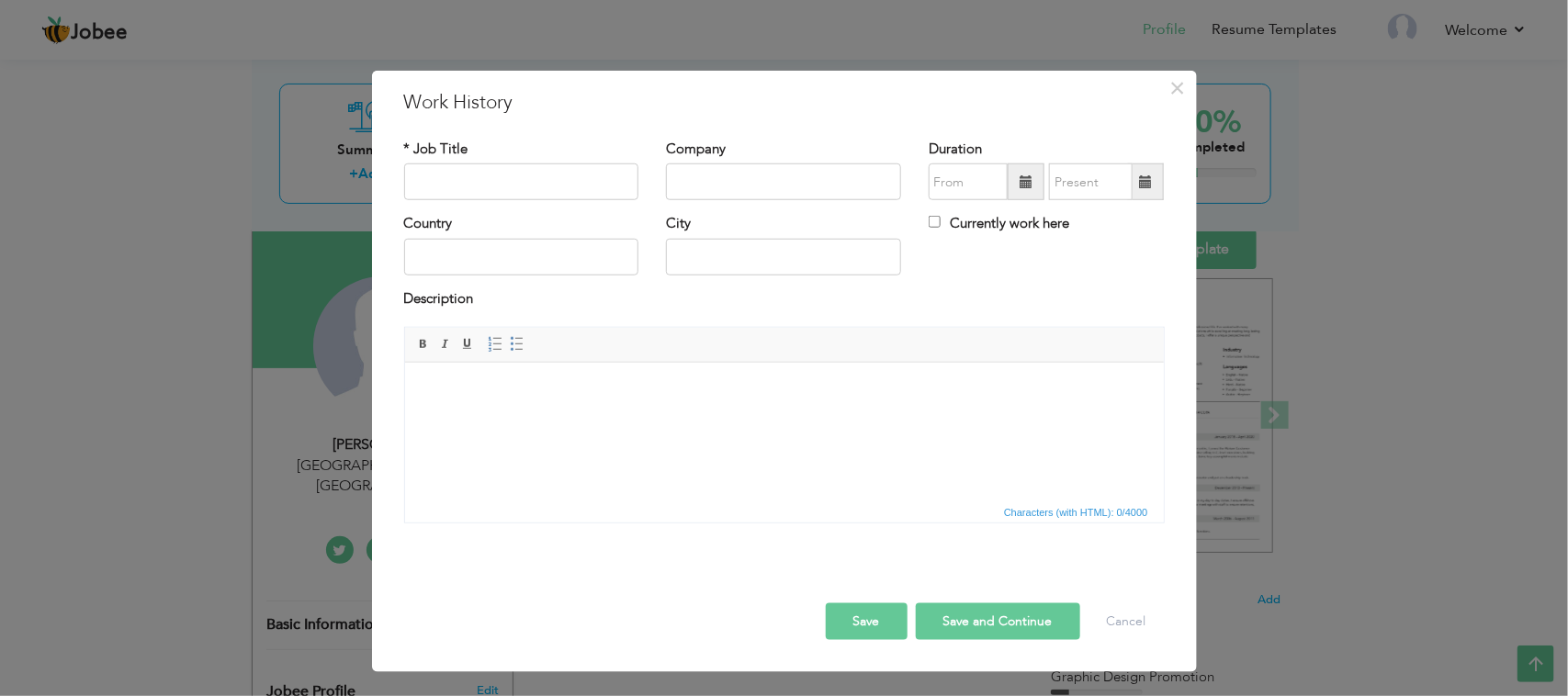 drag, startPoint x: 438, startPoint y: 376, endPoint x: 423, endPoint y: 390, distance: 20.518285 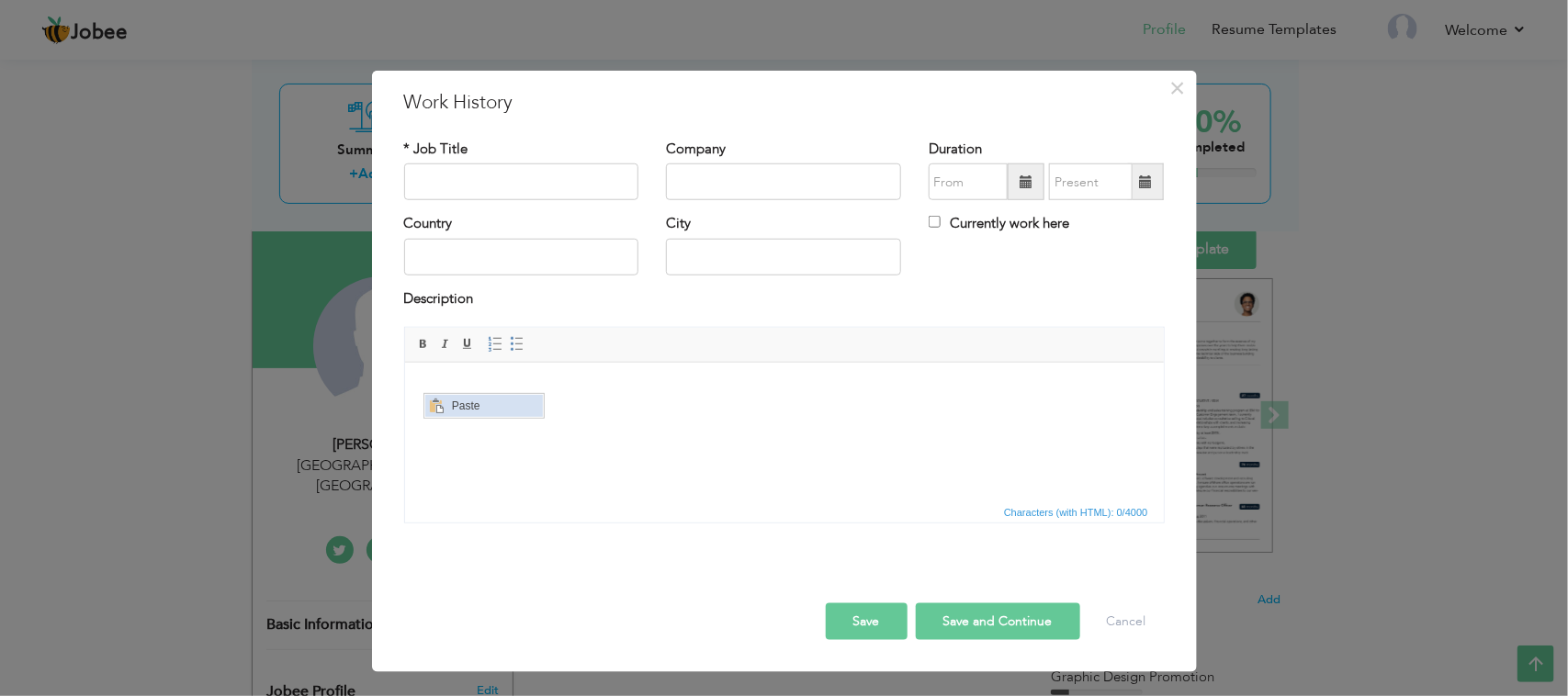 click at bounding box center [436, 405] 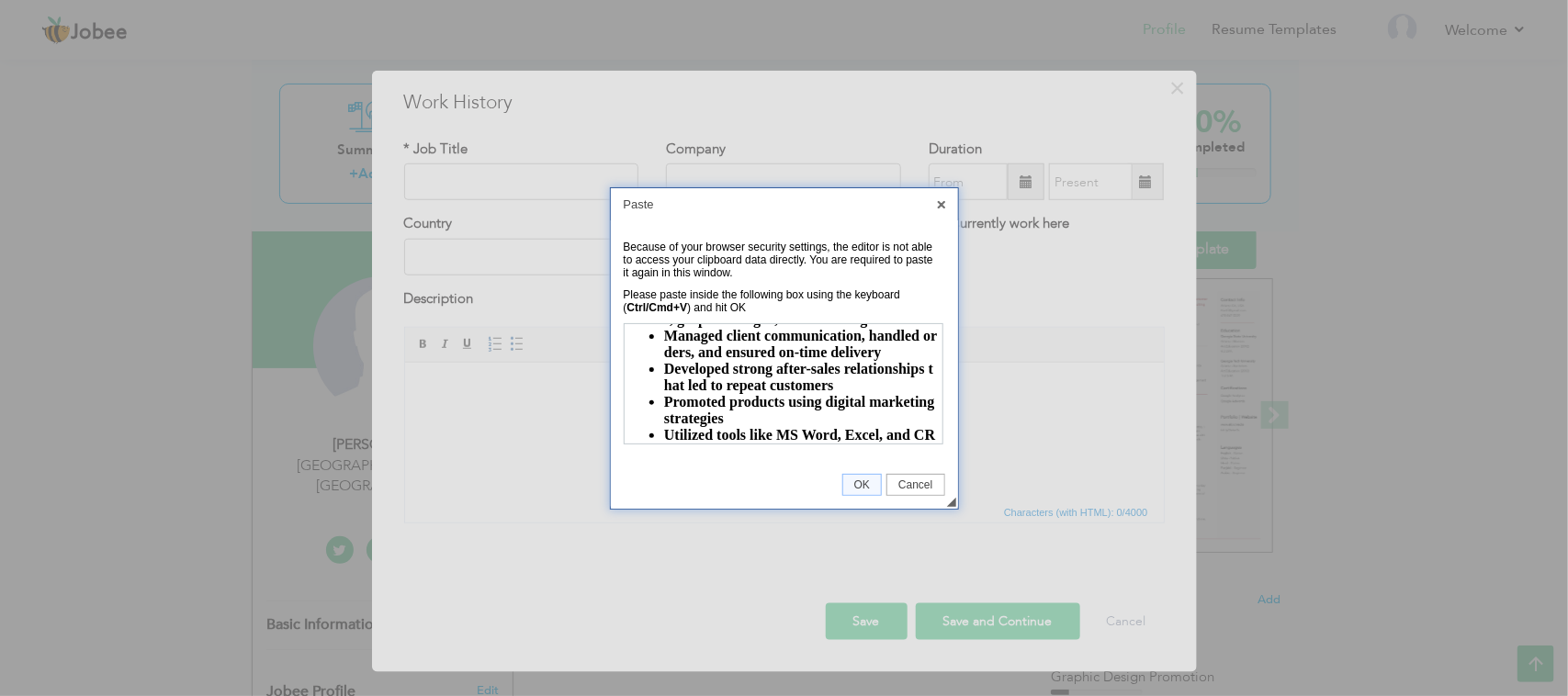 scroll, scrollTop: 121, scrollLeft: 0, axis: vertical 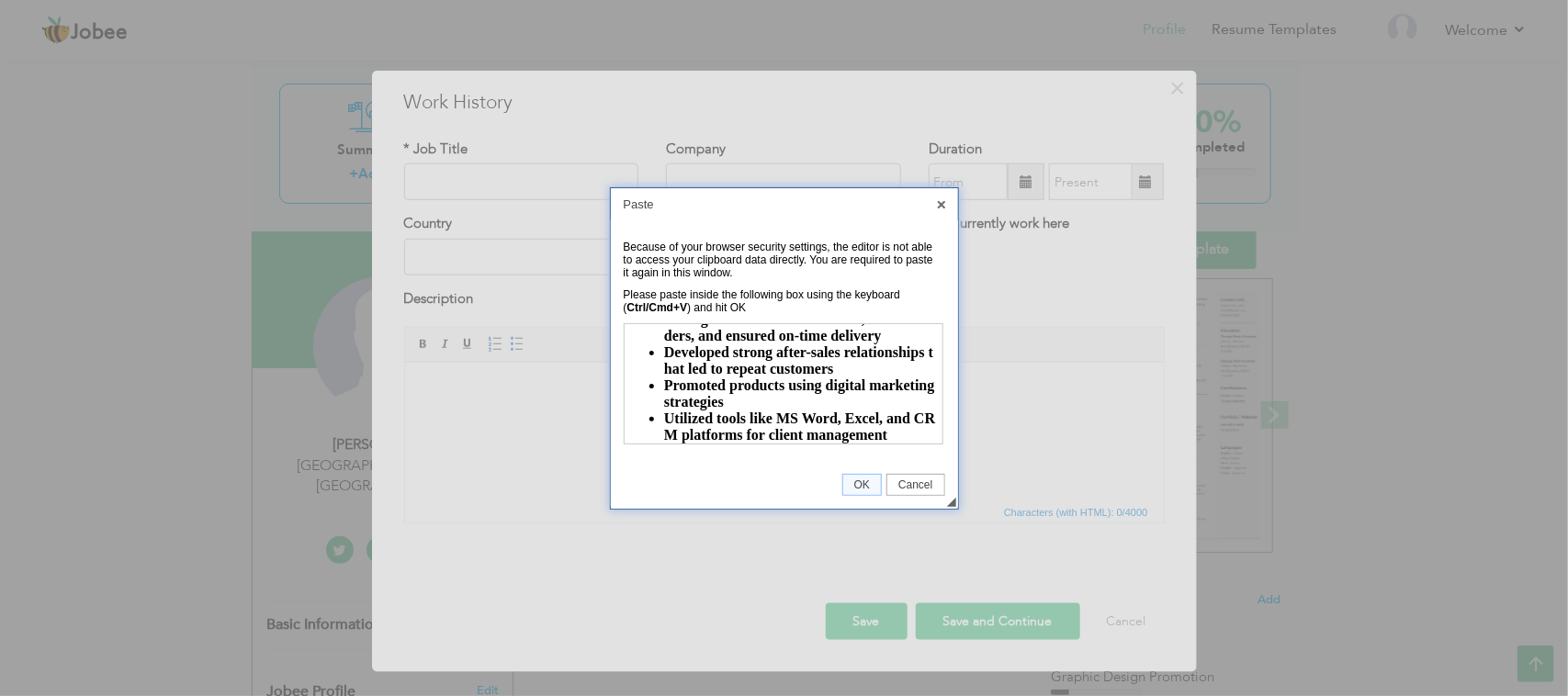 click on "◢ OK Cancel" at bounding box center [784, 485] 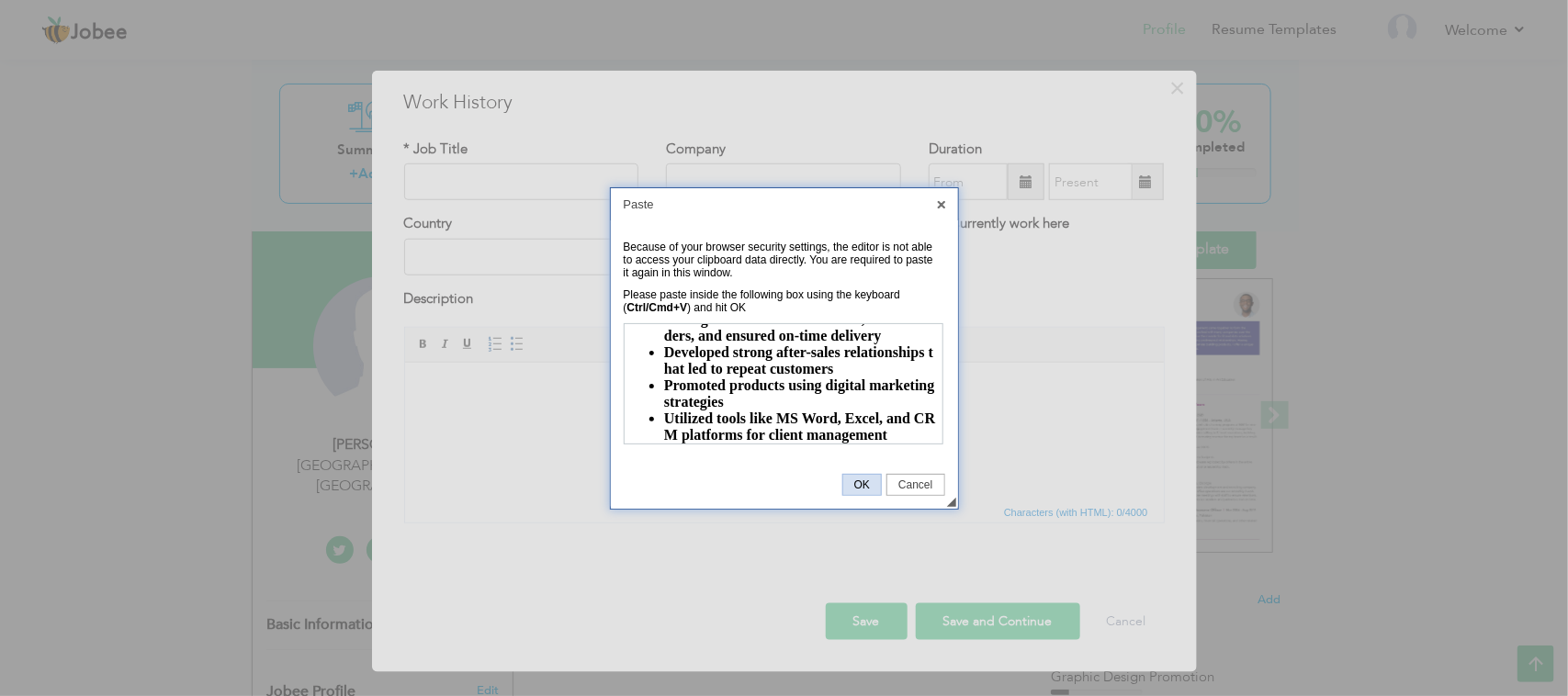 click on "OK" at bounding box center (862, 485) 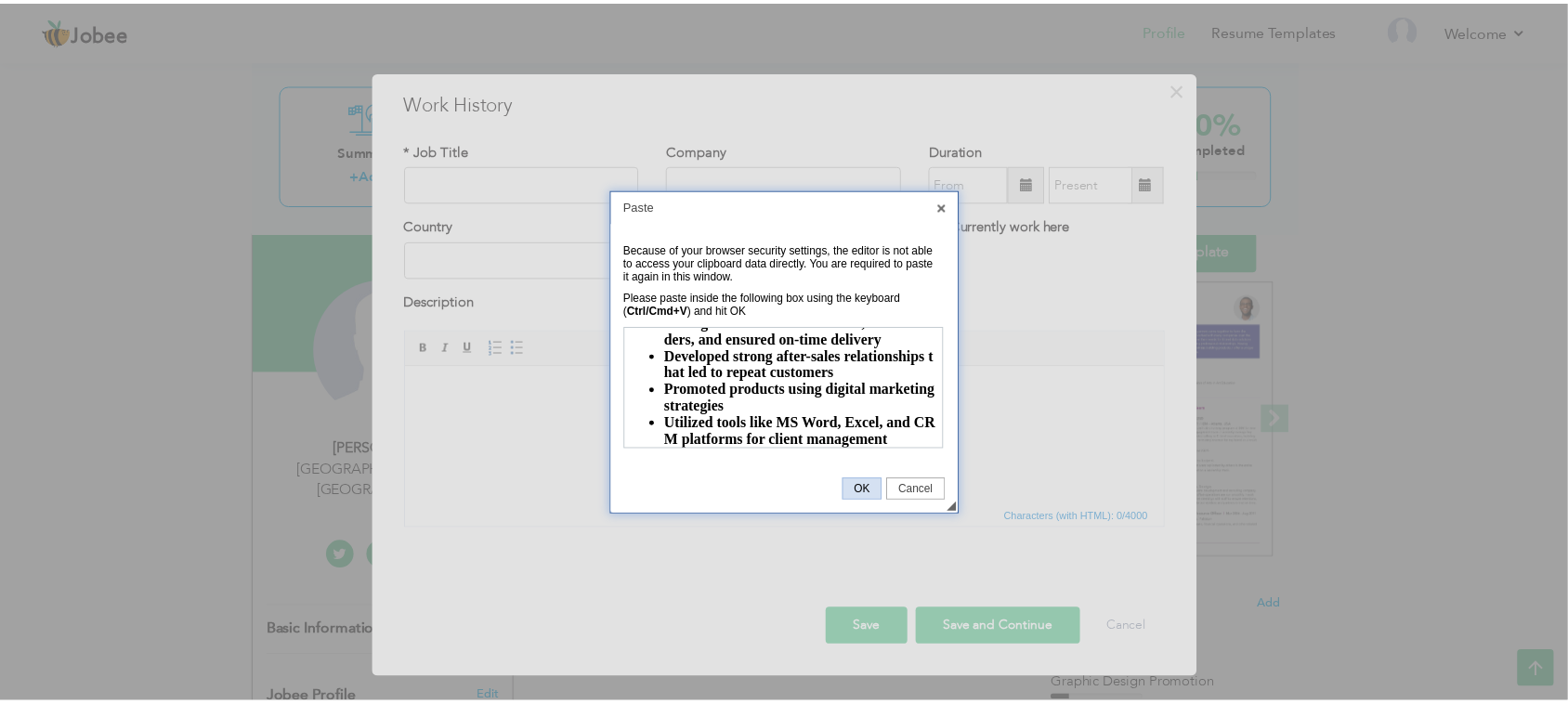 scroll, scrollTop: 0, scrollLeft: 0, axis: both 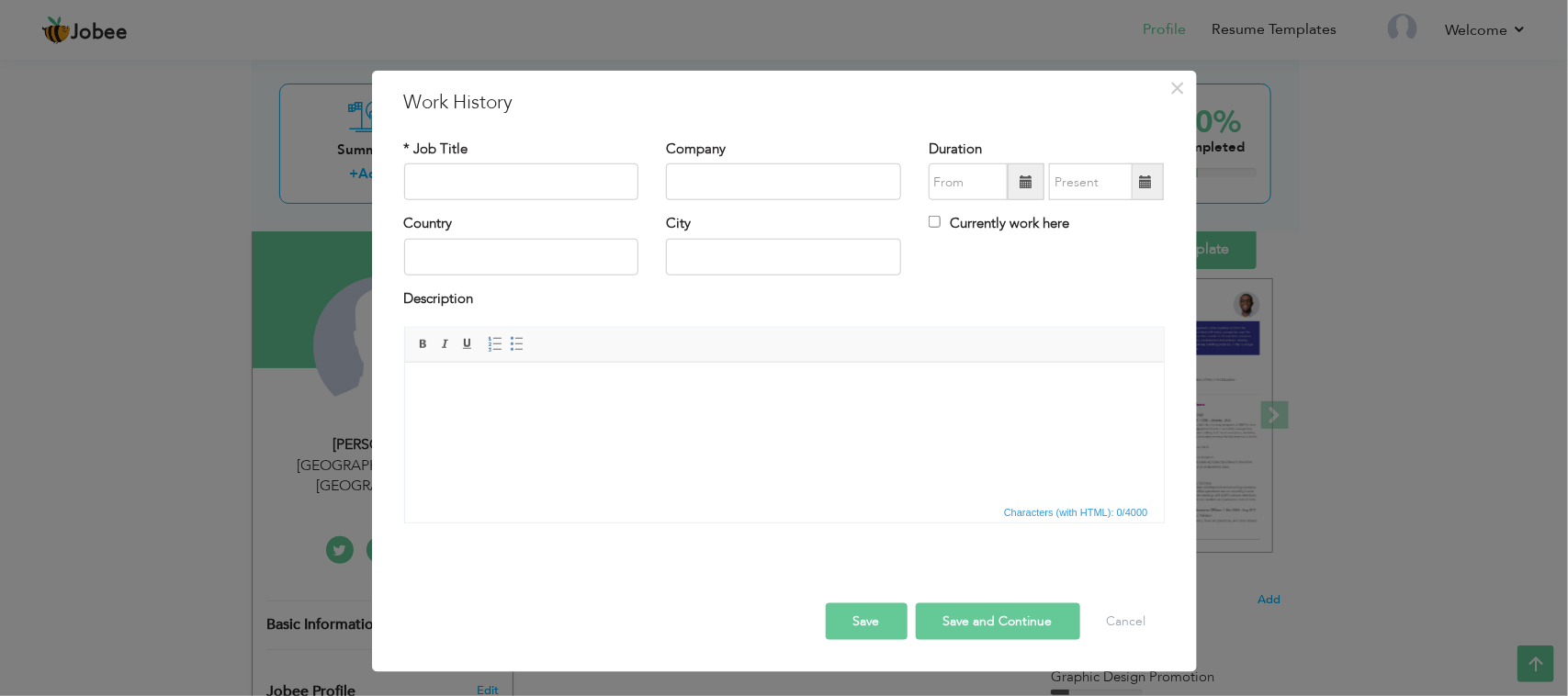 click on "Save and Continue" at bounding box center (998, 622) 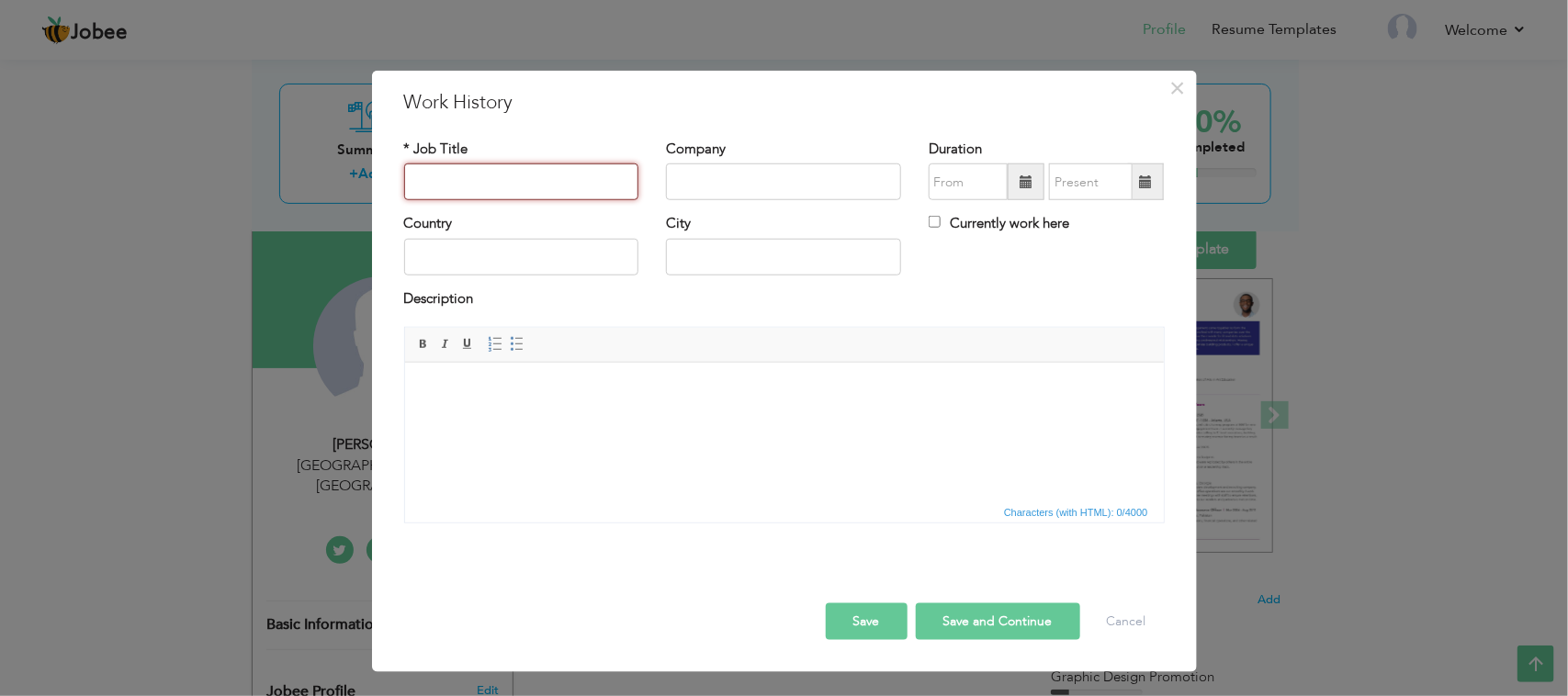 click at bounding box center (522, 182) 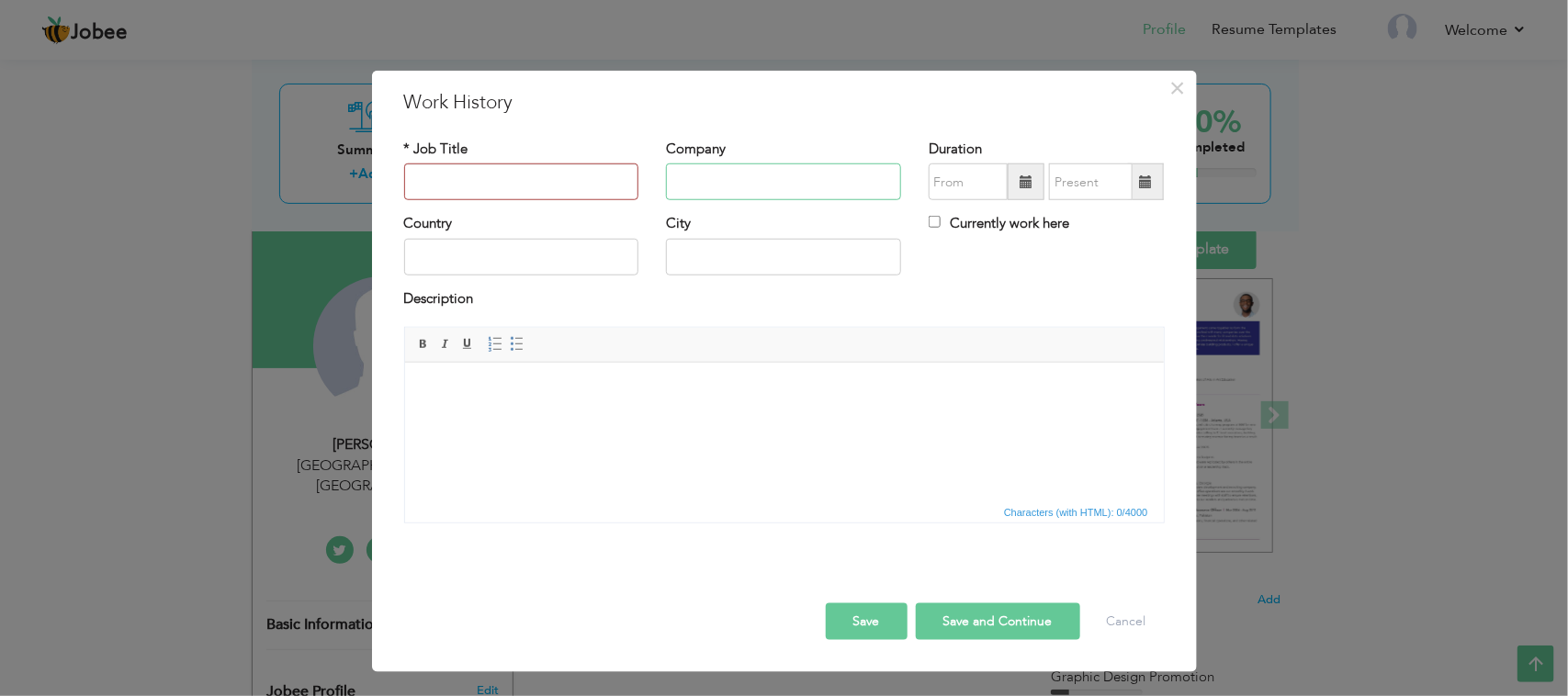 click at bounding box center (784, 182) 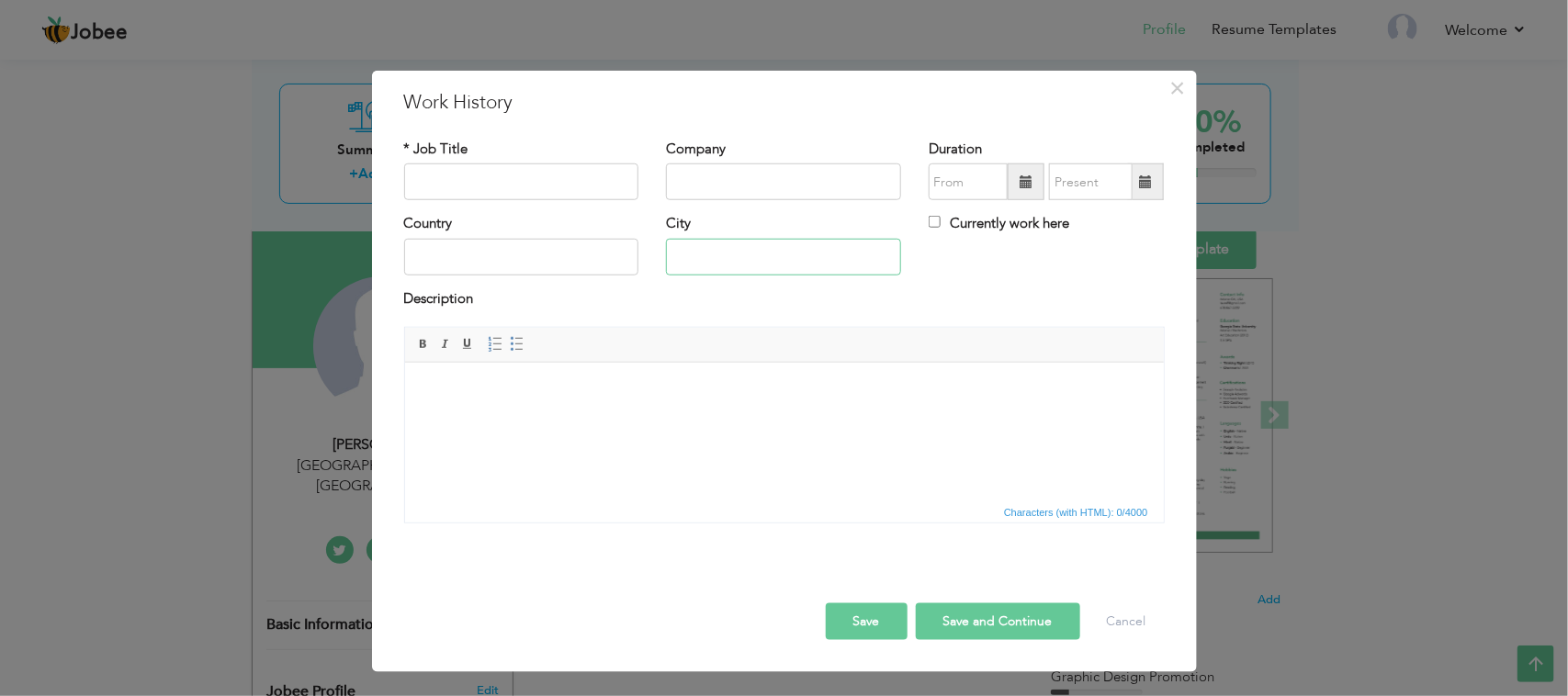 click at bounding box center [784, 257] 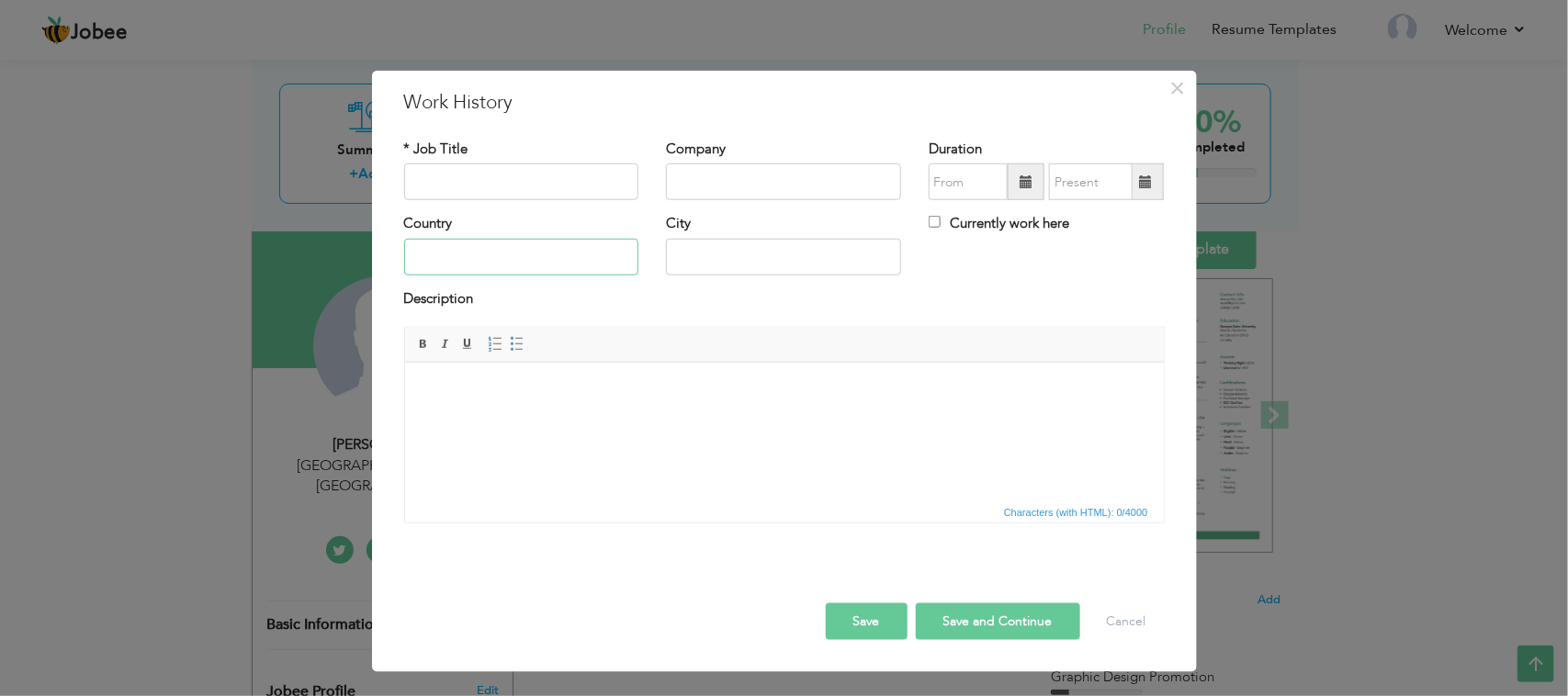 click at bounding box center [522, 257] 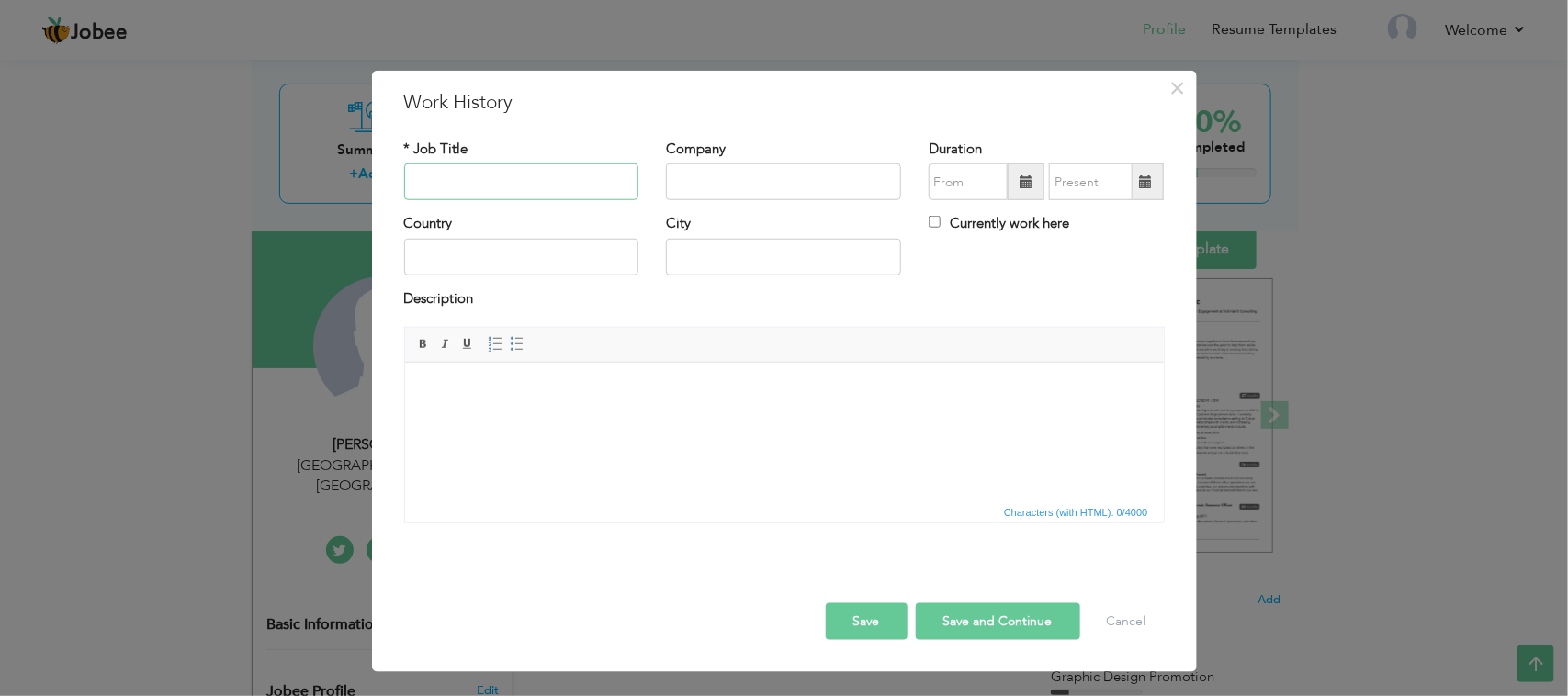 click at bounding box center [522, 182] 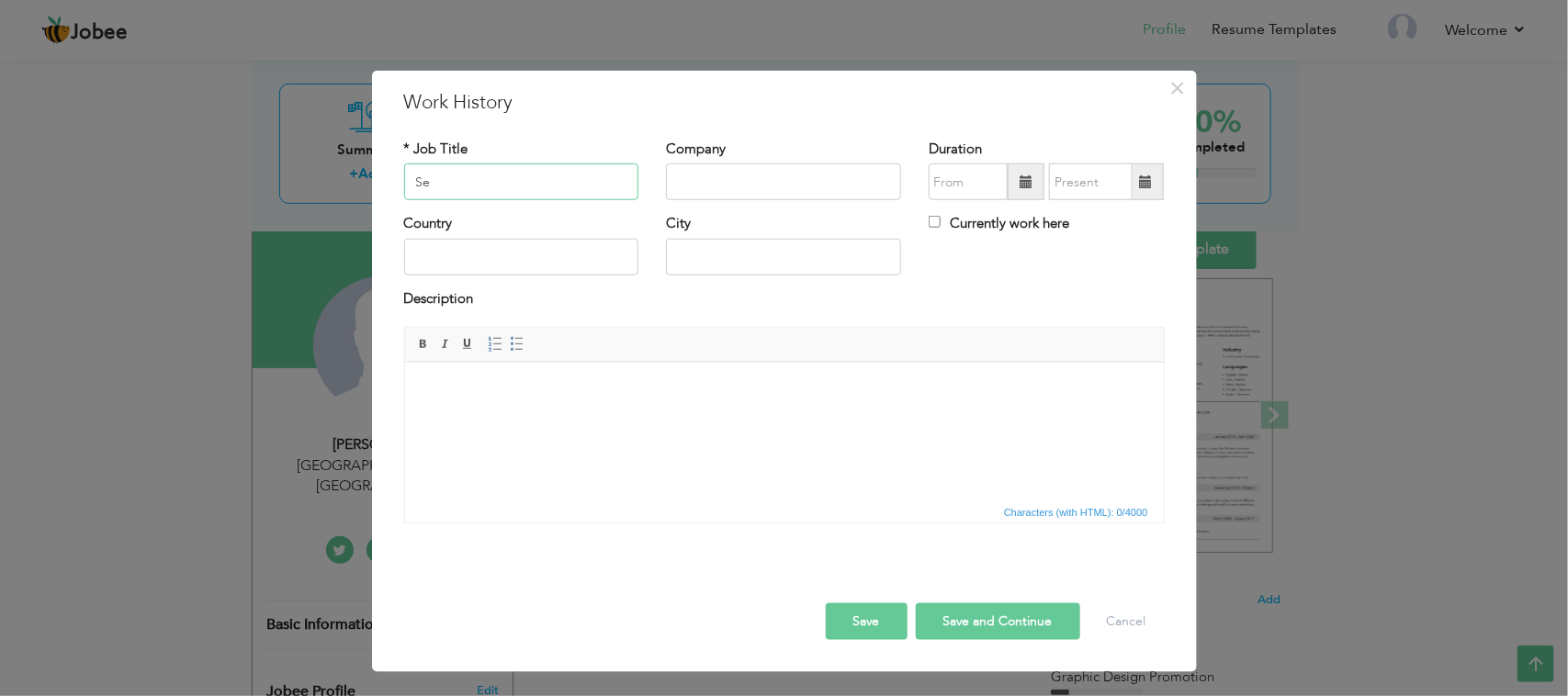 type on "S" 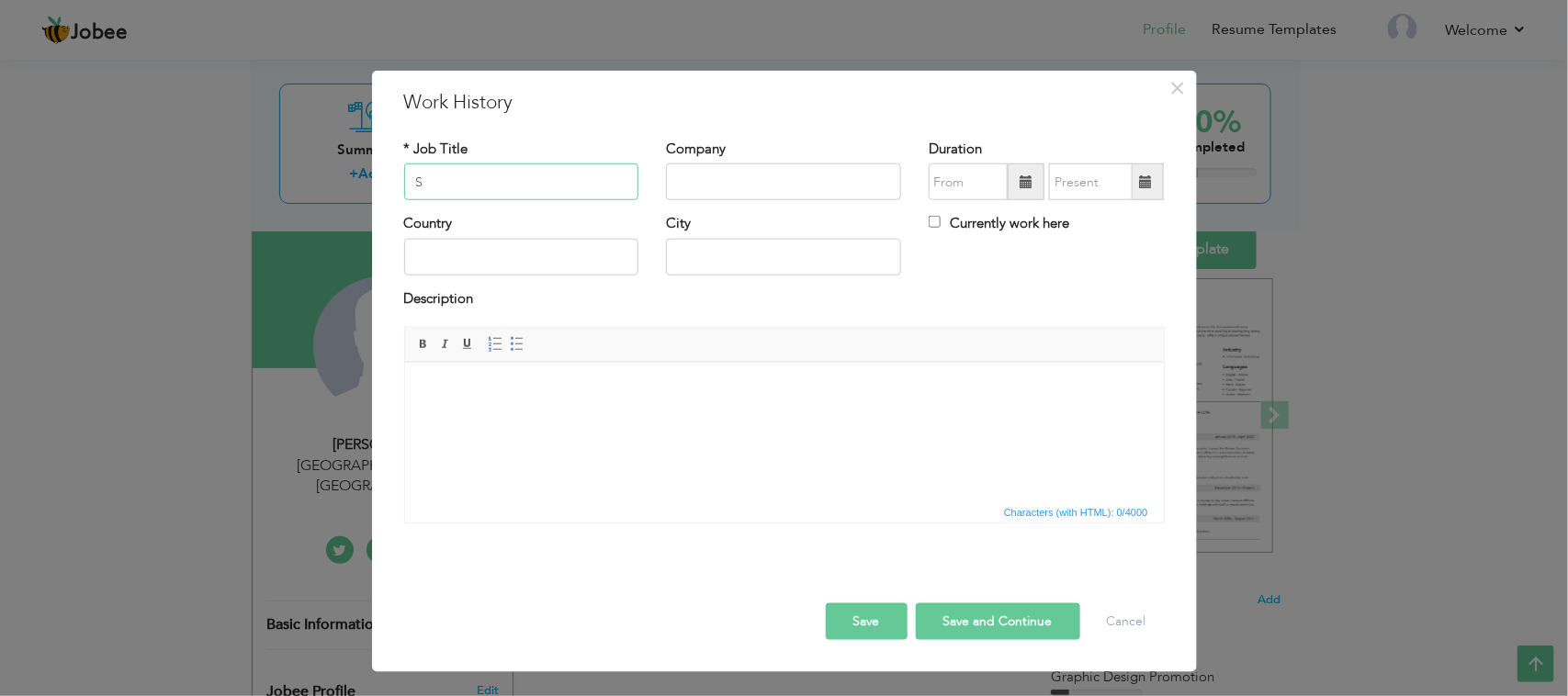 type 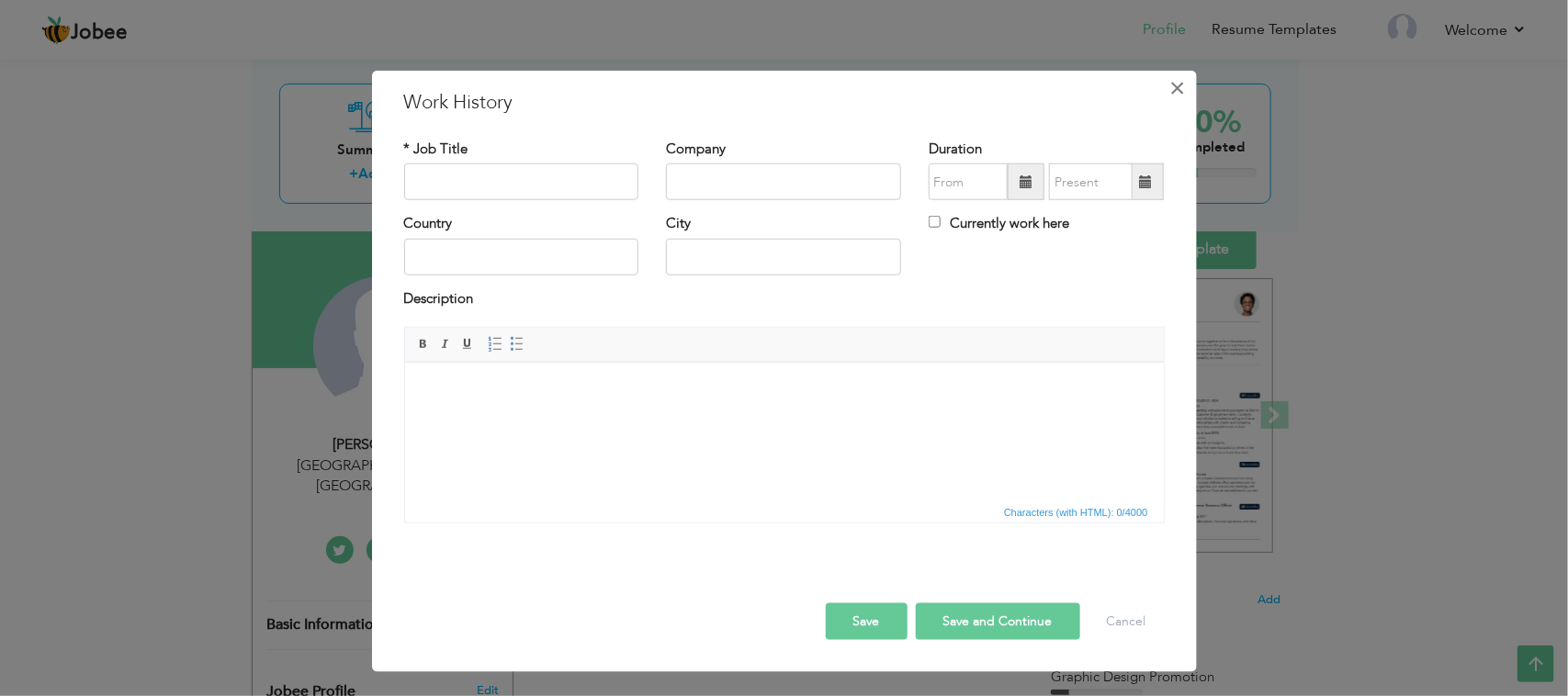 click on "×" at bounding box center (1177, 88) 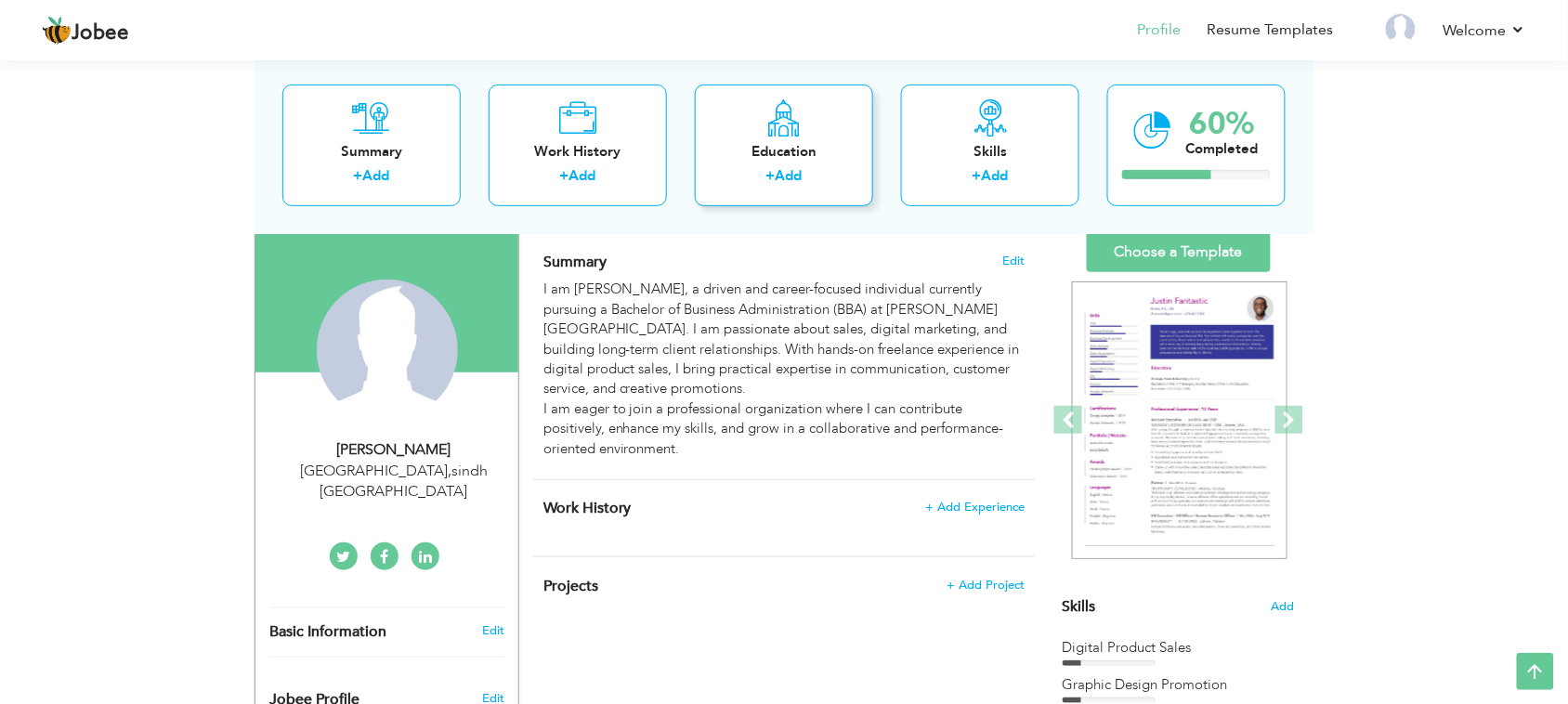 click on "Education
+  Add" at bounding box center [784, 144] 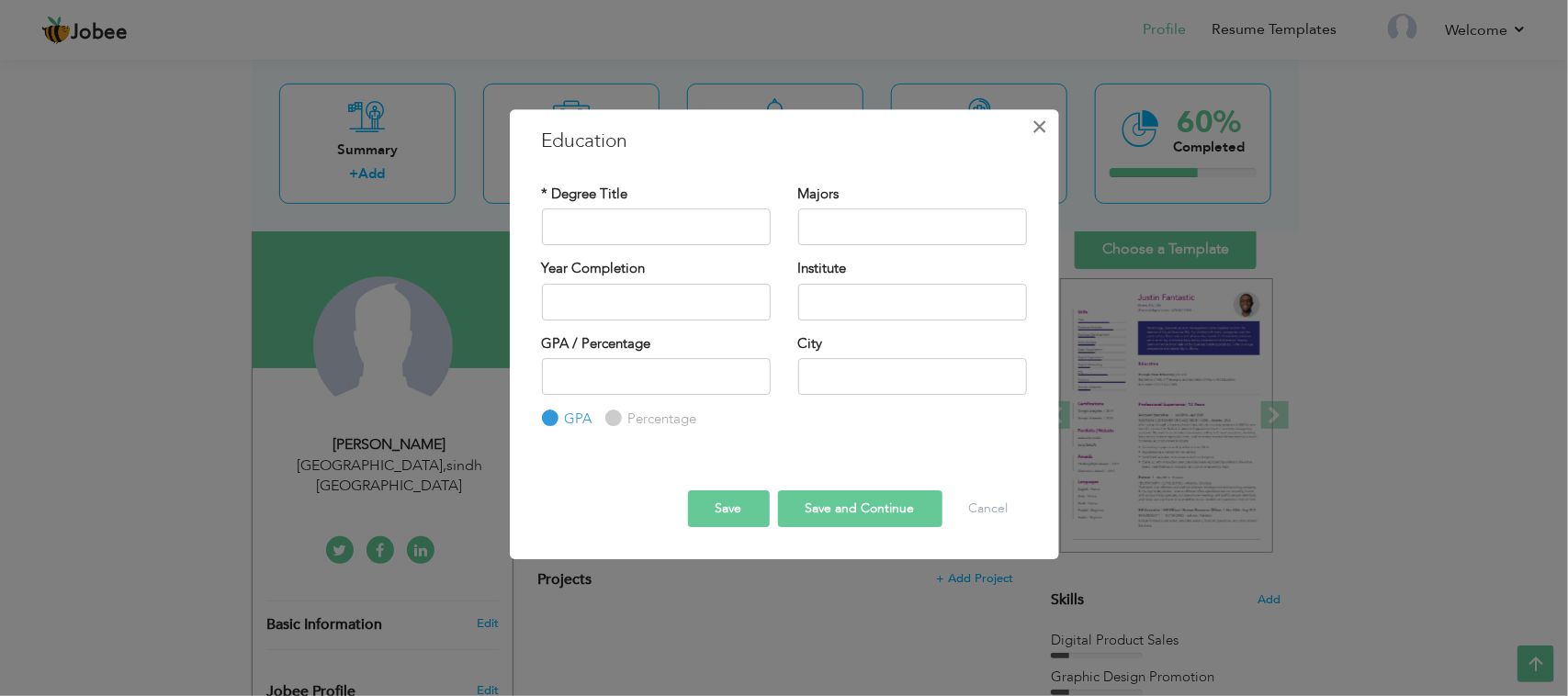 click on "×" at bounding box center (1039, 127) 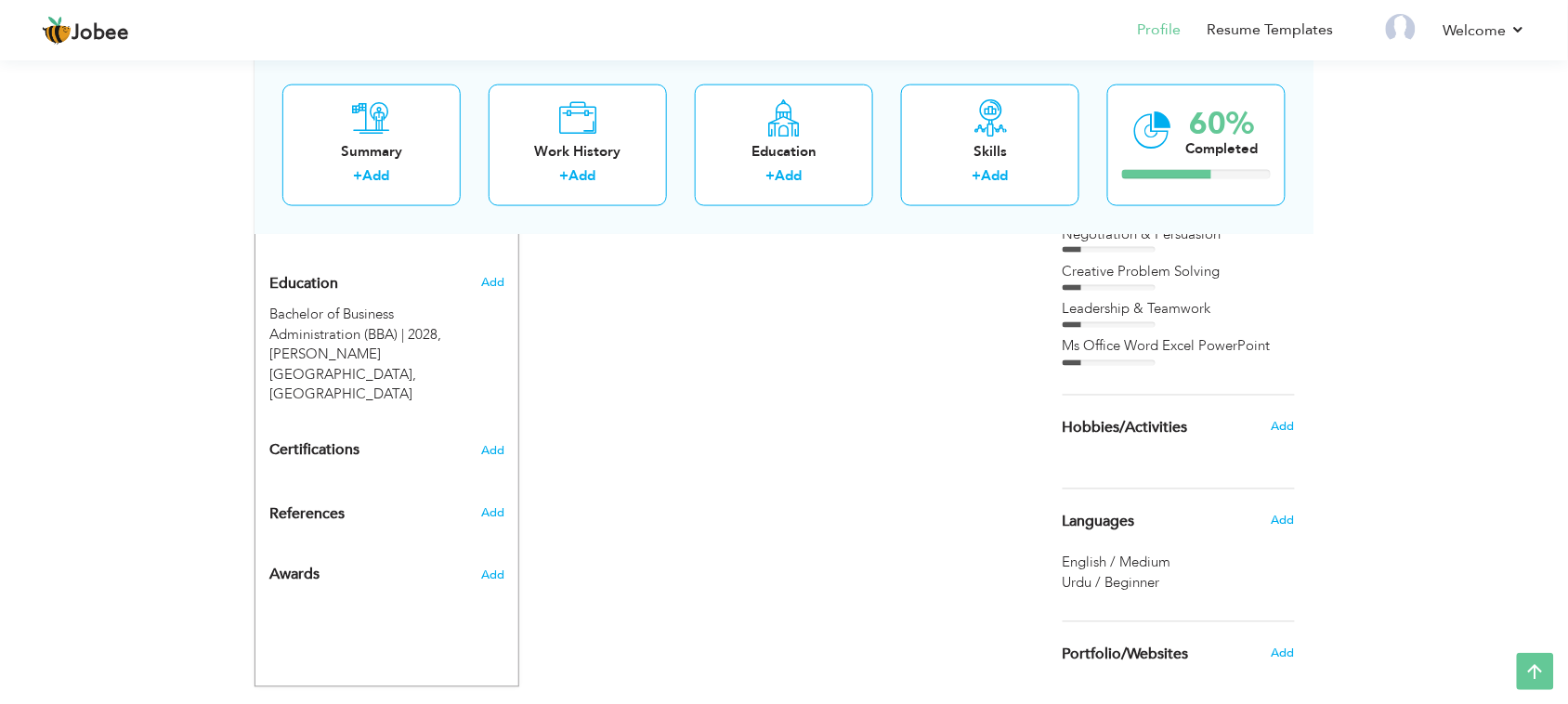 scroll, scrollTop: 801, scrollLeft: 0, axis: vertical 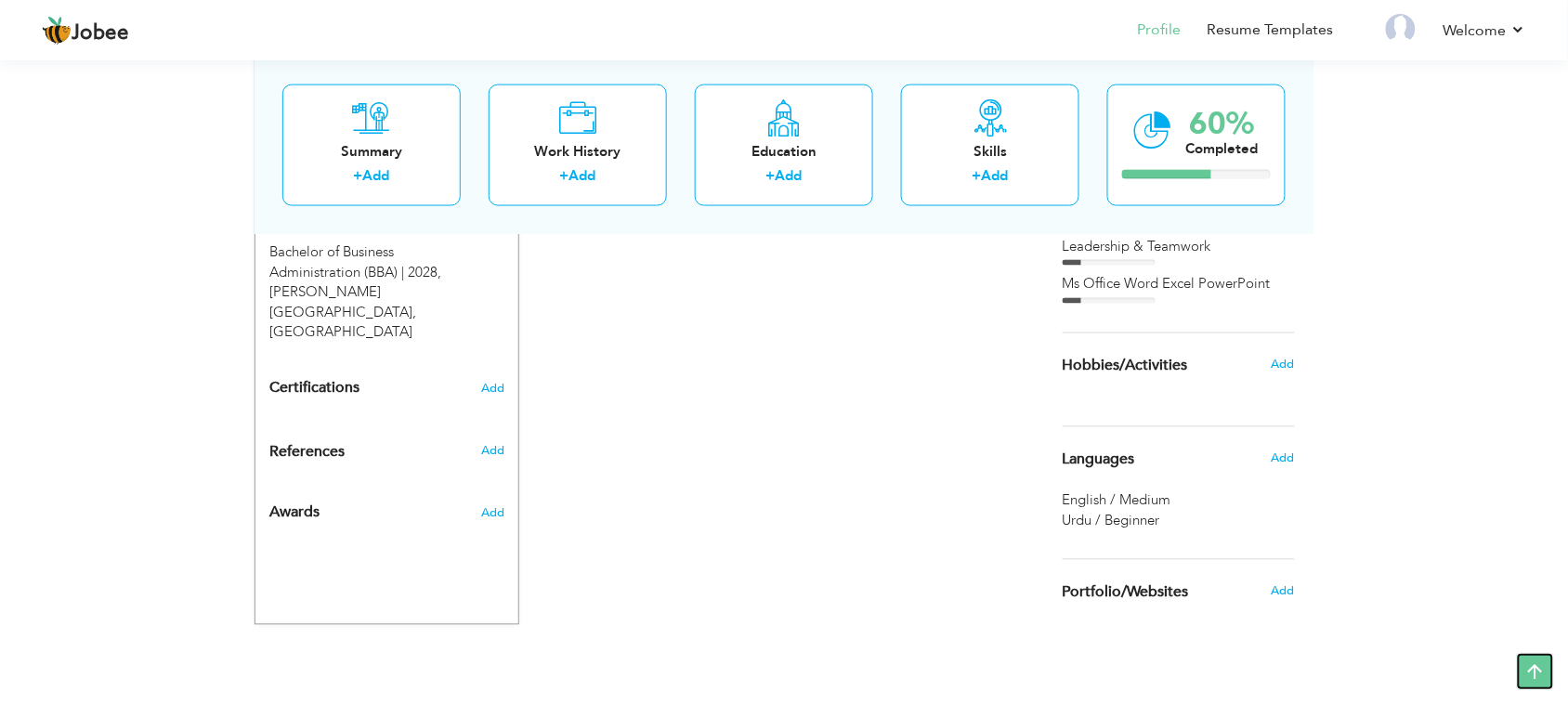 click at bounding box center [1535, 671] 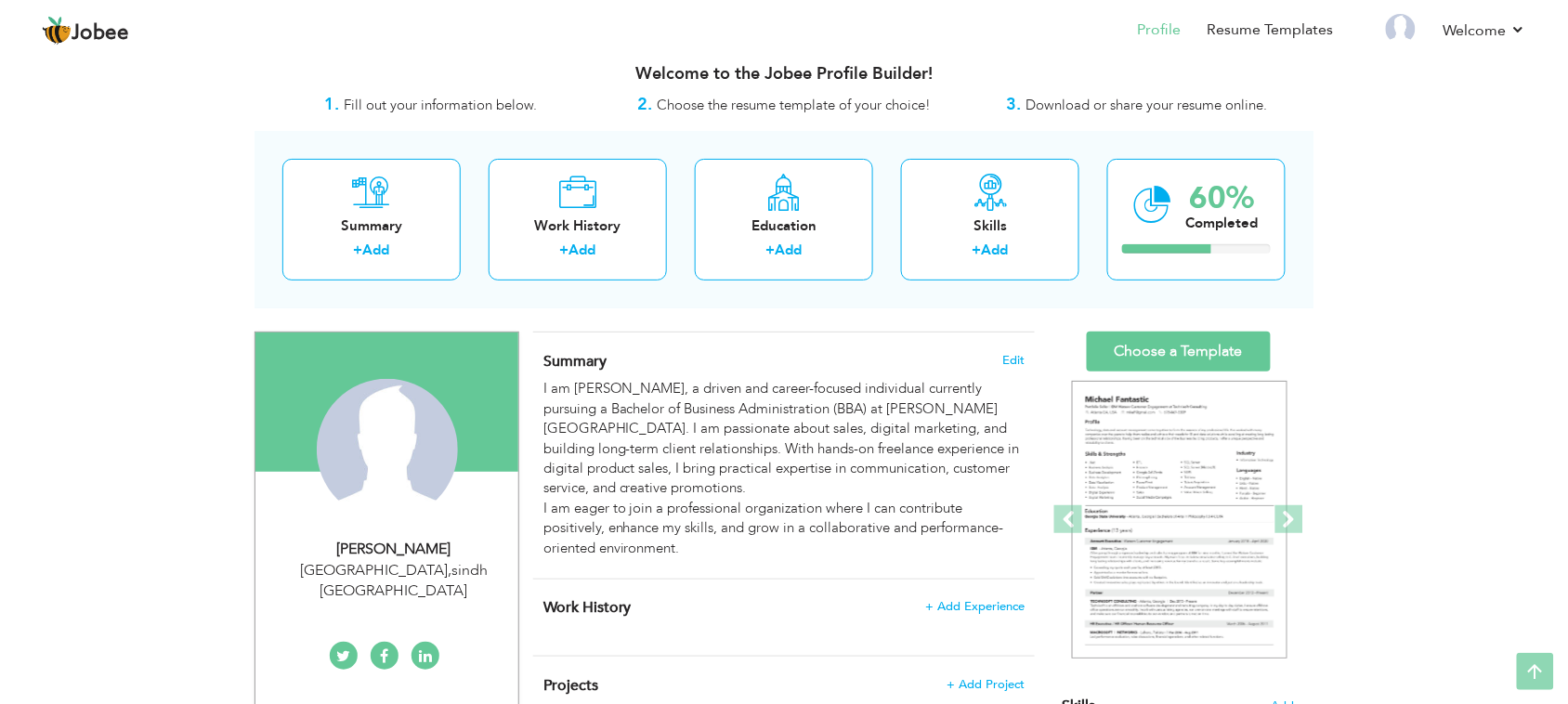 scroll, scrollTop: 0, scrollLeft: 0, axis: both 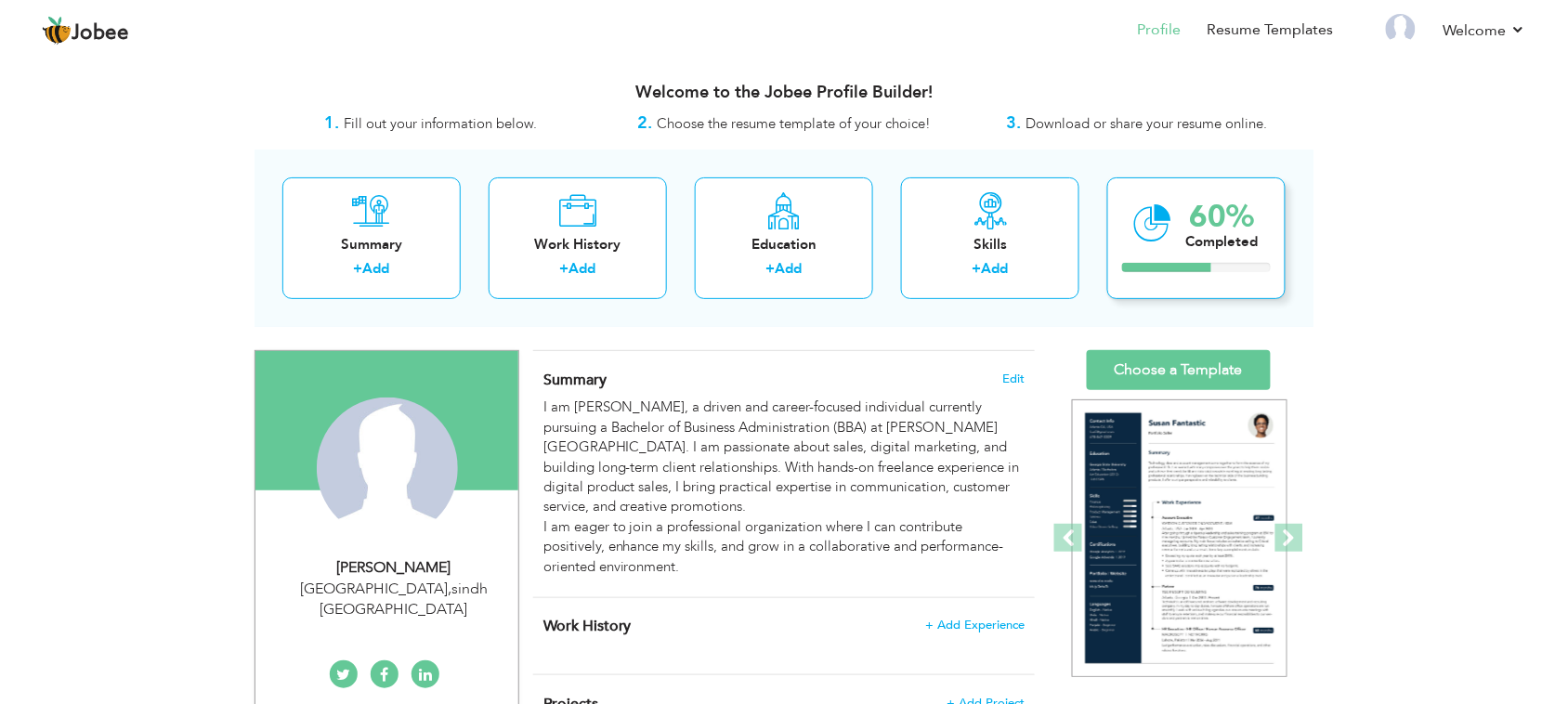 click on "60%
Completed" at bounding box center [1196, 238] 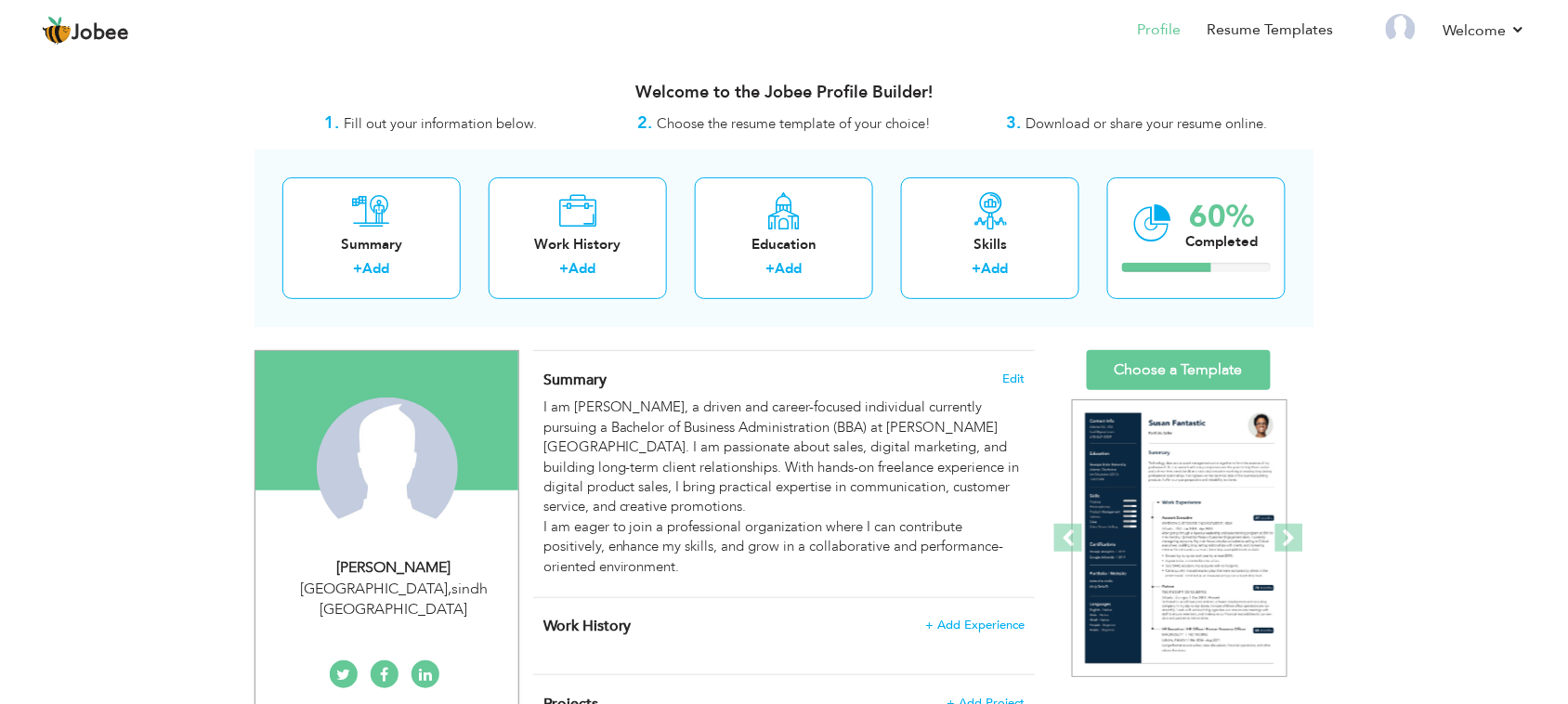 click on "Download or share your resume online." at bounding box center (1147, 124) 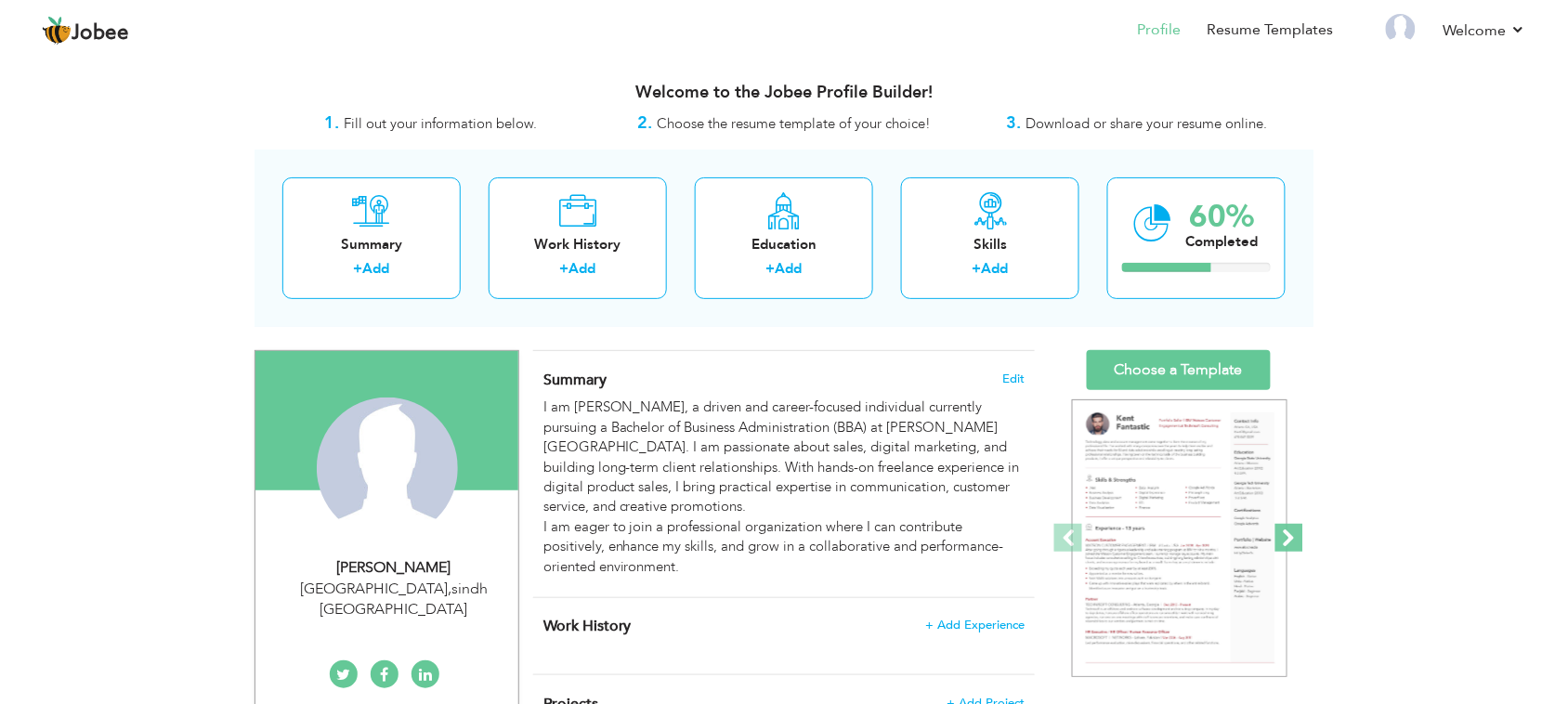 click at bounding box center [1289, 538] 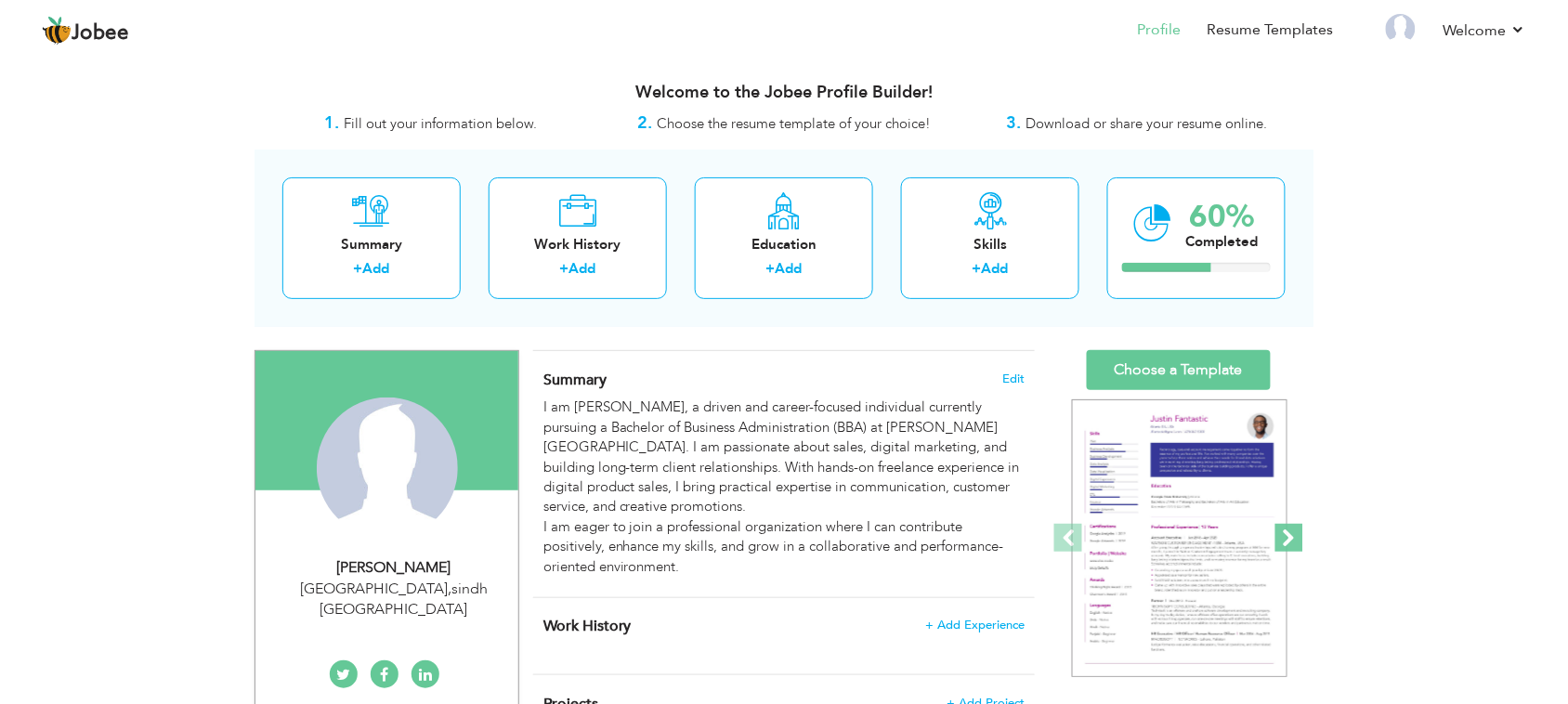 click at bounding box center [1289, 538] 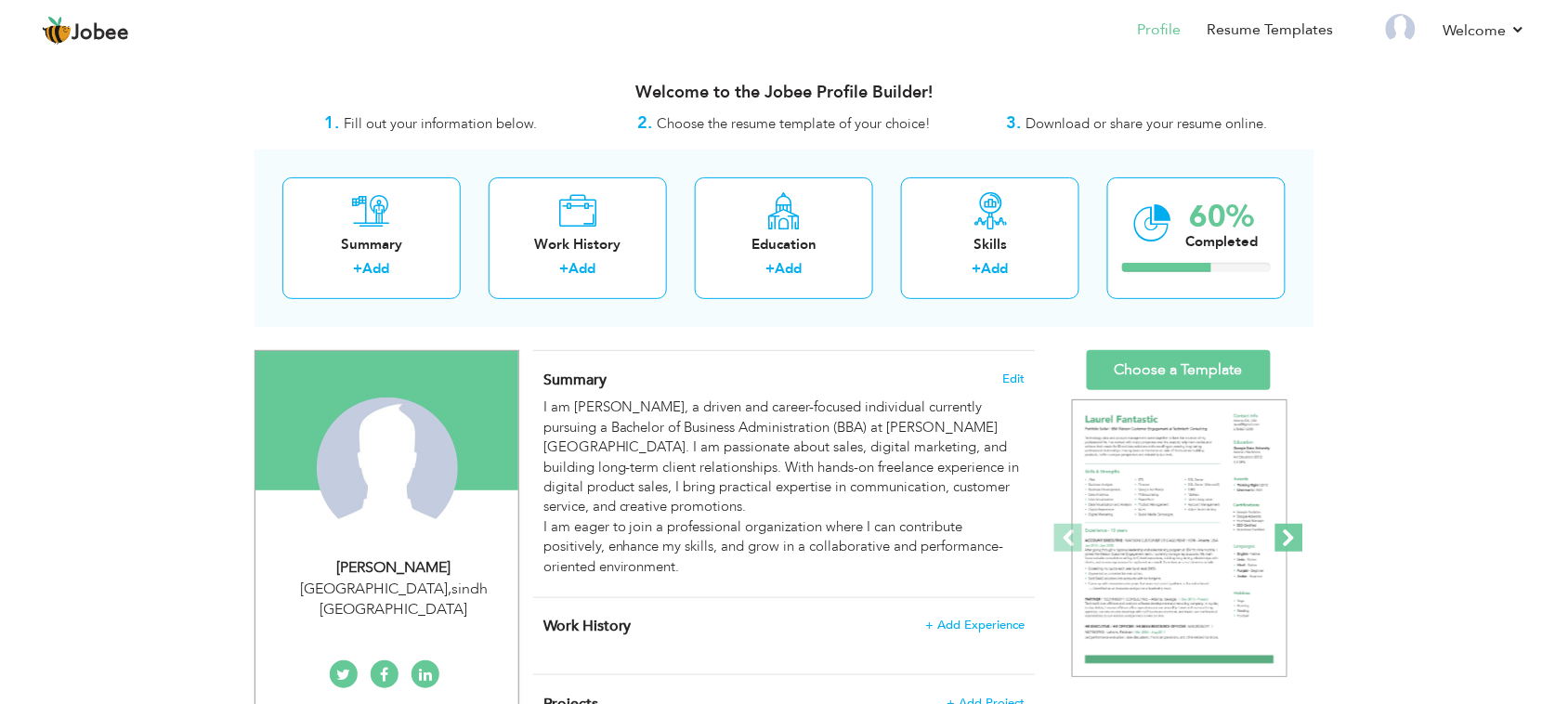 click at bounding box center [1289, 538] 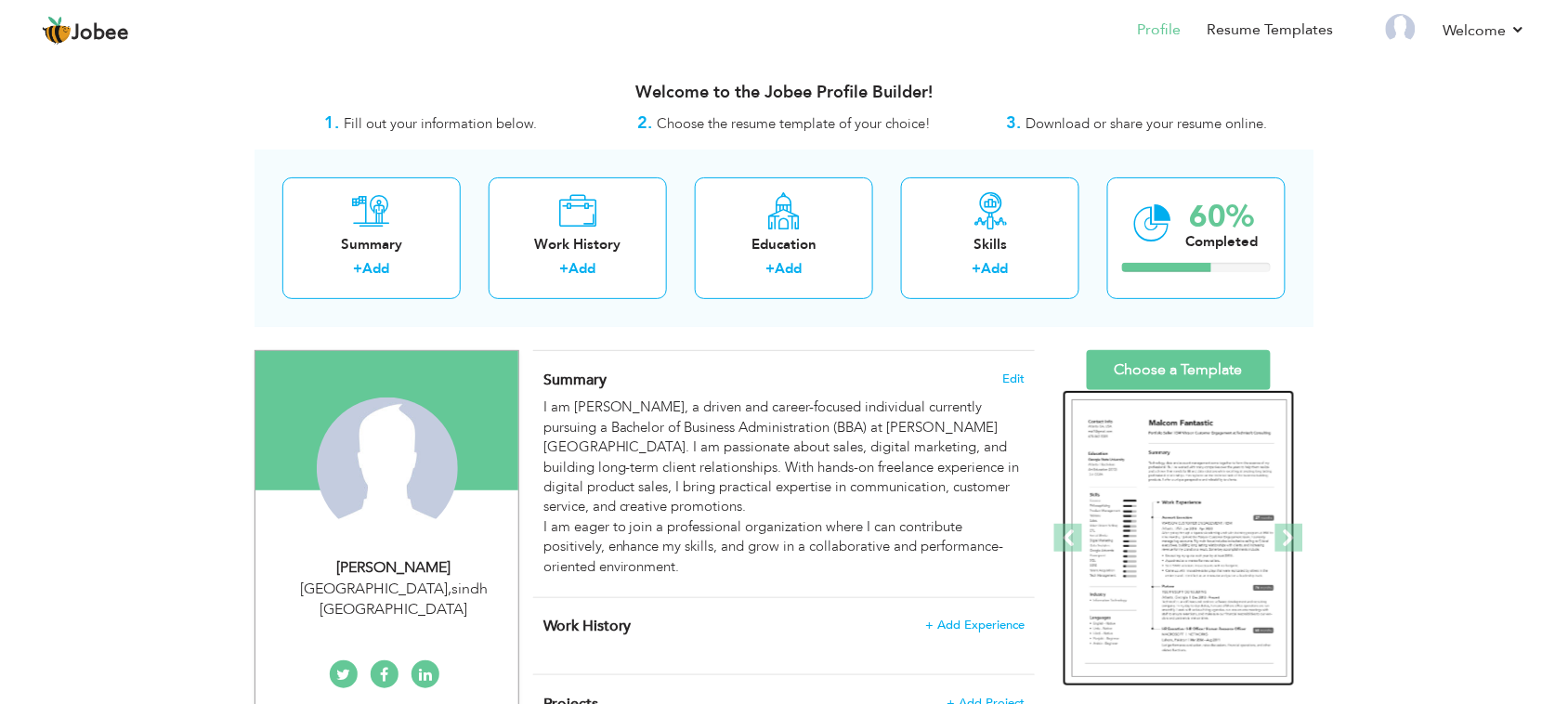 click at bounding box center (1180, 539) 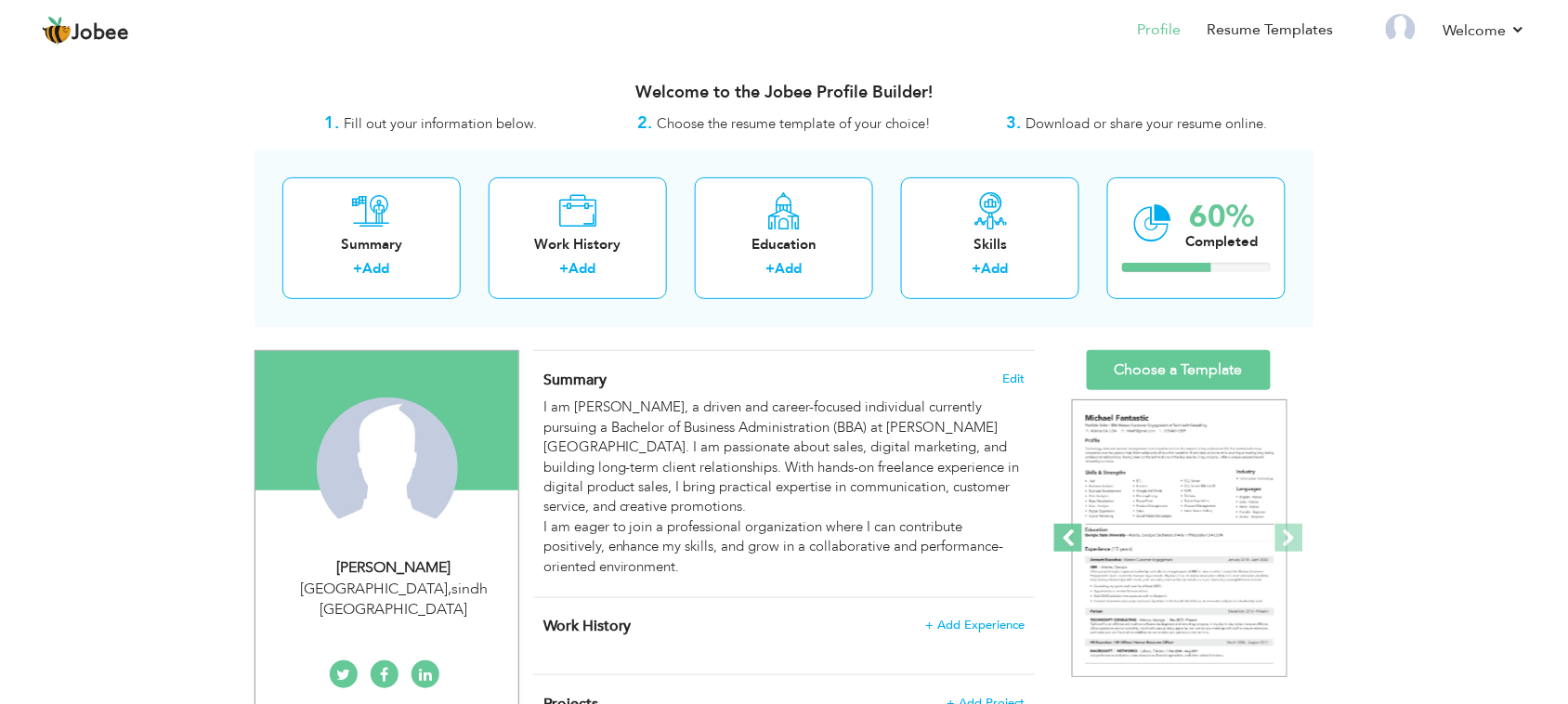 click at bounding box center (1068, 538) 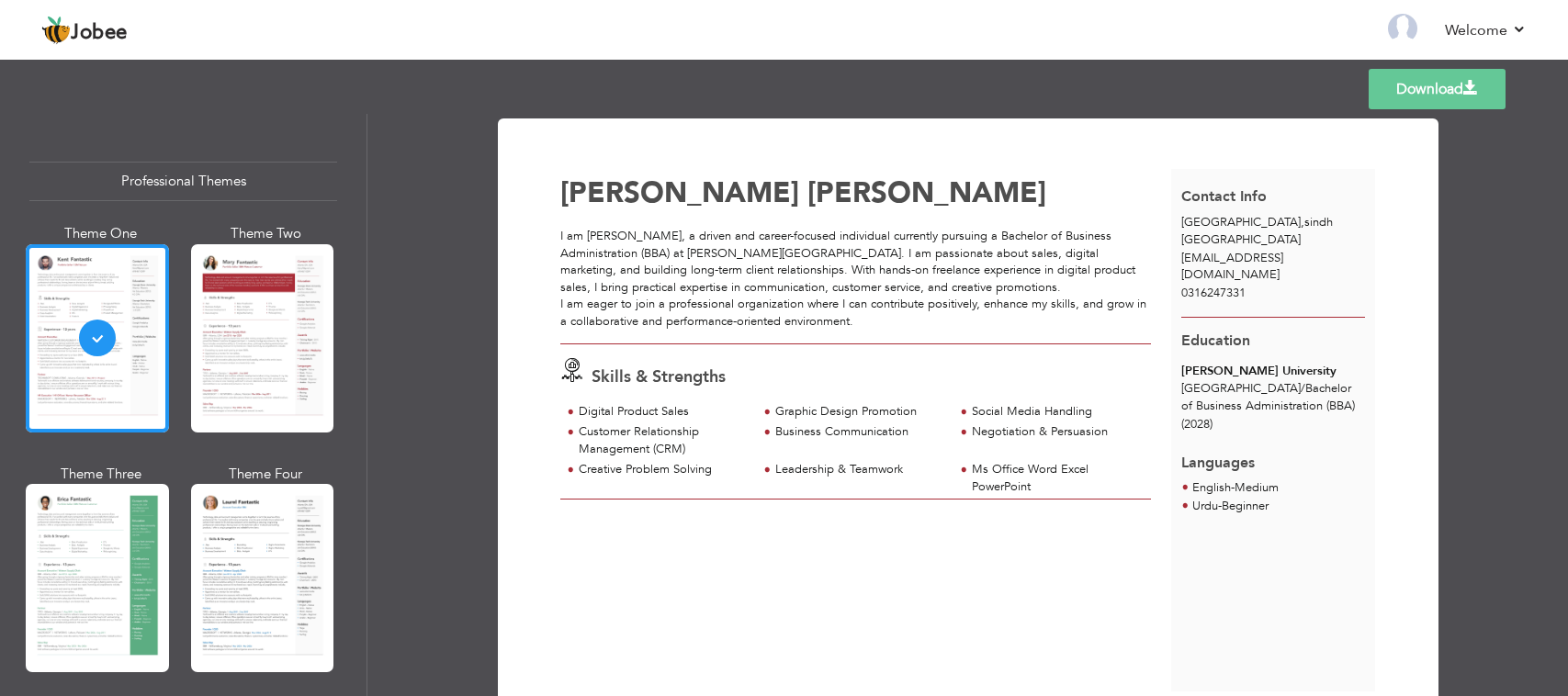 scroll, scrollTop: 0, scrollLeft: 0, axis: both 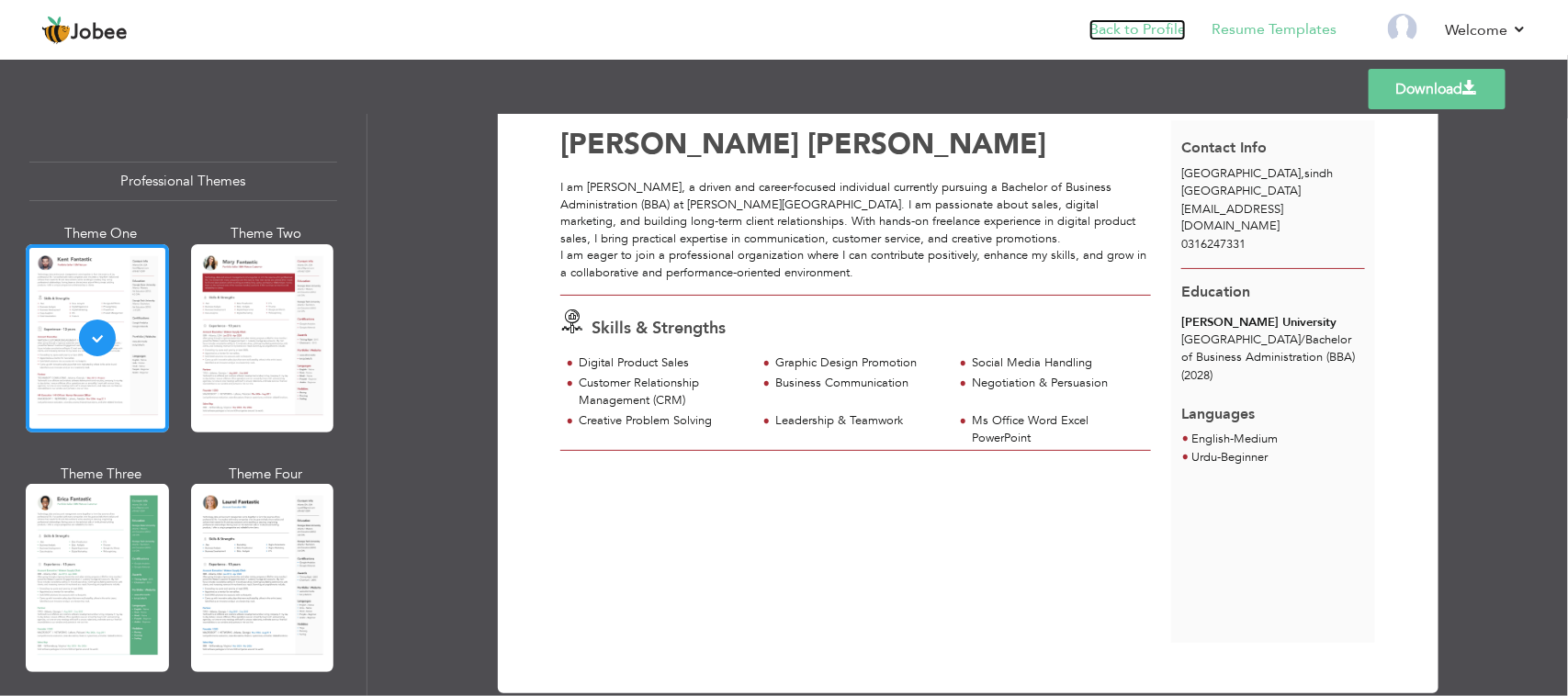 click on "Back to Profile" at bounding box center (1137, 29) 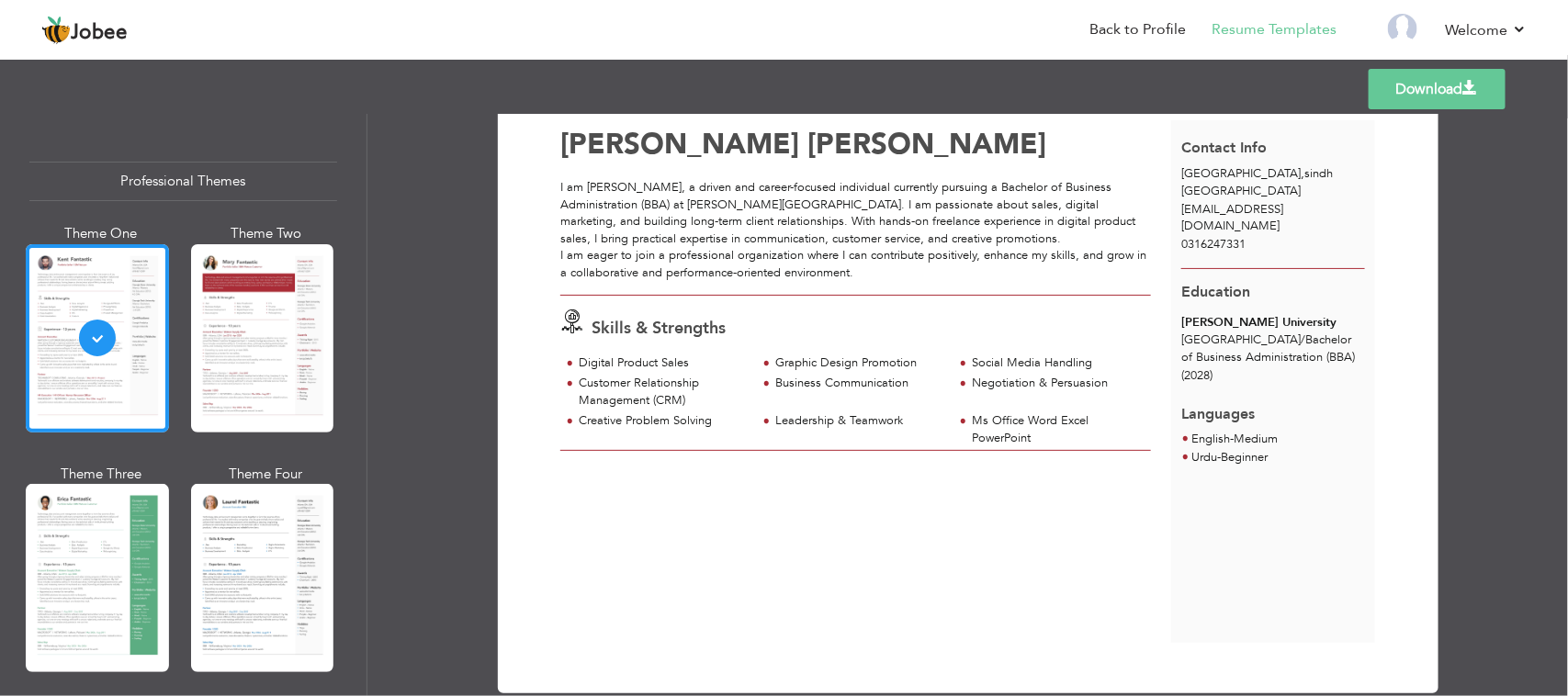 click on "Education
[PERSON_NAME] University
[GEOGRAPHIC_DATA]
/
Bachelor of Business Administration (BBA)
(2028)" at bounding box center (1273, 329) 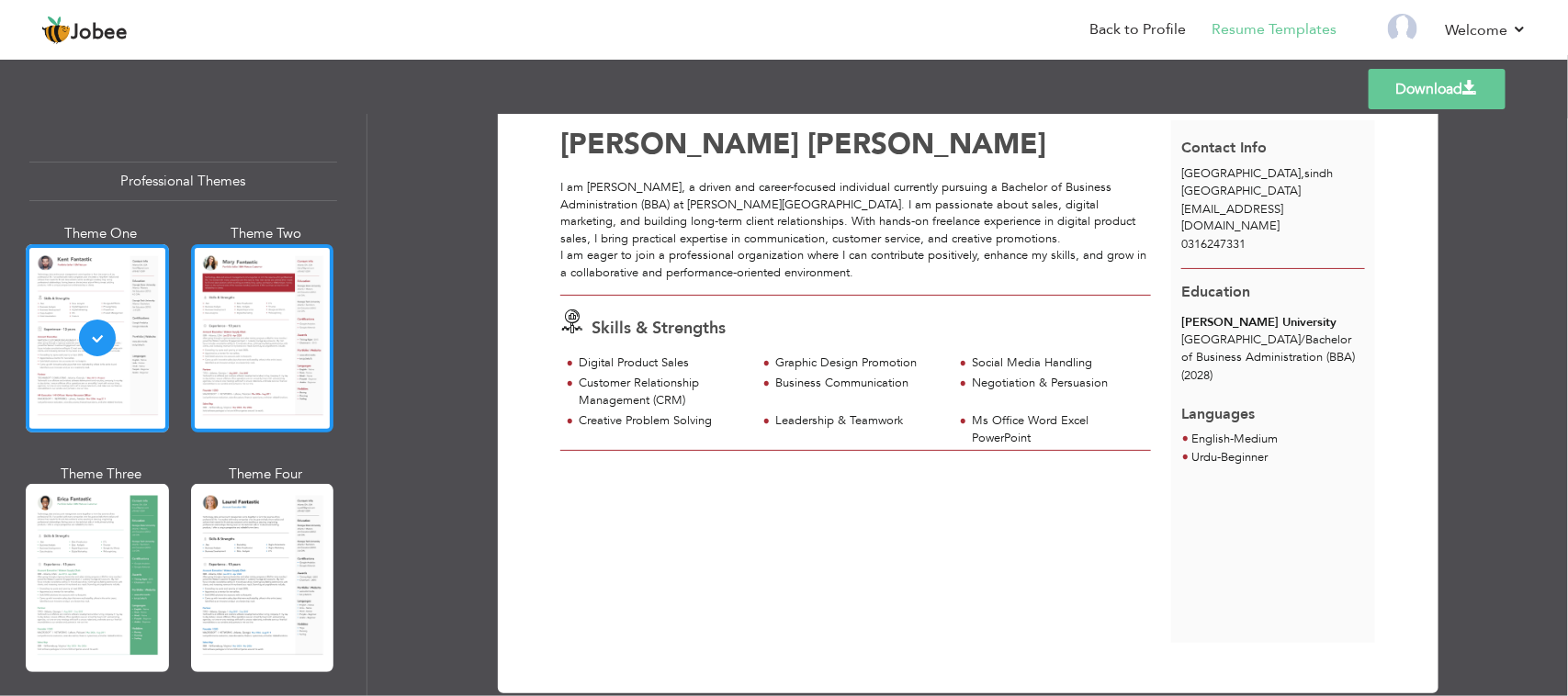 click at bounding box center [263, 338] 